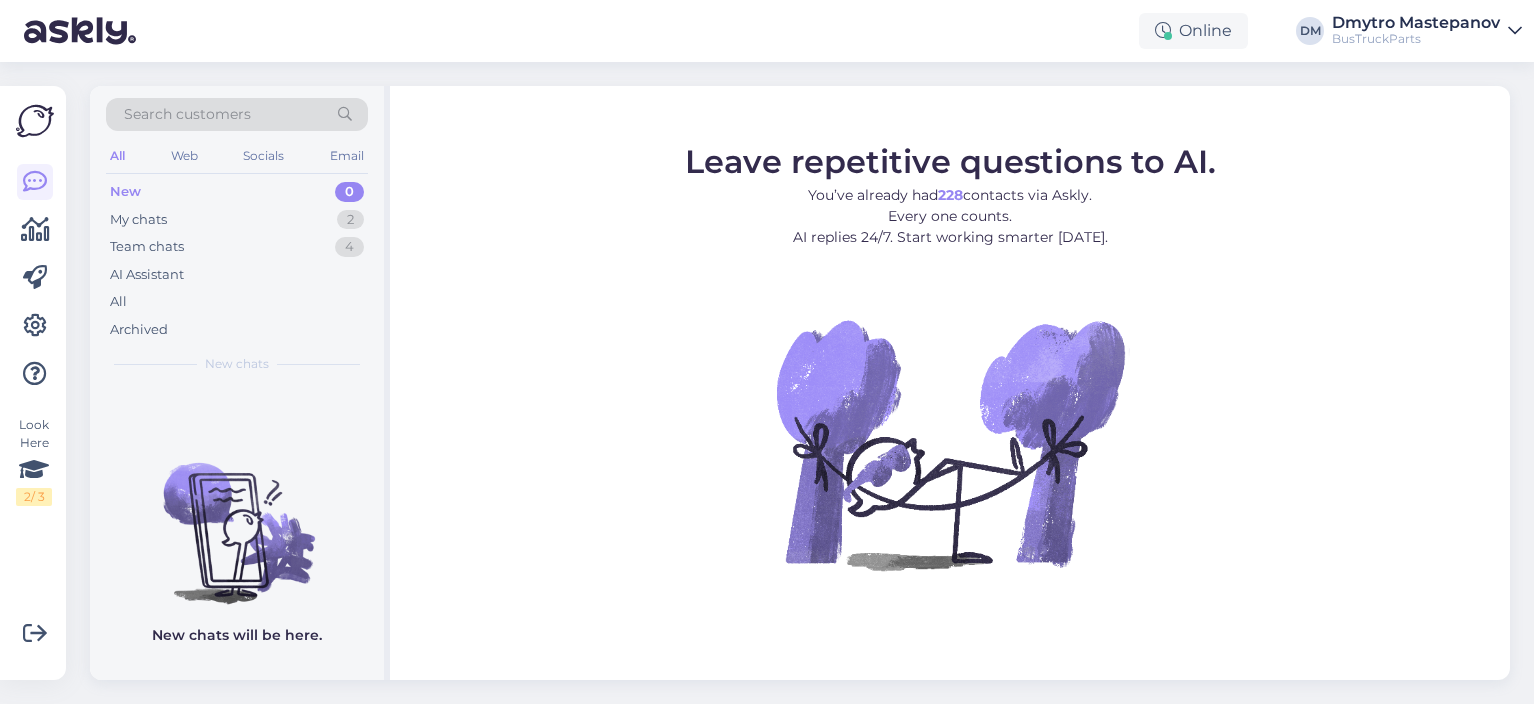 scroll, scrollTop: 0, scrollLeft: 0, axis: both 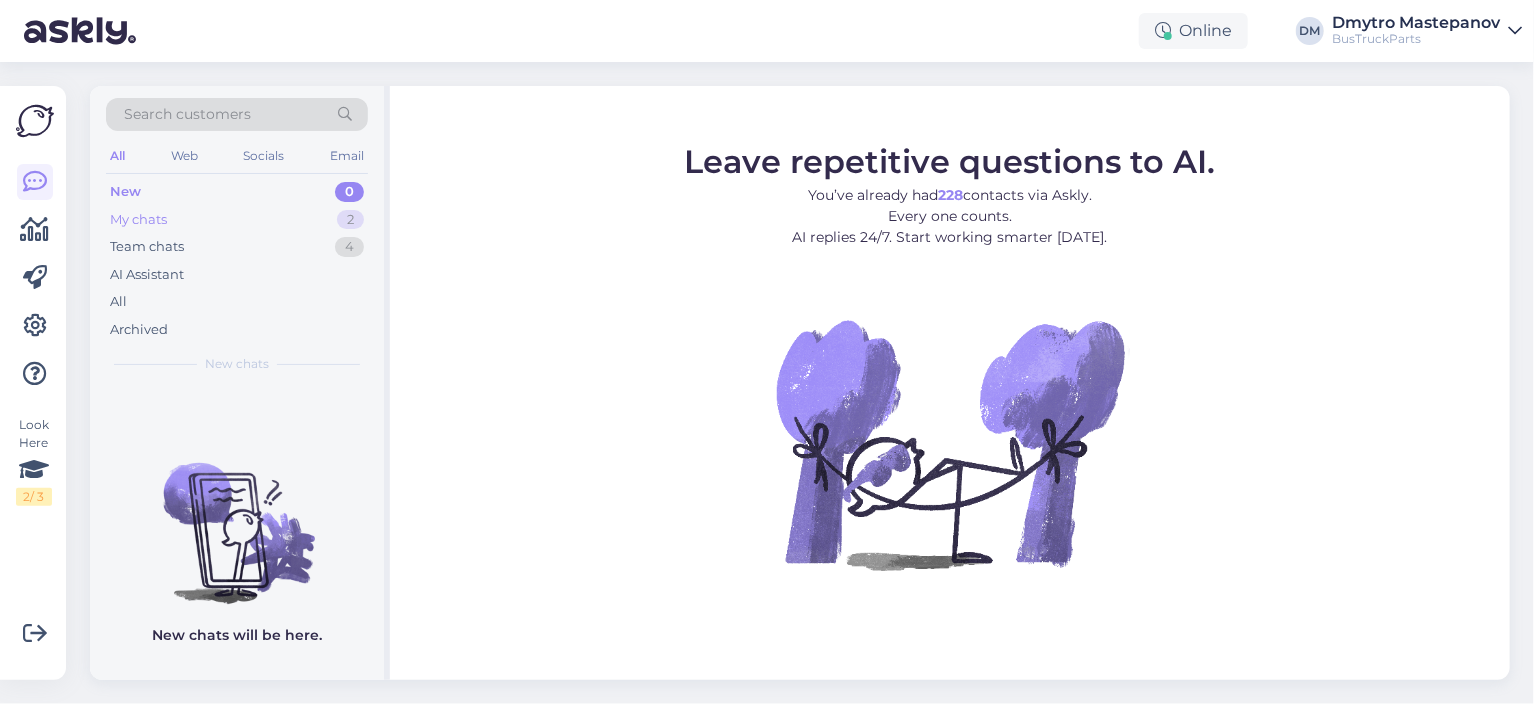click on "My chats" at bounding box center [138, 220] 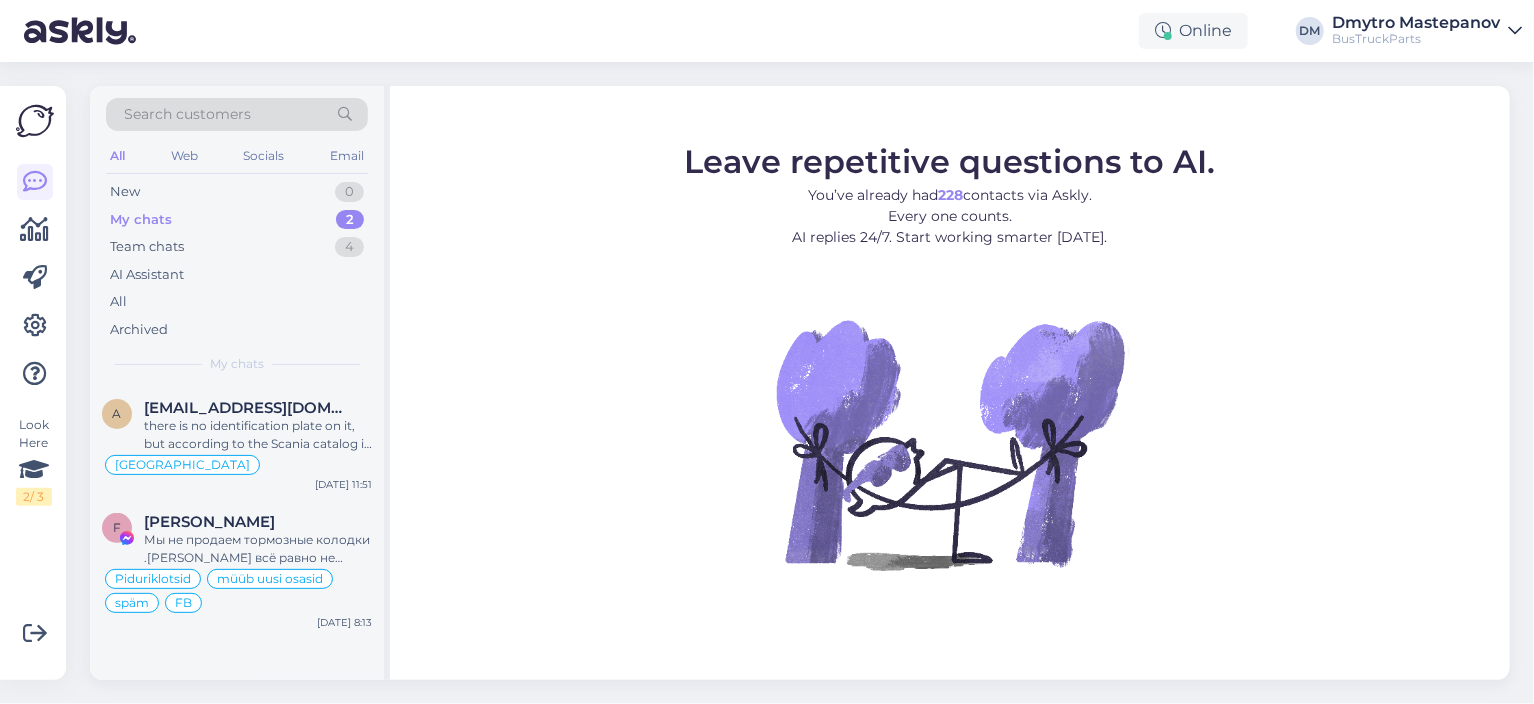 click on "My chats" at bounding box center [141, 220] 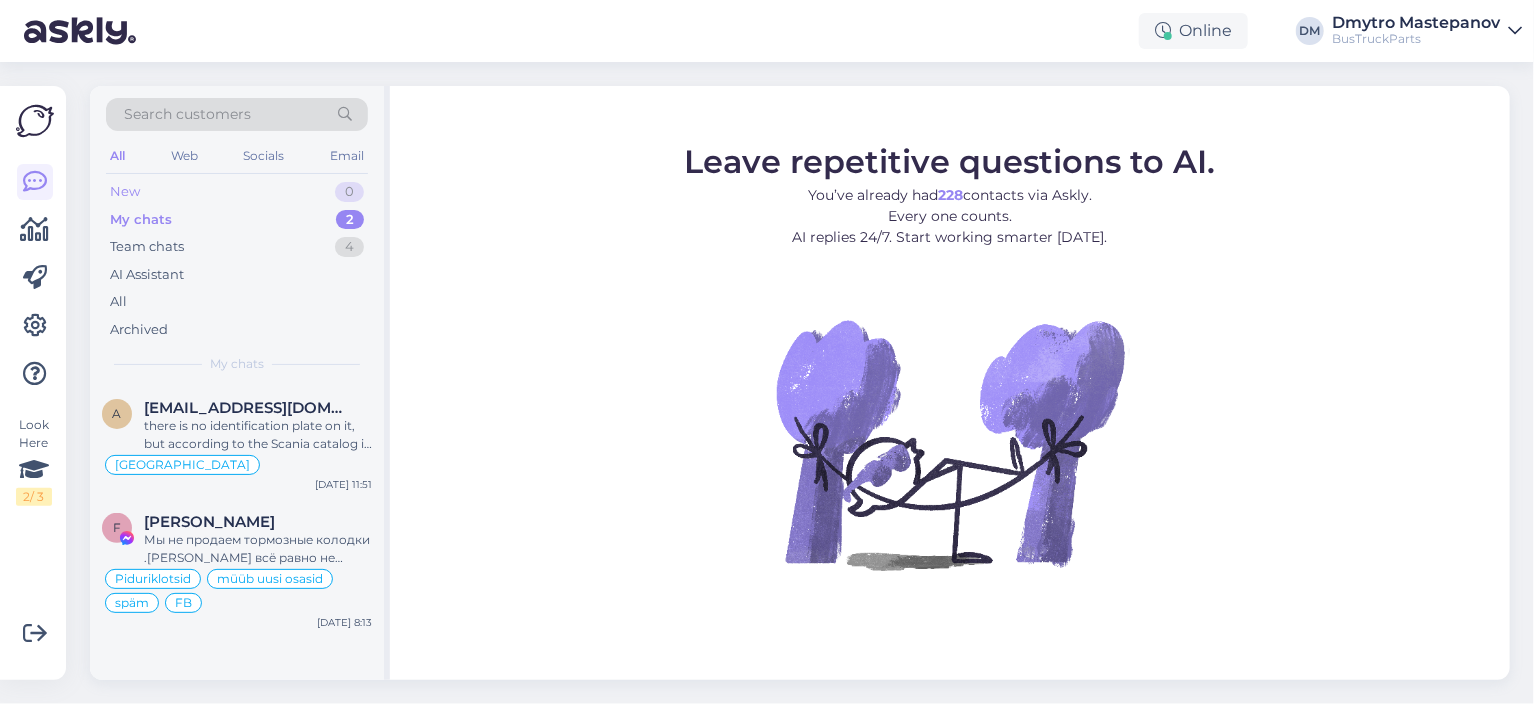 click on "New" at bounding box center (125, 192) 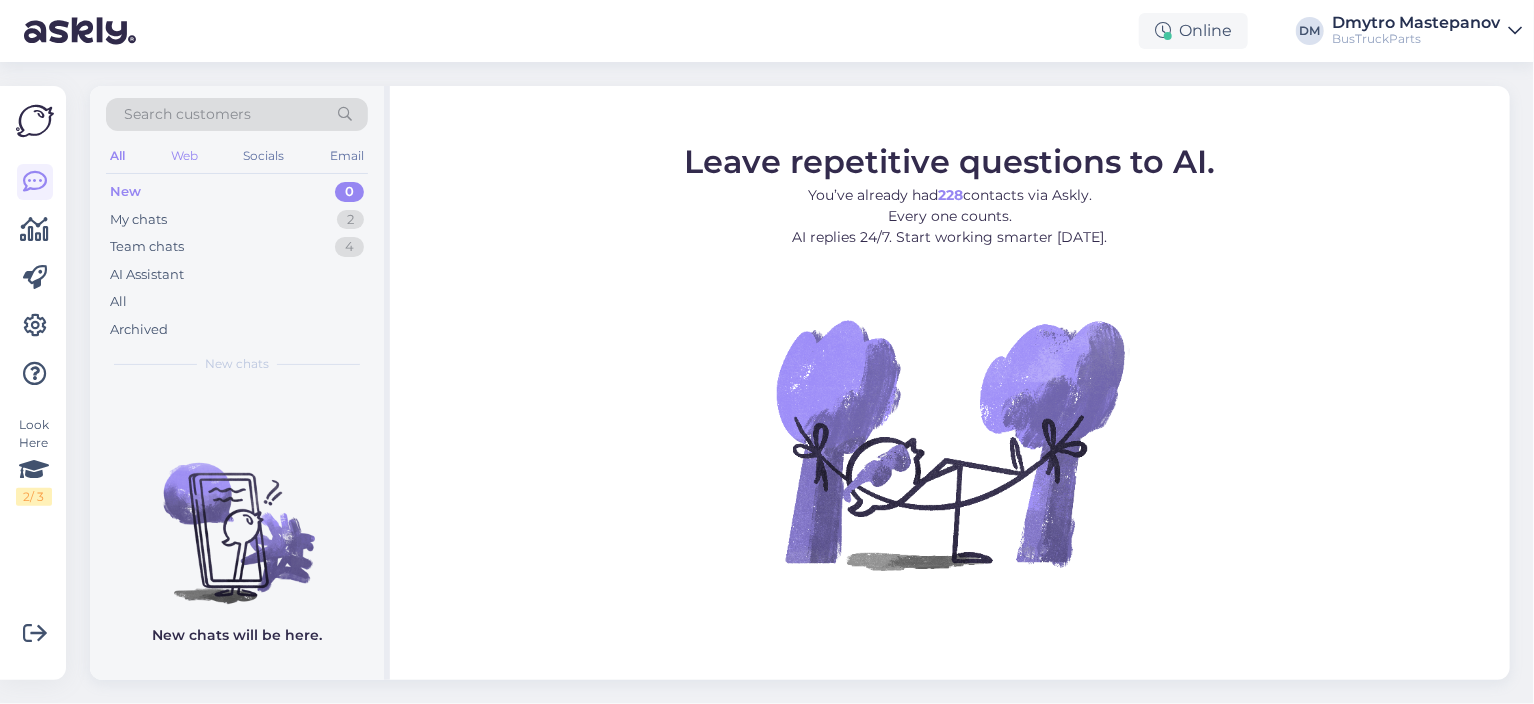 click on "Web" at bounding box center (184, 156) 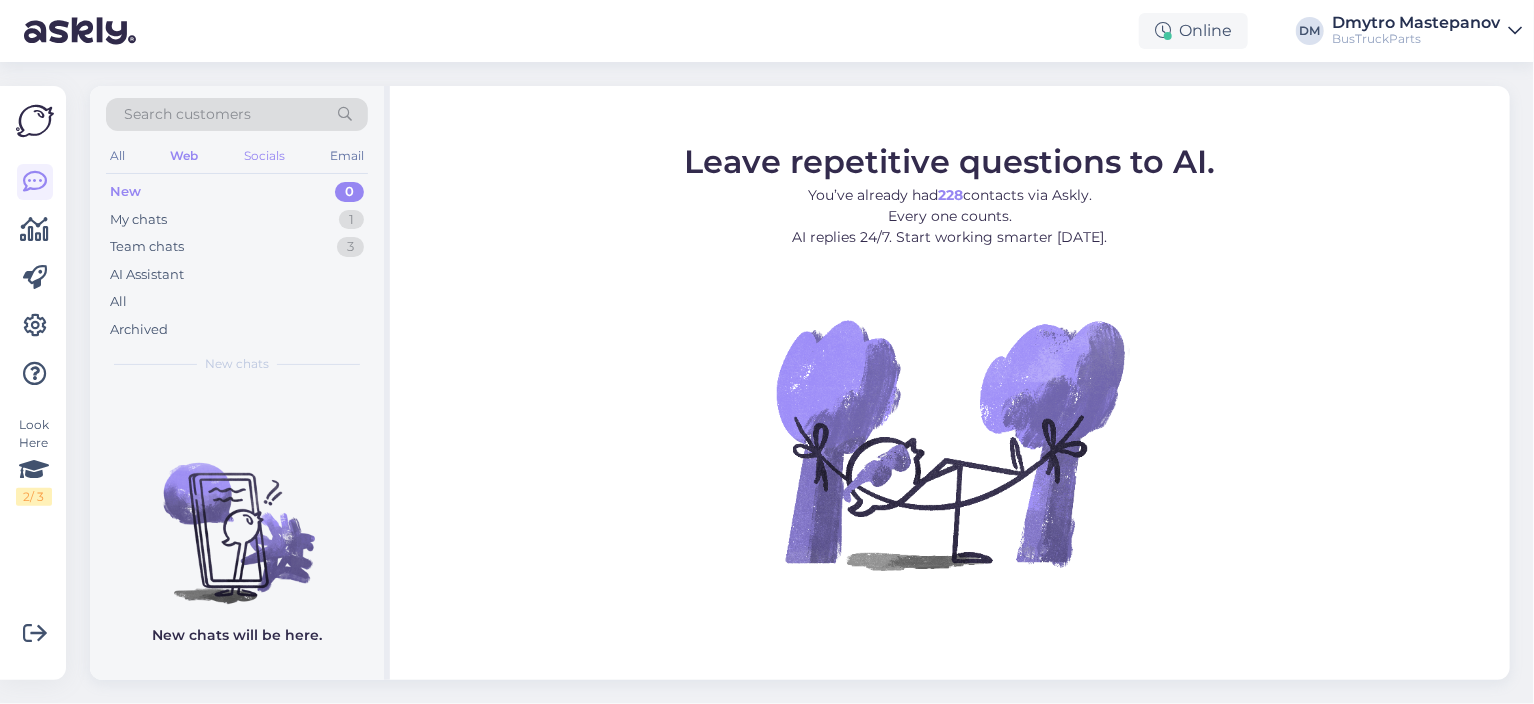 click on "Socials" at bounding box center (264, 156) 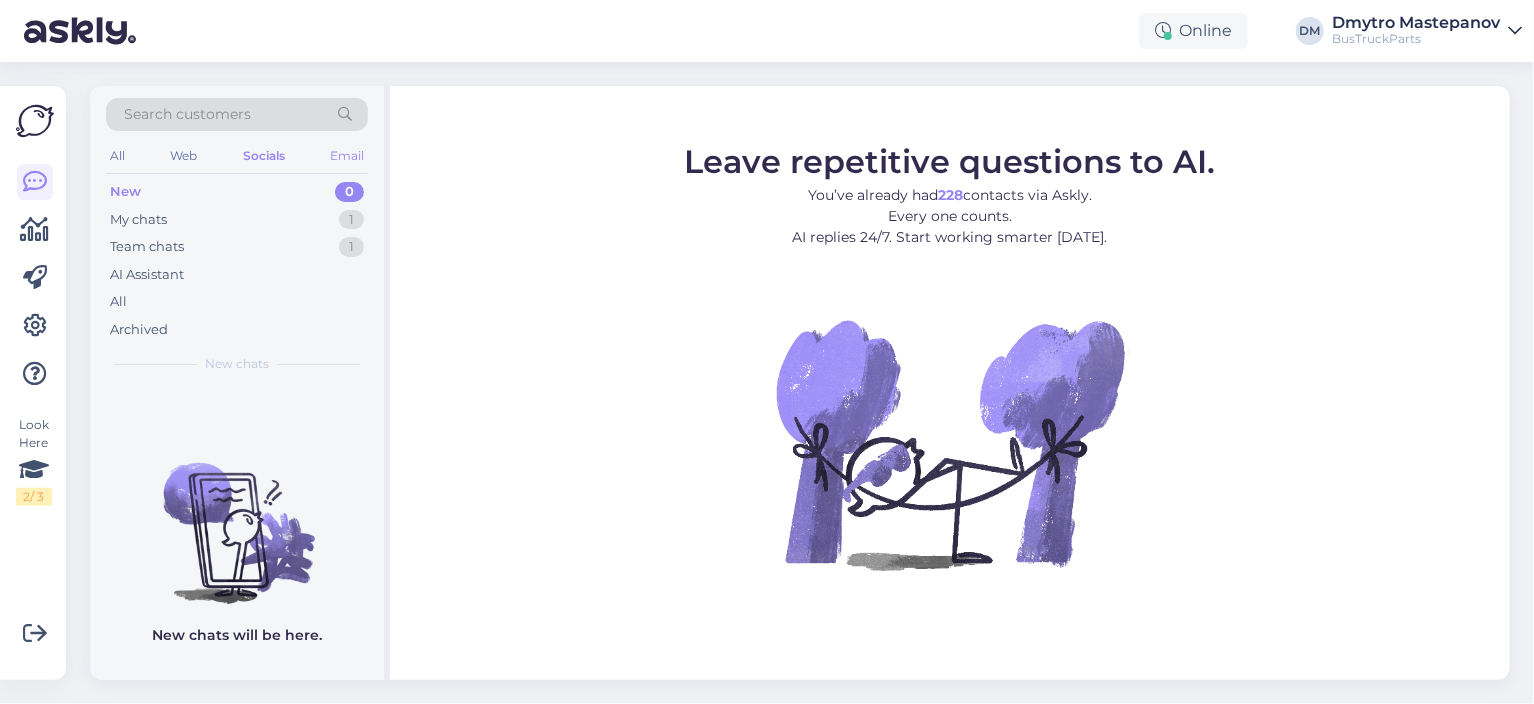 click on "Email" at bounding box center (347, 156) 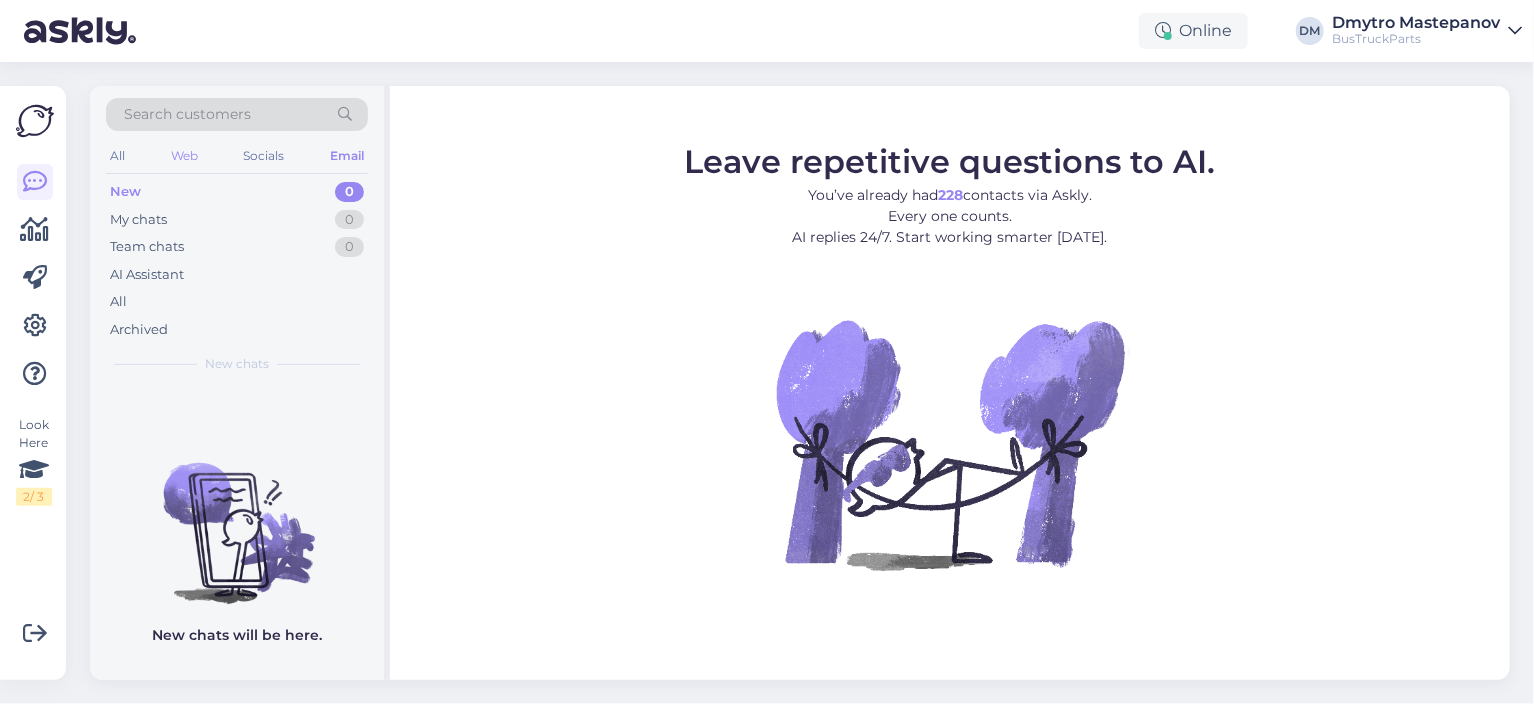click on "Web" at bounding box center (184, 156) 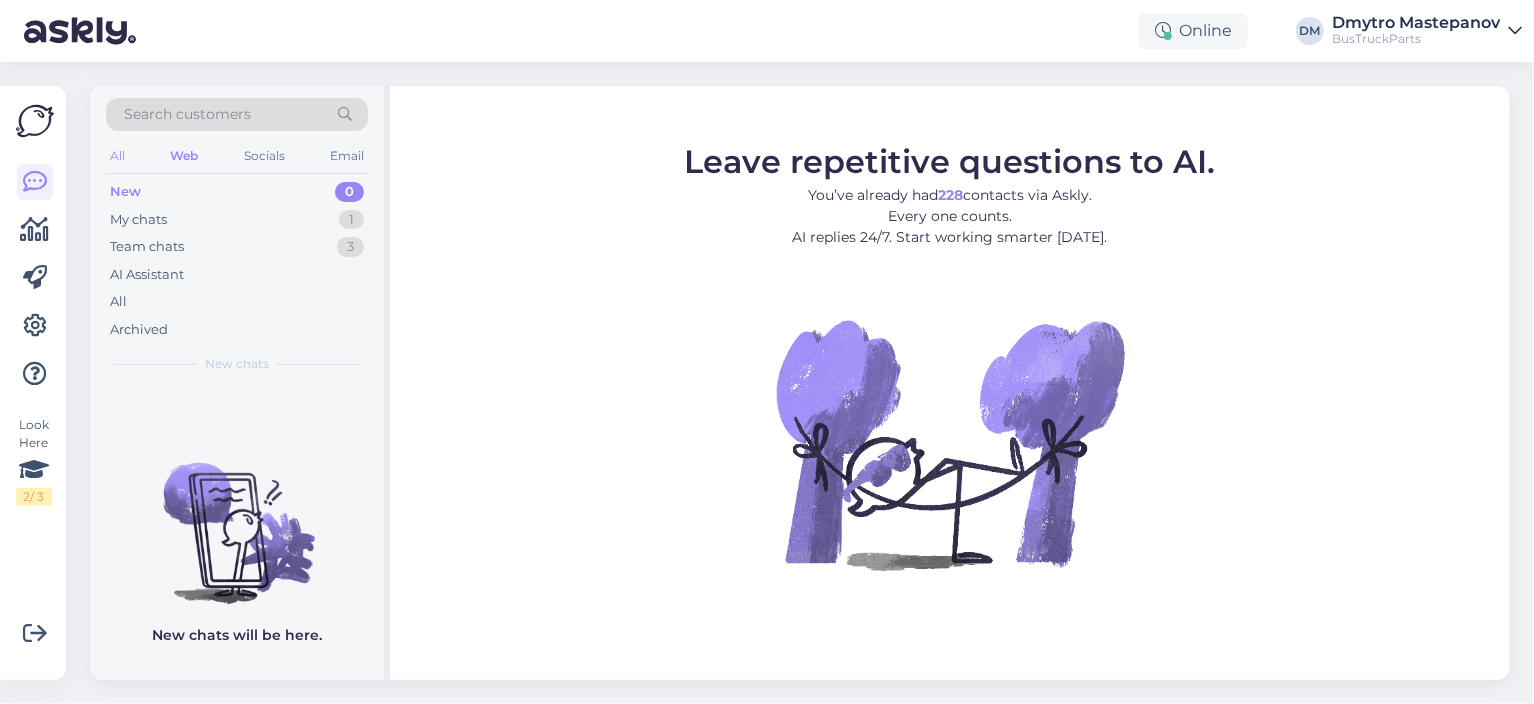 click on "All" at bounding box center [117, 156] 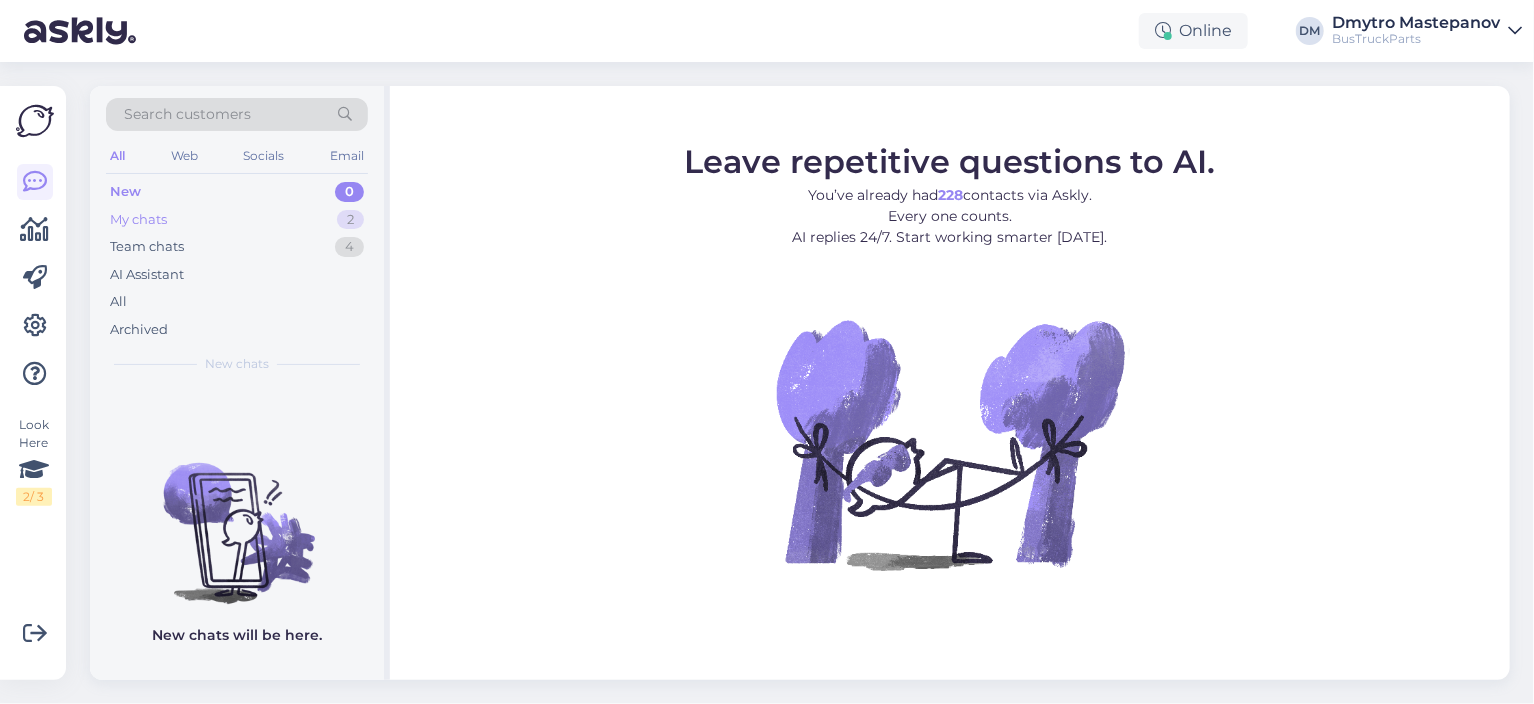 click on "My chats" at bounding box center (138, 220) 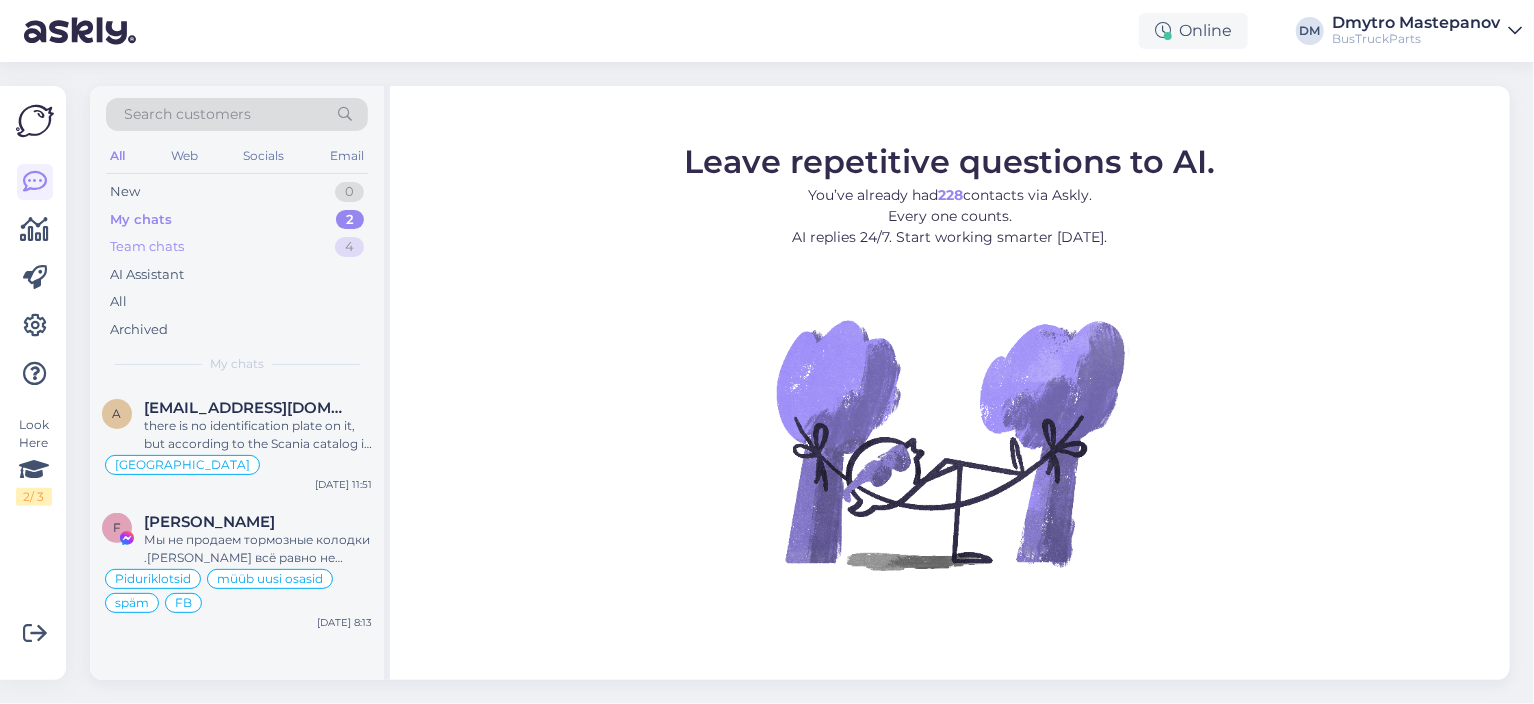 click on "Team chats" at bounding box center (147, 247) 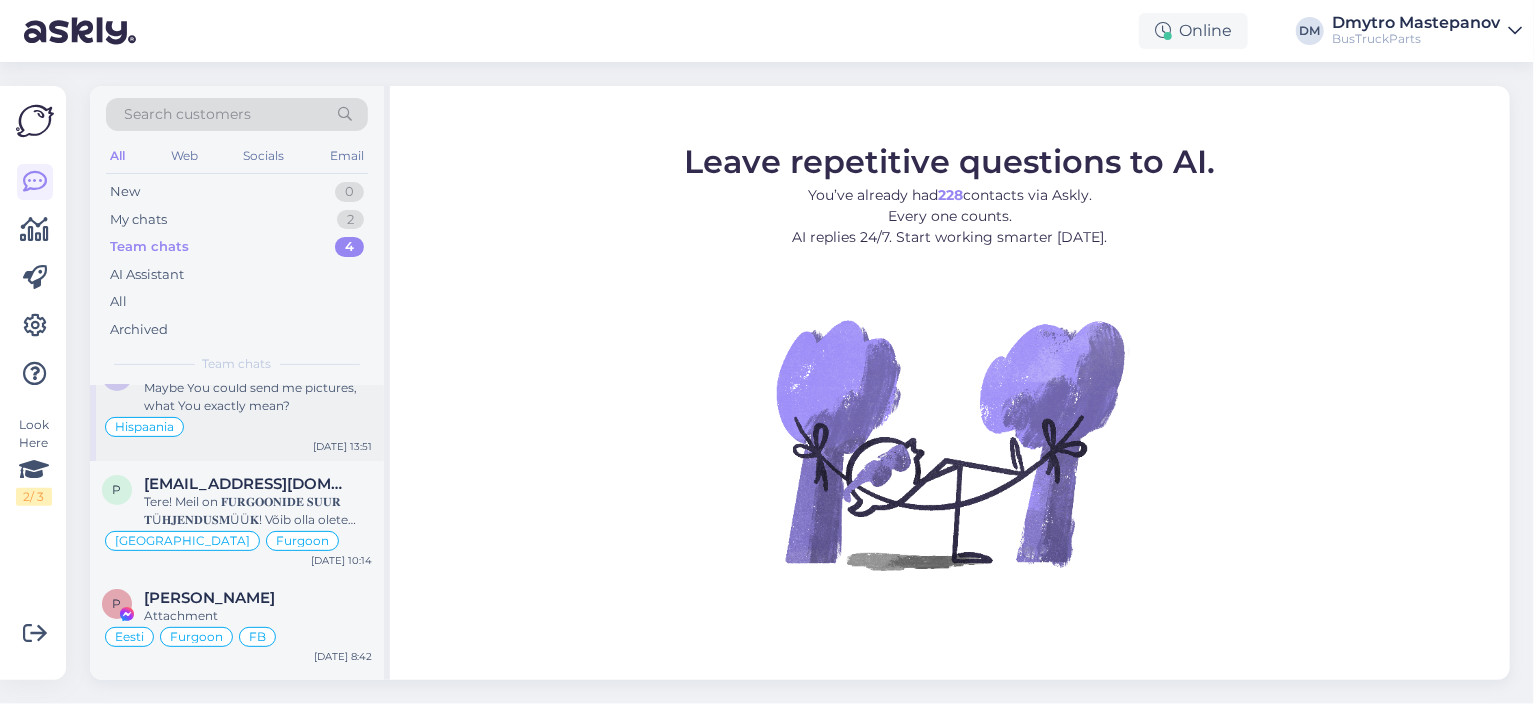 scroll, scrollTop: 0, scrollLeft: 0, axis: both 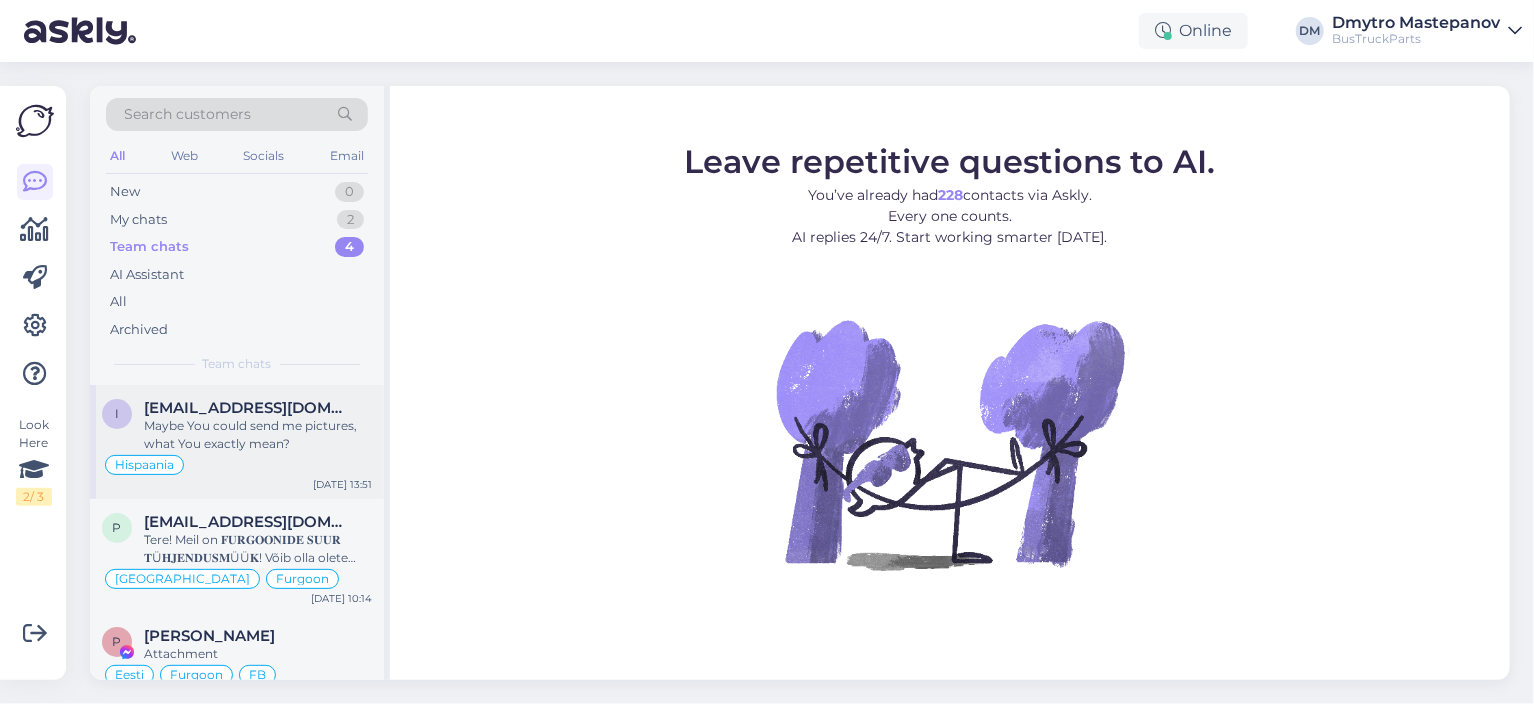 click on "Maybe You could send me pictures, what You exactly mean?" at bounding box center [258, 435] 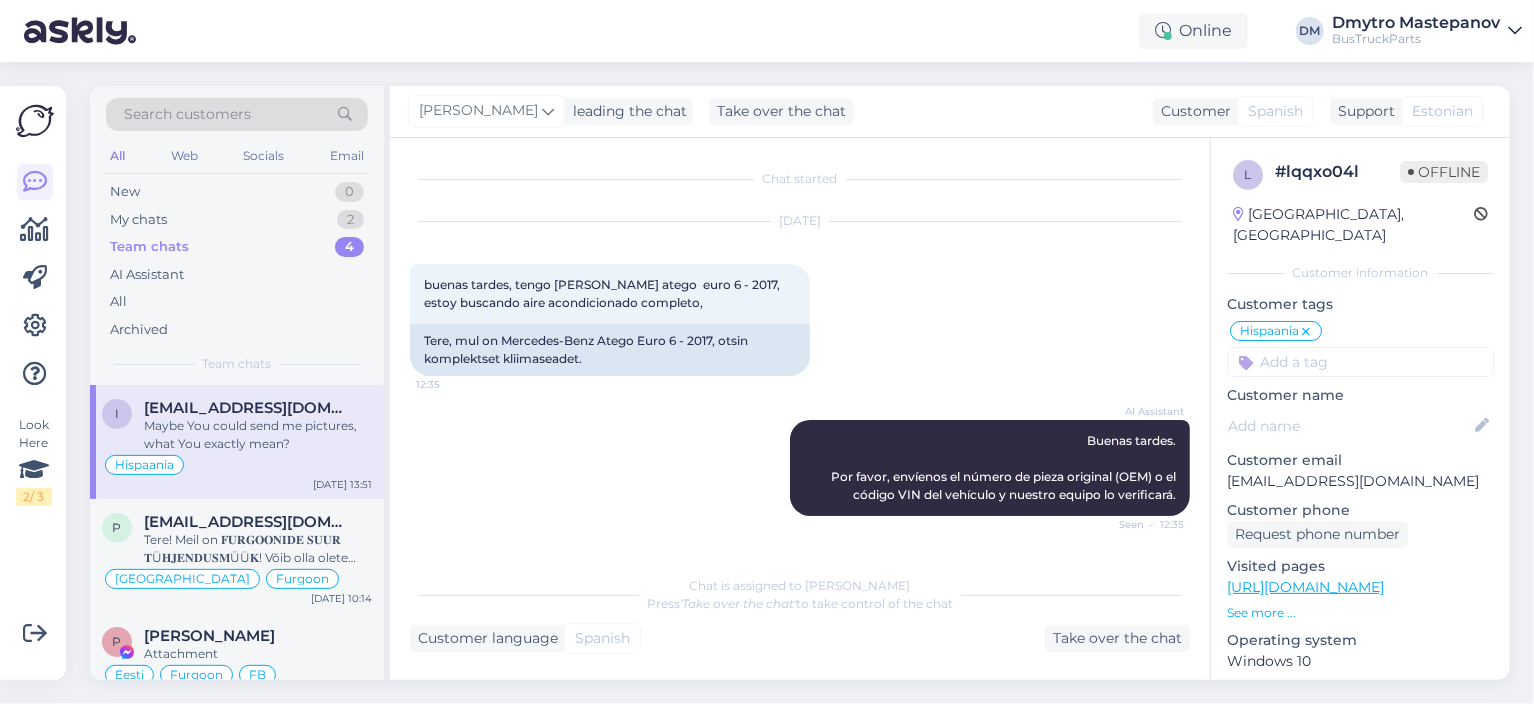 scroll, scrollTop: 753, scrollLeft: 0, axis: vertical 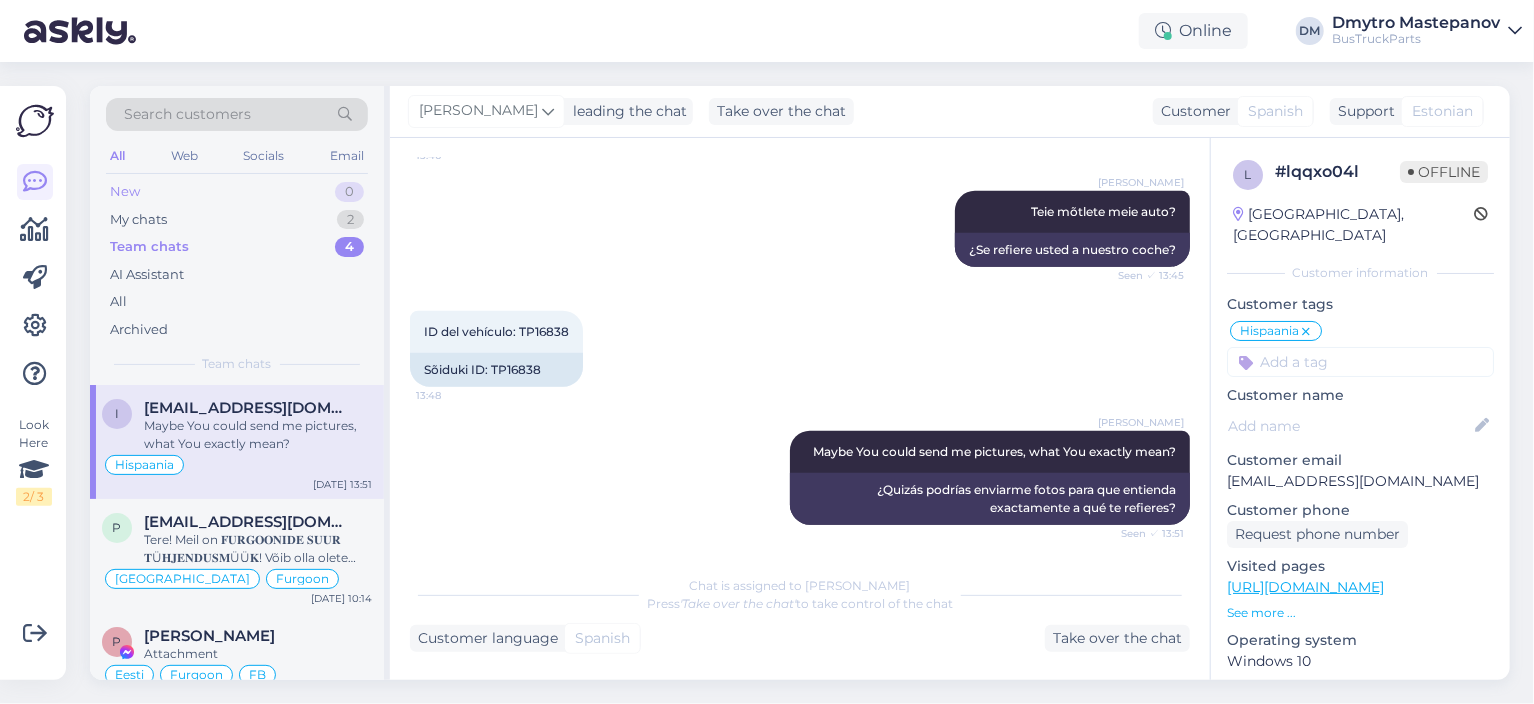 click on "New" at bounding box center [125, 192] 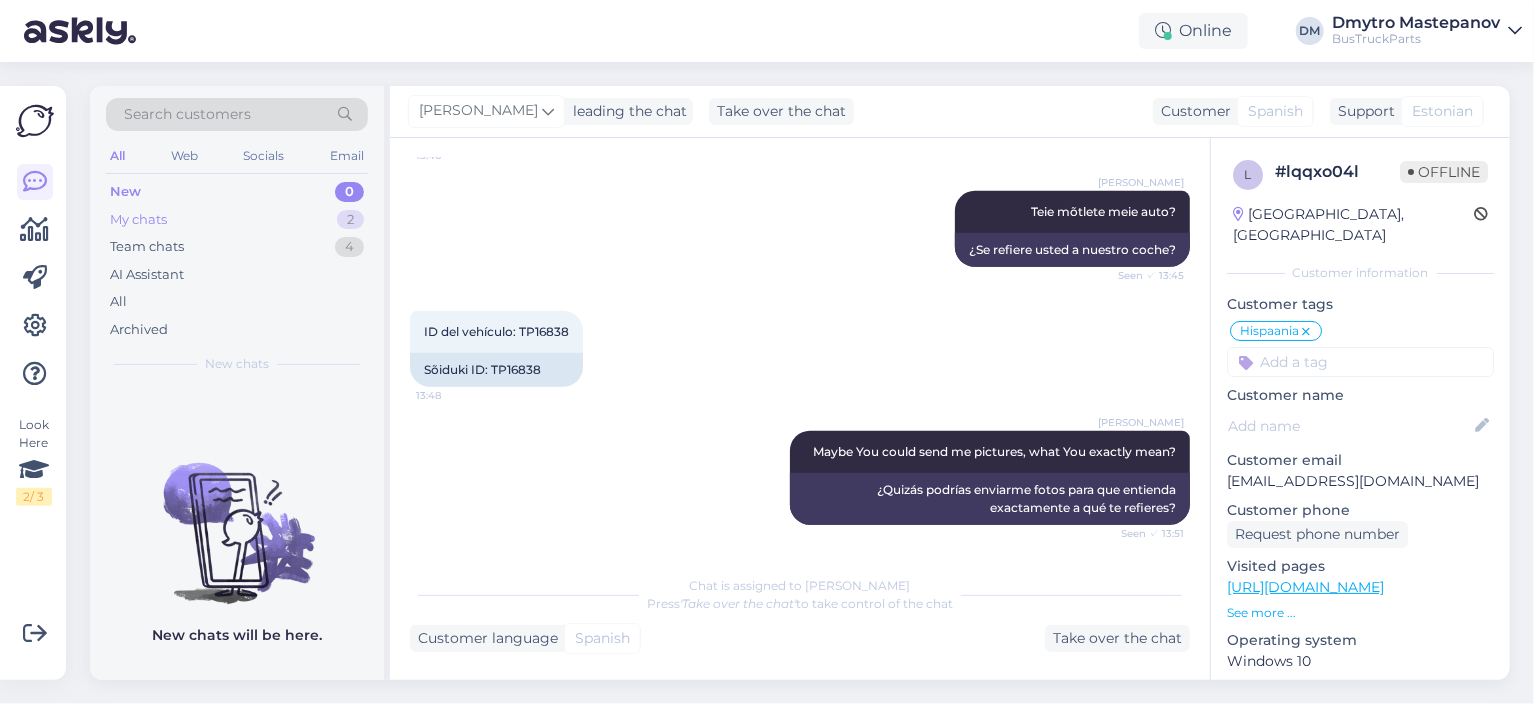 click on "My chats" at bounding box center (138, 220) 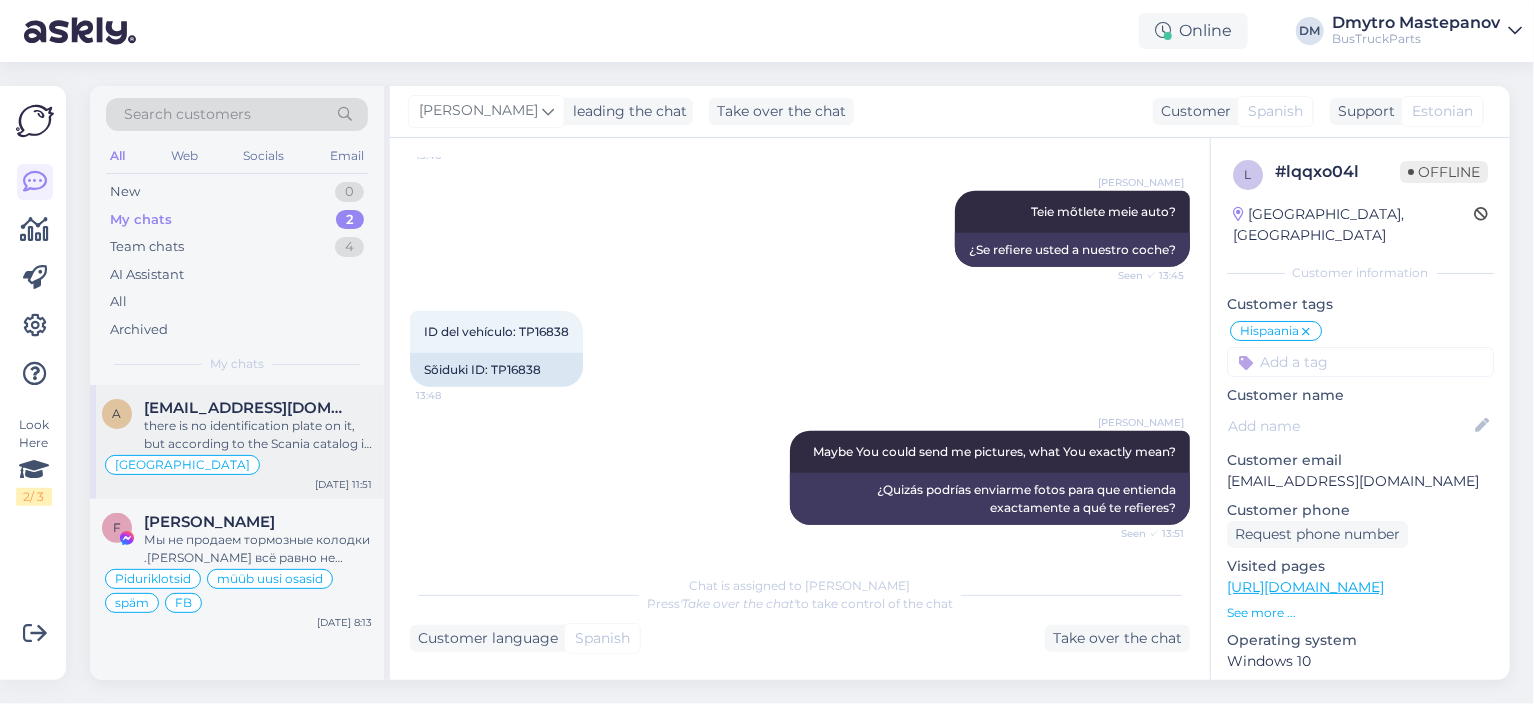 click on "there is no identification plate on it, but according to the Scania catalog it fits your engine DSC12 02 /360hp" at bounding box center (258, 435) 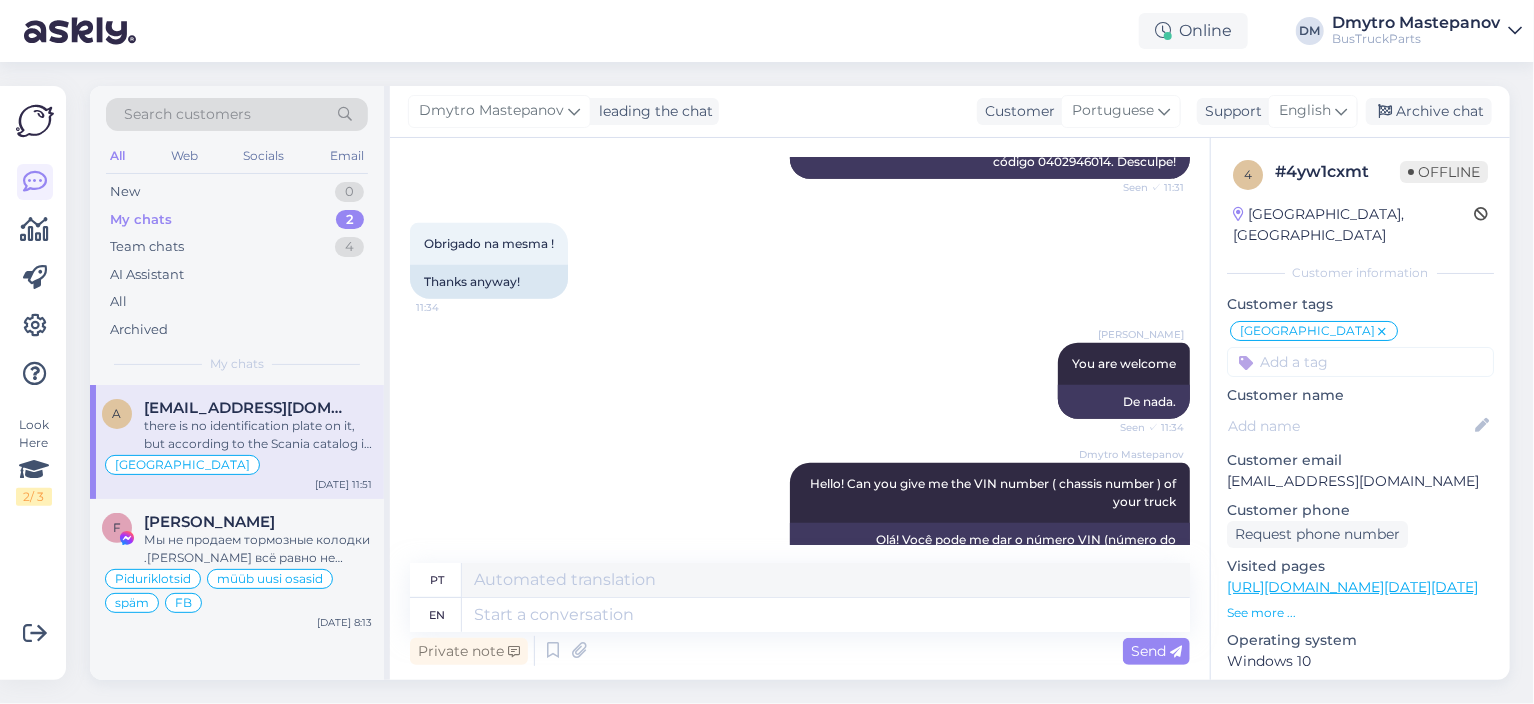 scroll, scrollTop: 1603, scrollLeft: 0, axis: vertical 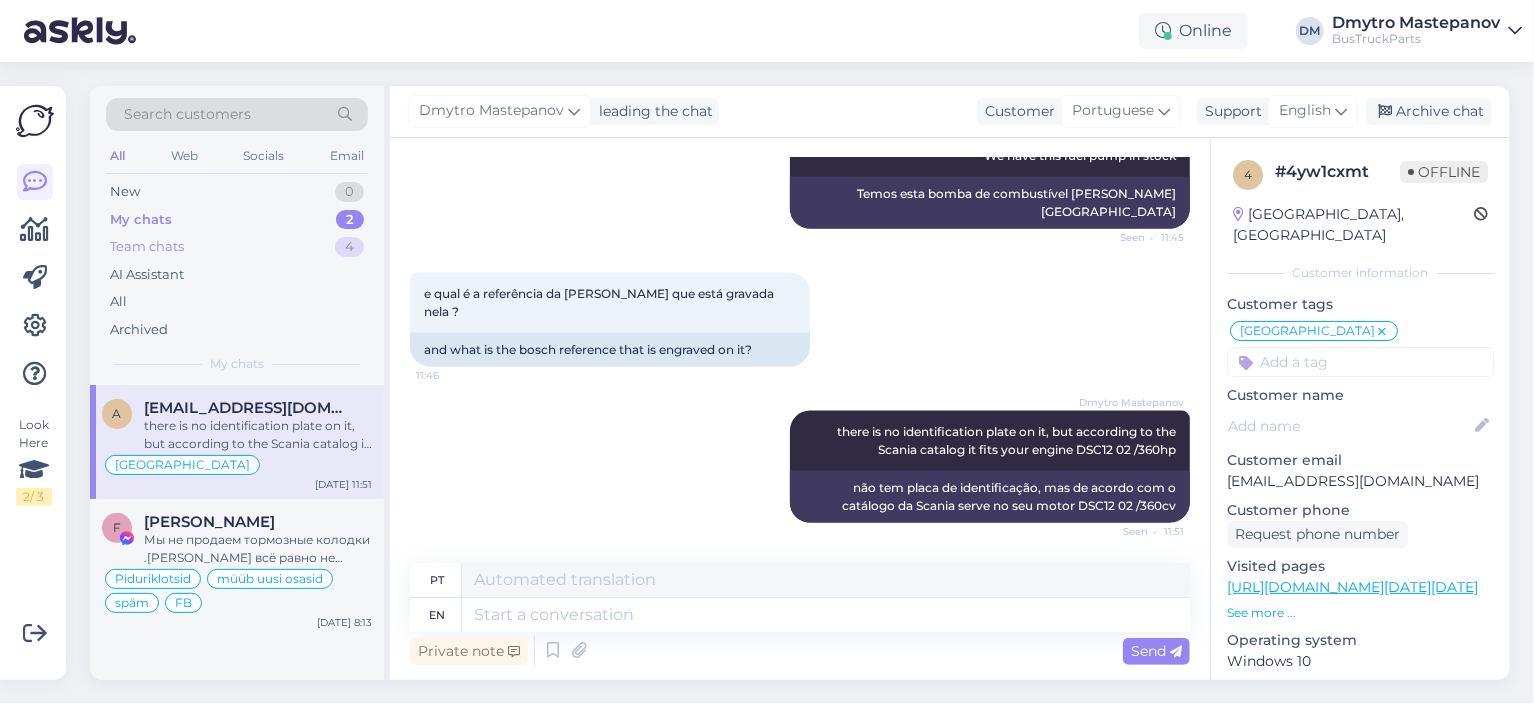 click on "Team chats" at bounding box center [147, 247] 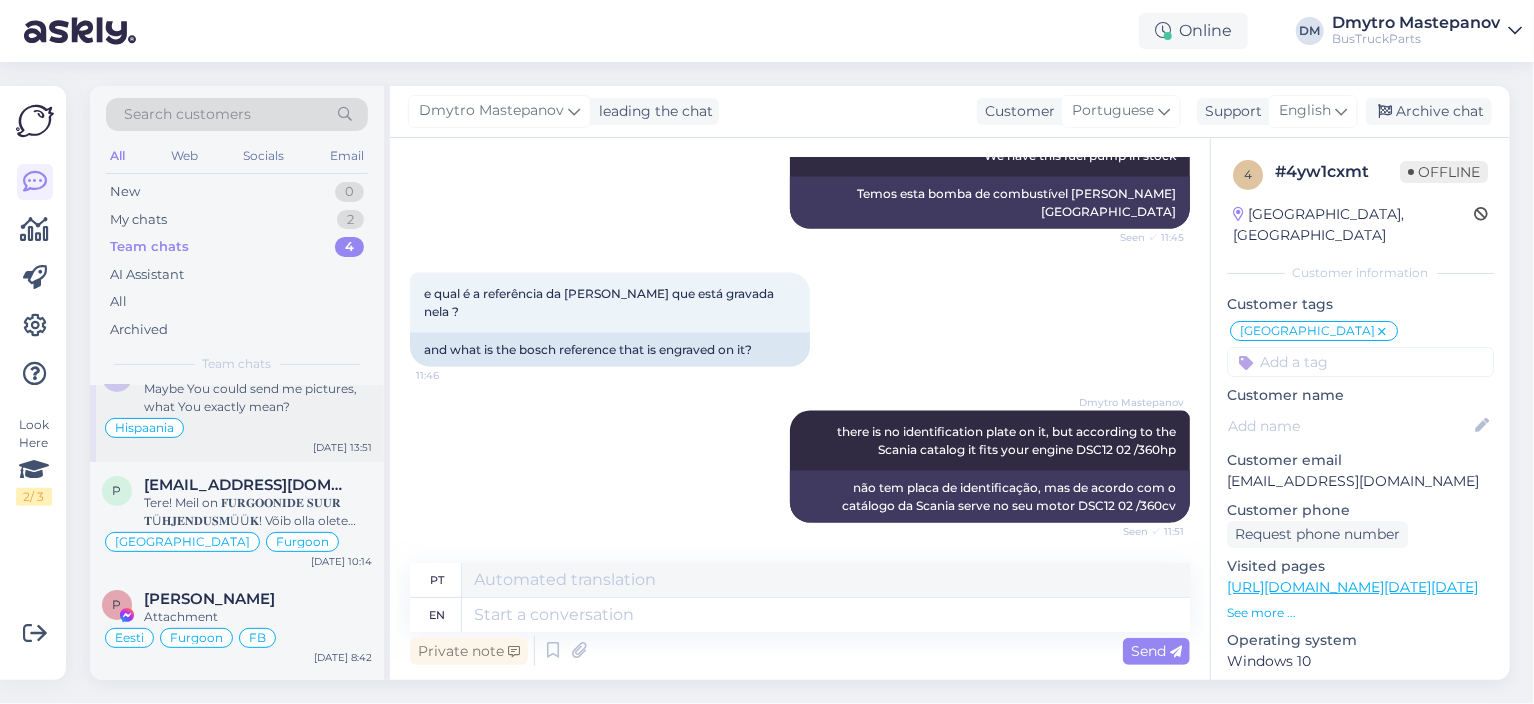 scroll, scrollTop: 0, scrollLeft: 0, axis: both 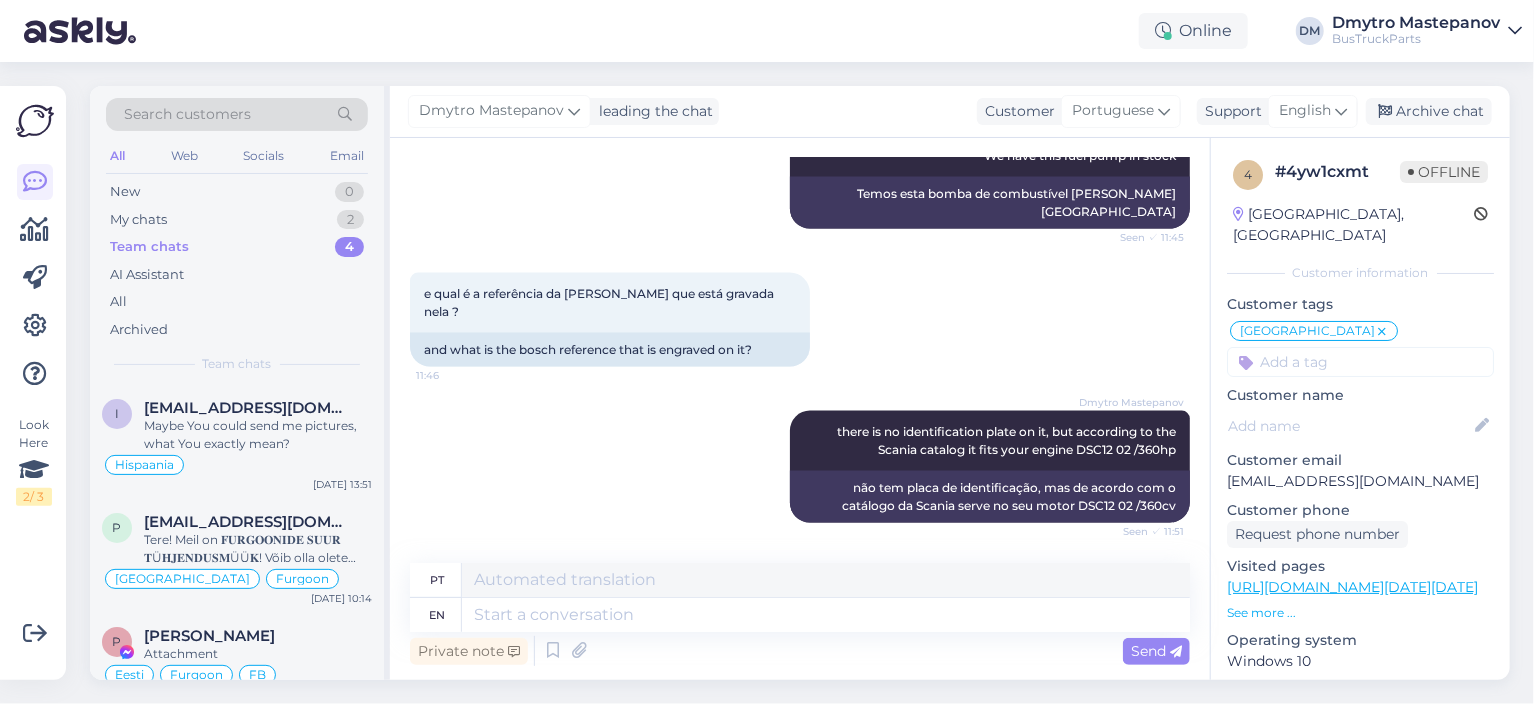 click on "Search customers" at bounding box center (237, 114) 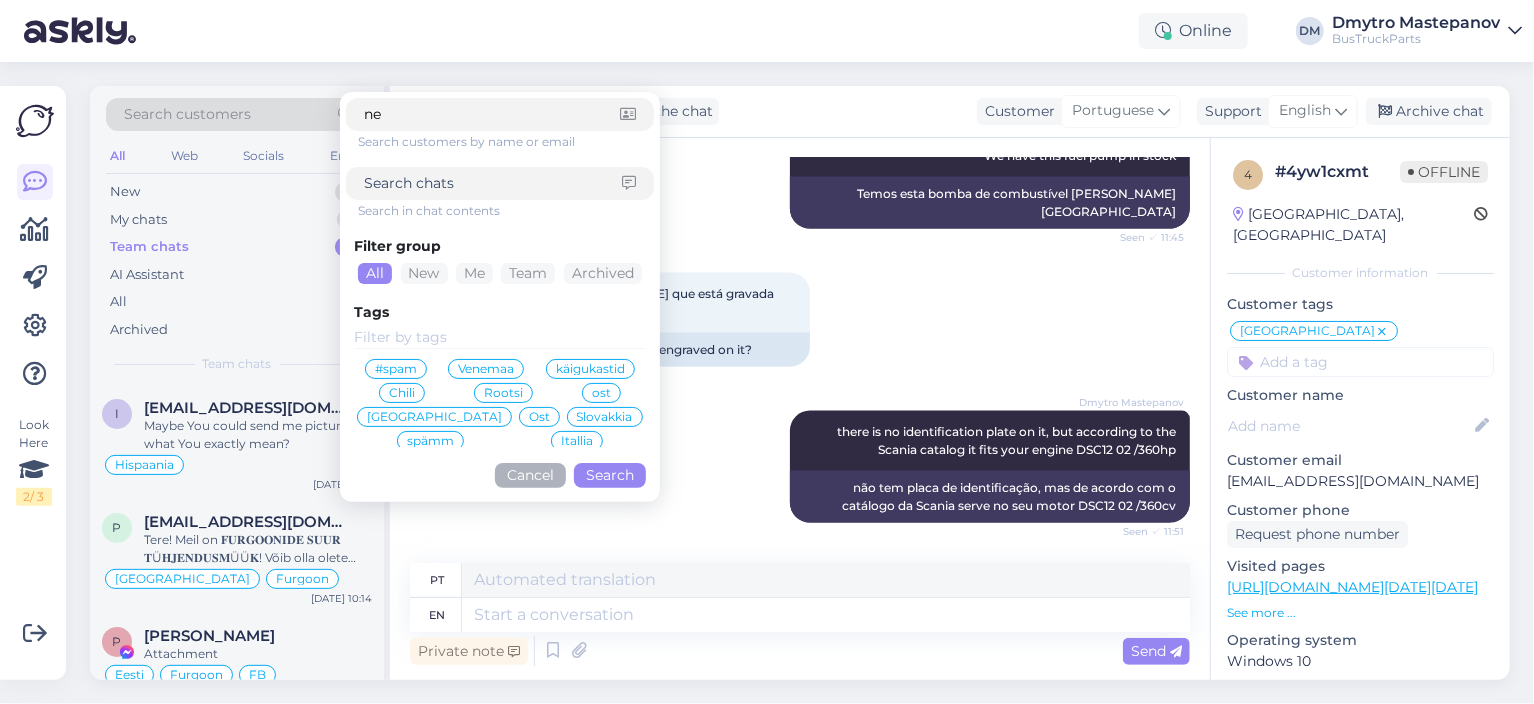 type on "ne" 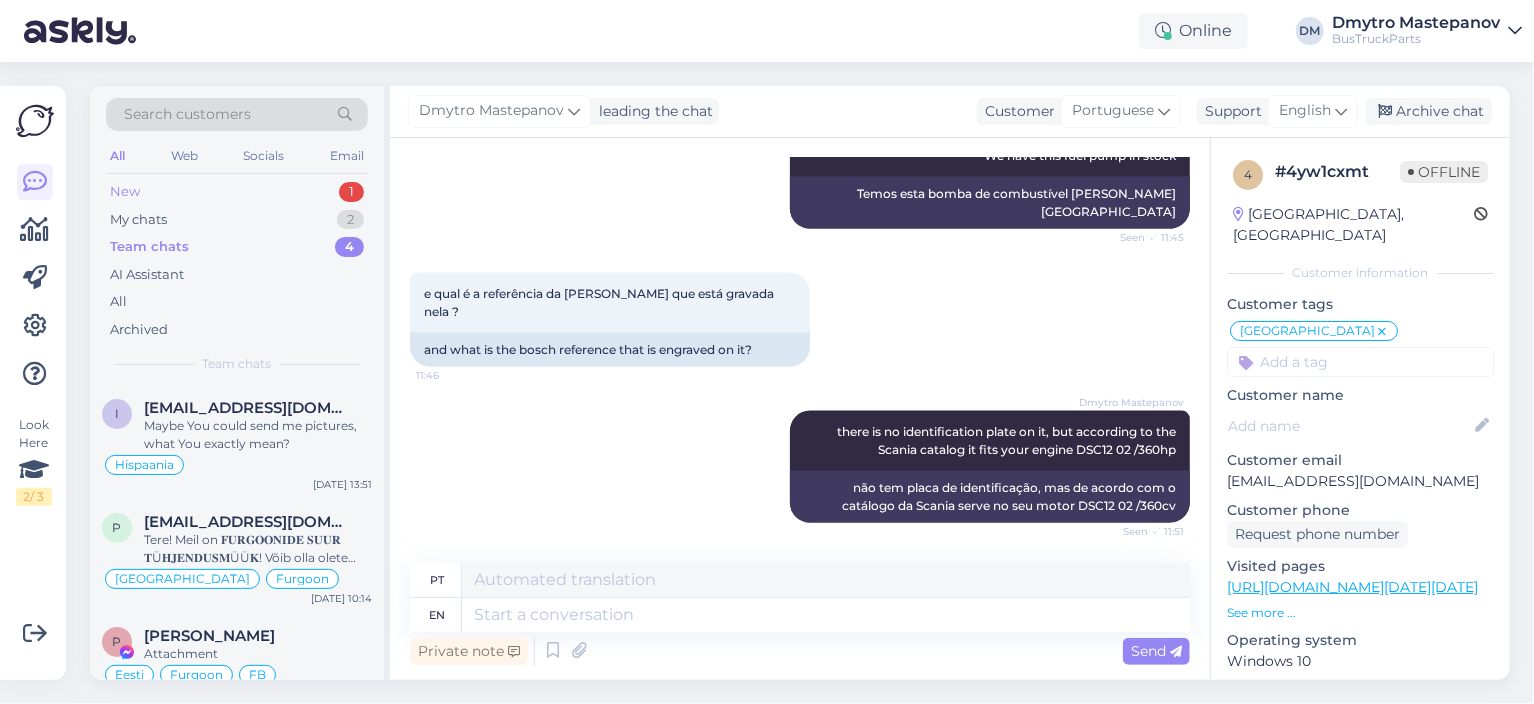 click on "New" at bounding box center [125, 192] 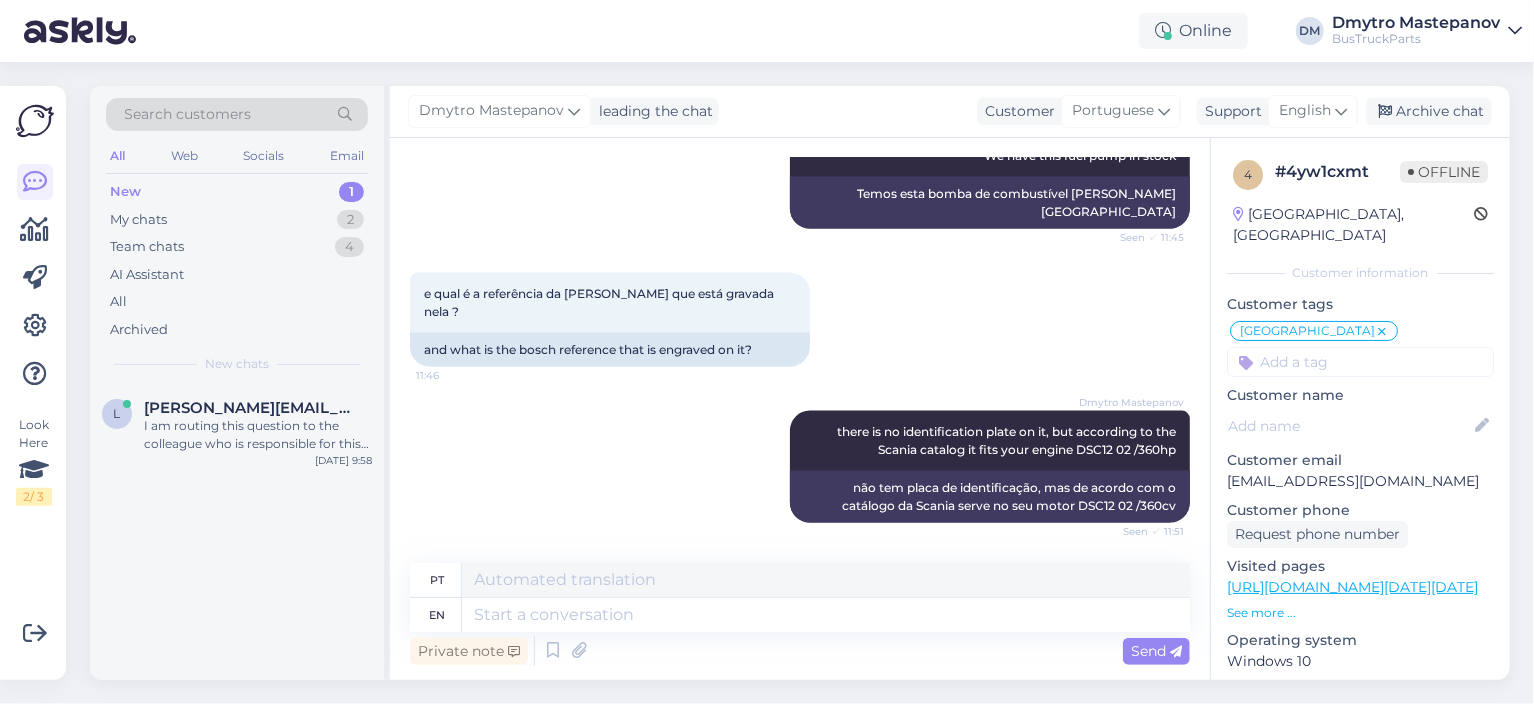 scroll, scrollTop: 1602, scrollLeft: 0, axis: vertical 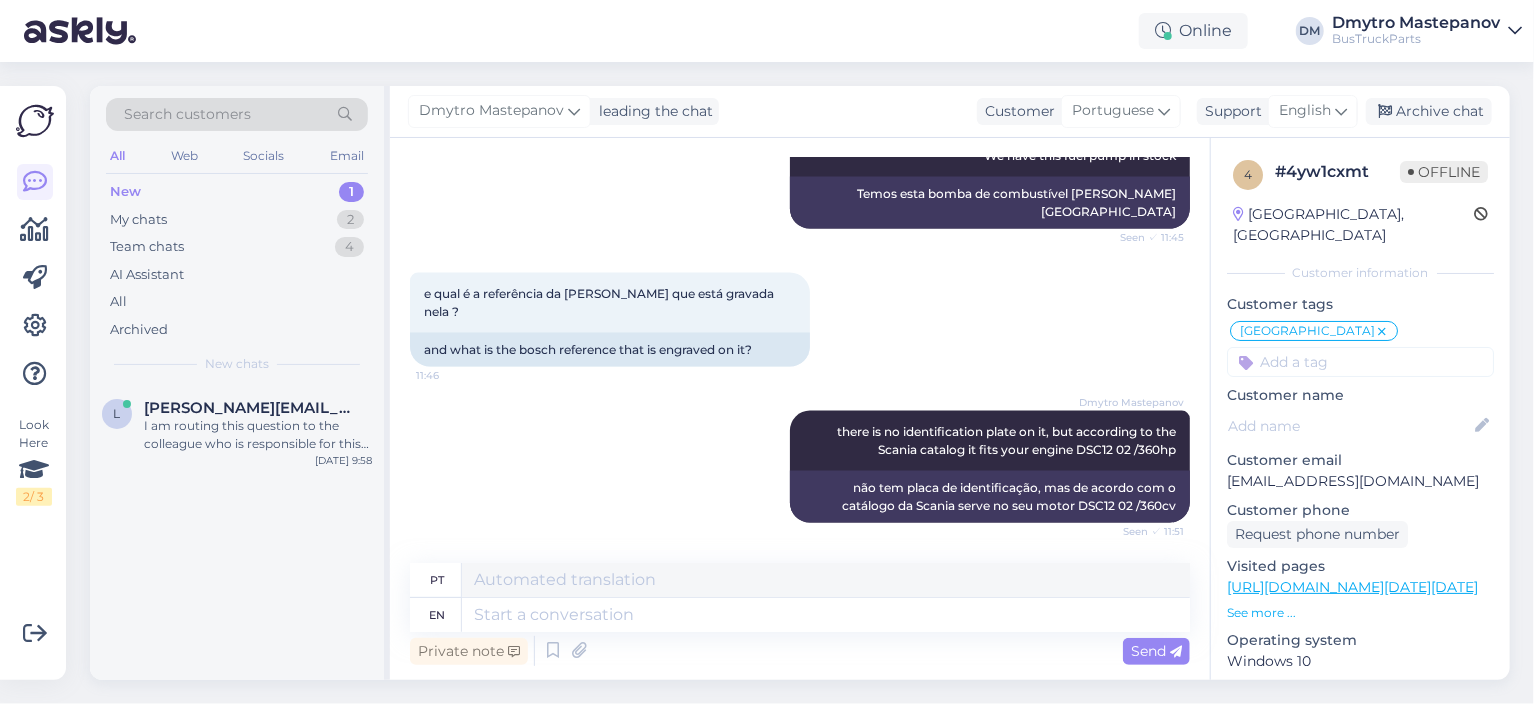click on "New" at bounding box center (125, 192) 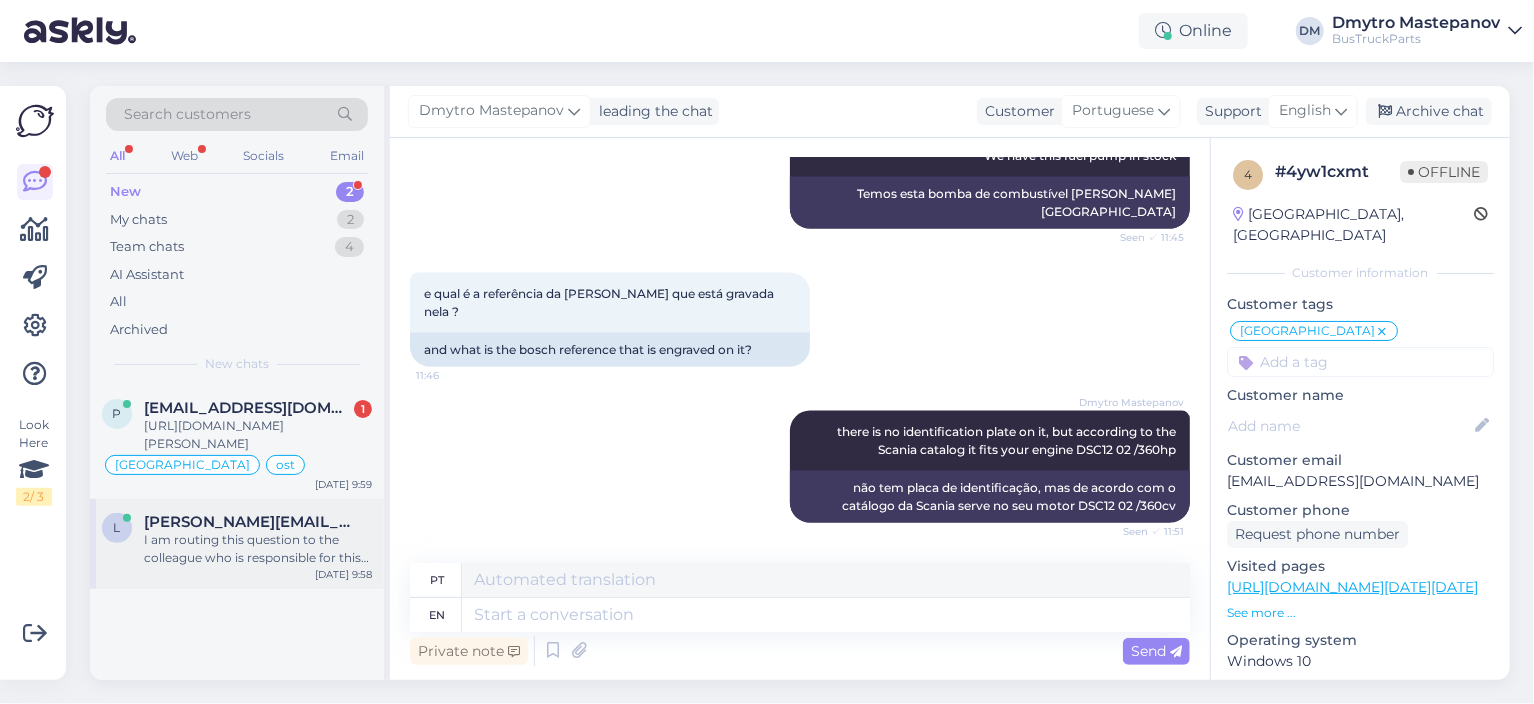 click on "I am routing this question to the colleague who is responsible for this topic. The reply might take a bit. But it’ll be saved here for you to read later." at bounding box center [258, 549] 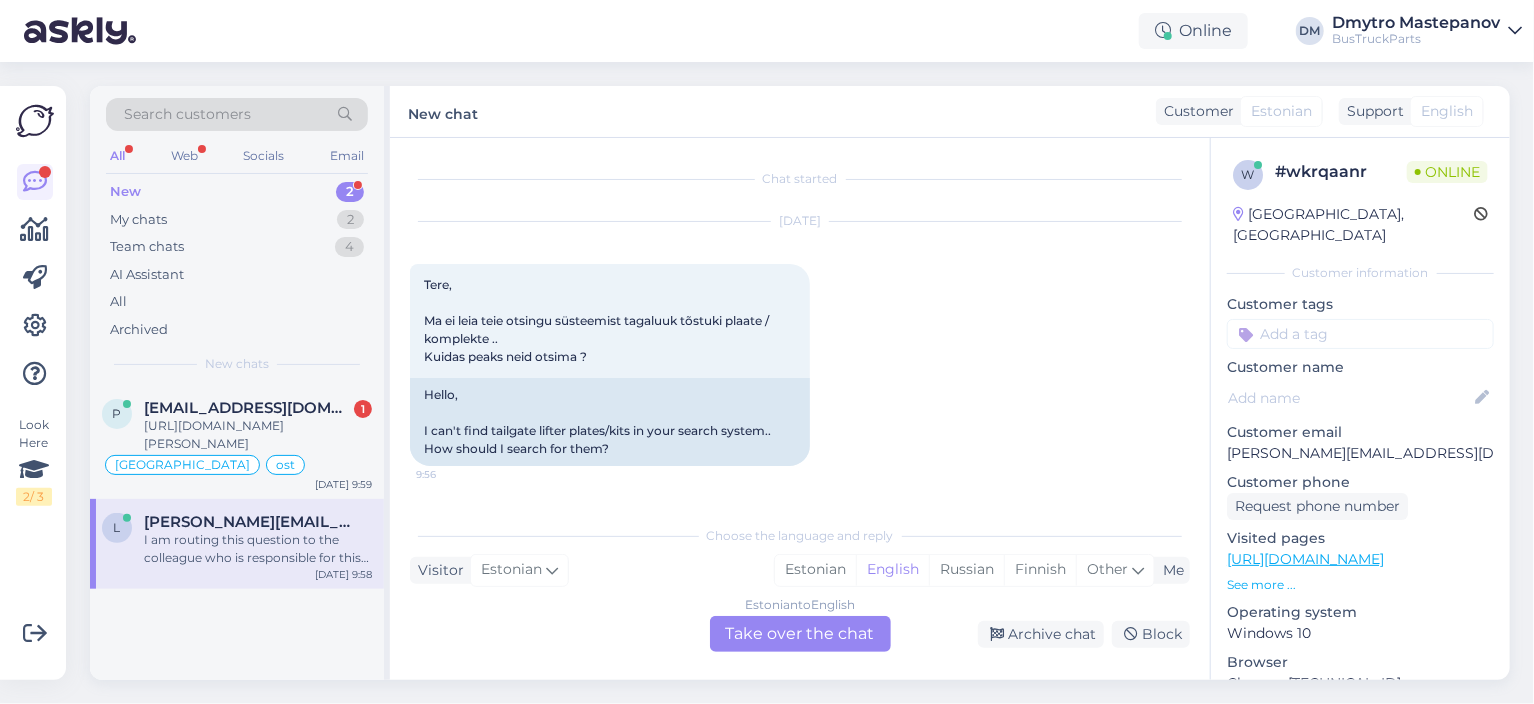 scroll, scrollTop: 484, scrollLeft: 0, axis: vertical 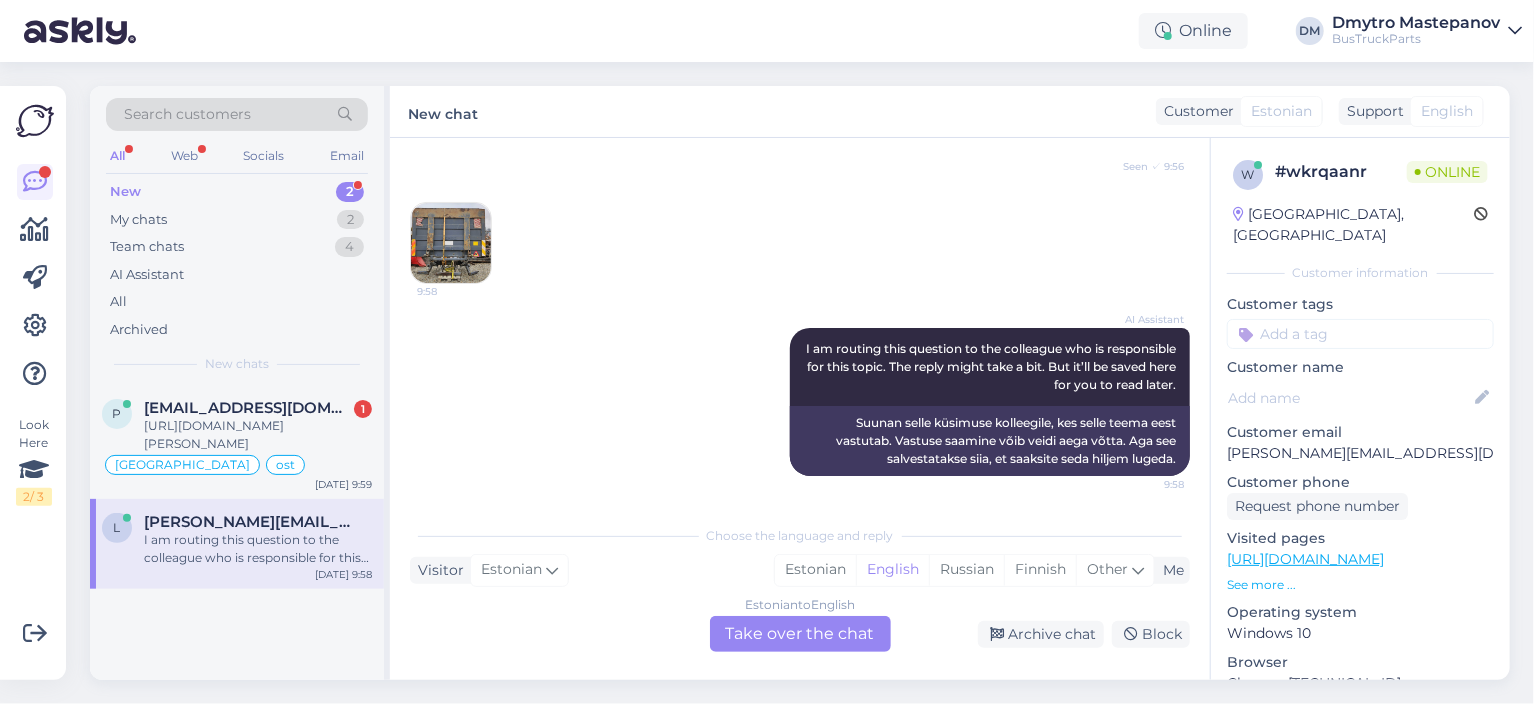 click at bounding box center [451, 243] 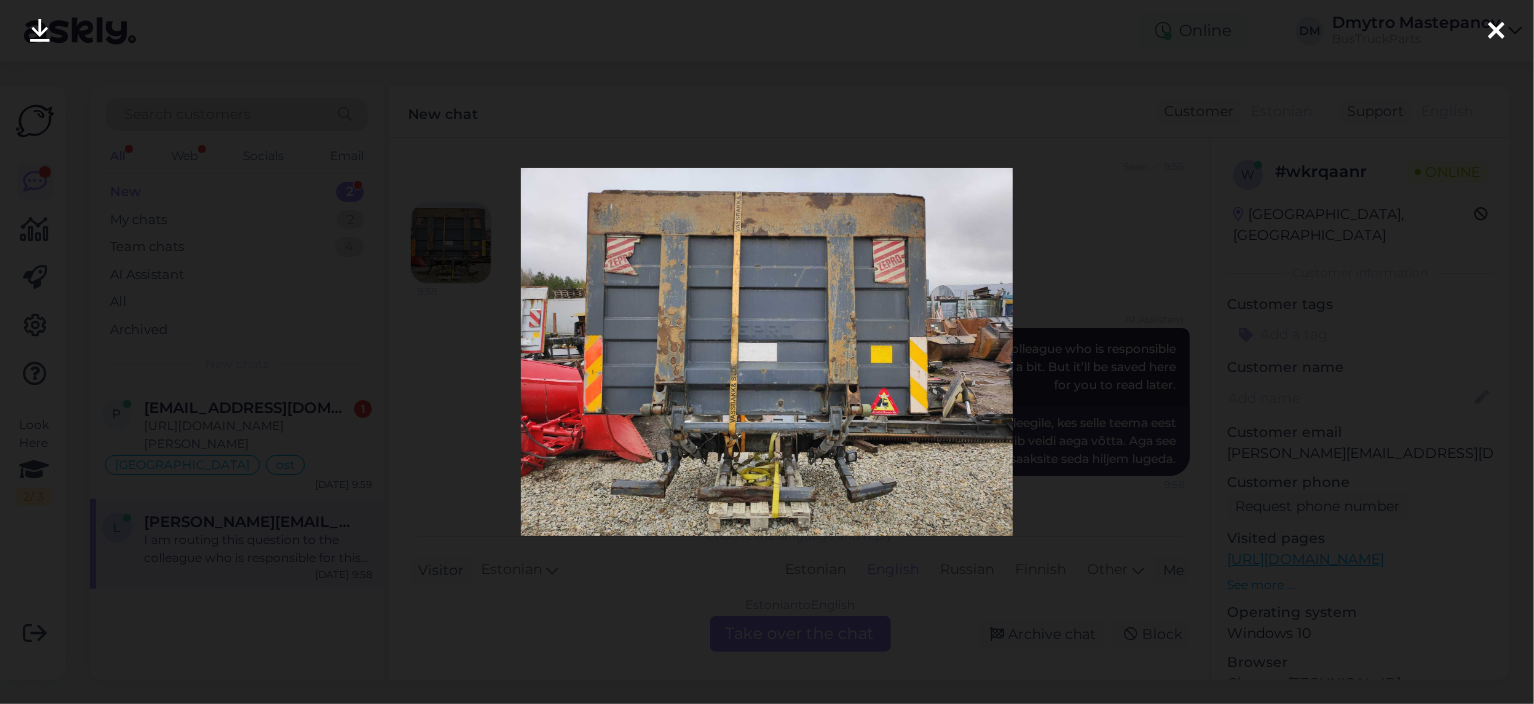 click at bounding box center (767, 352) 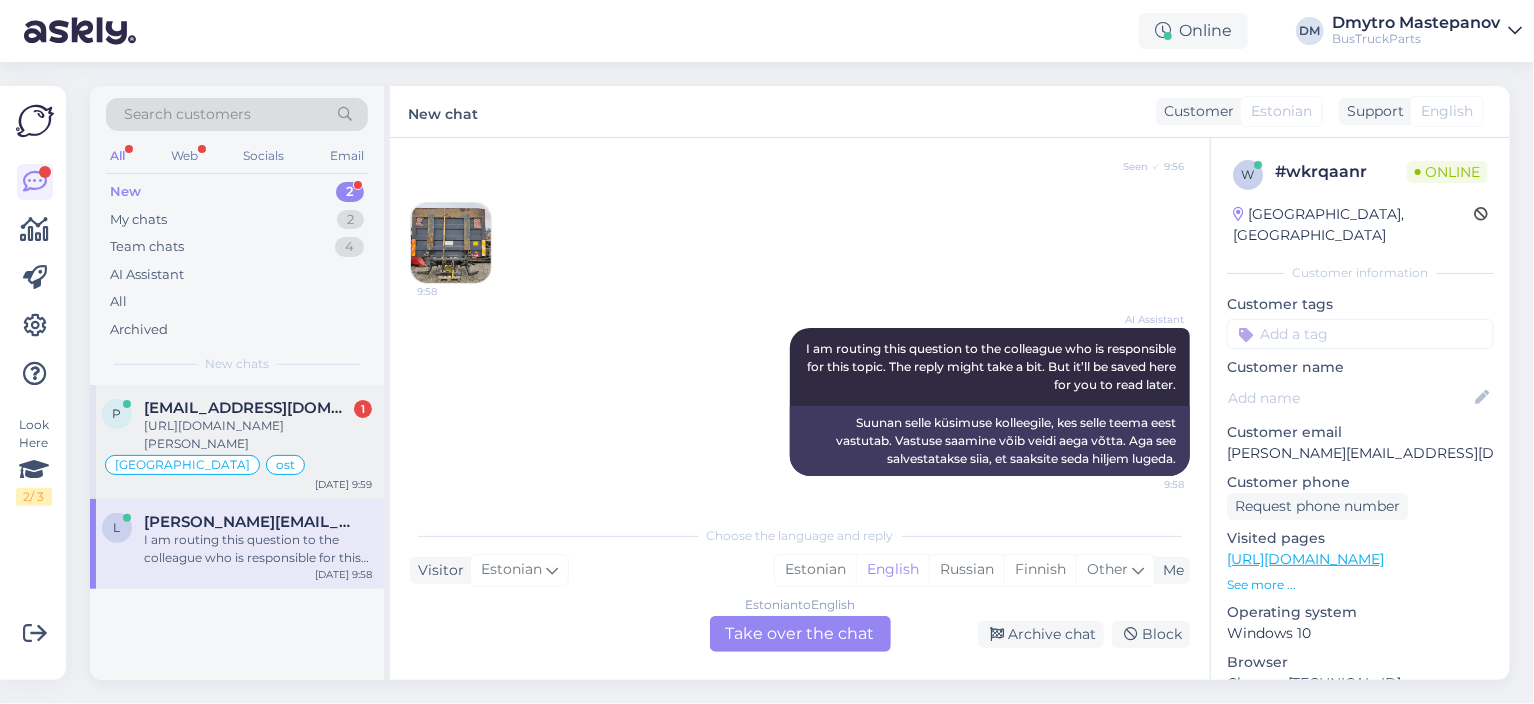 click on "[URL][DOMAIN_NAME][PERSON_NAME]" at bounding box center (258, 435) 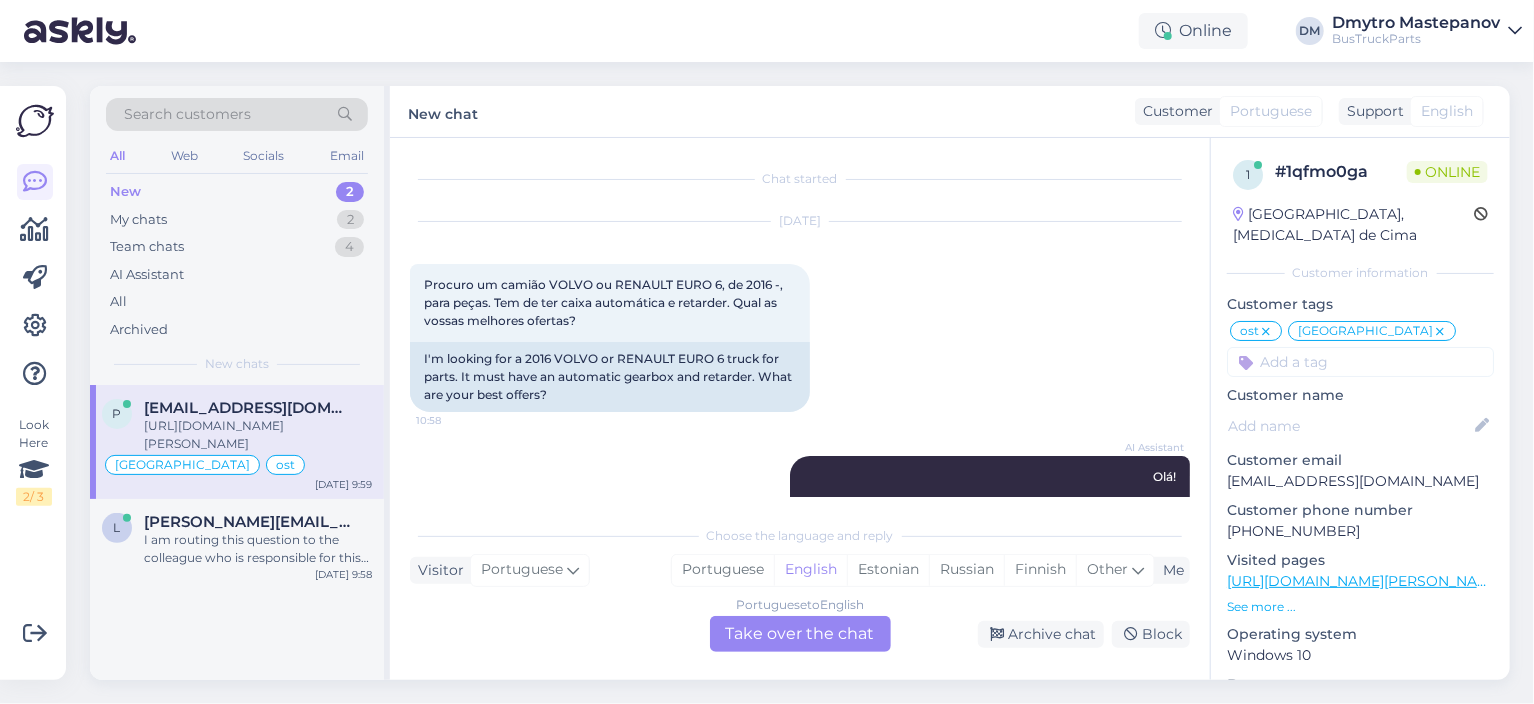 scroll, scrollTop: 8074, scrollLeft: 0, axis: vertical 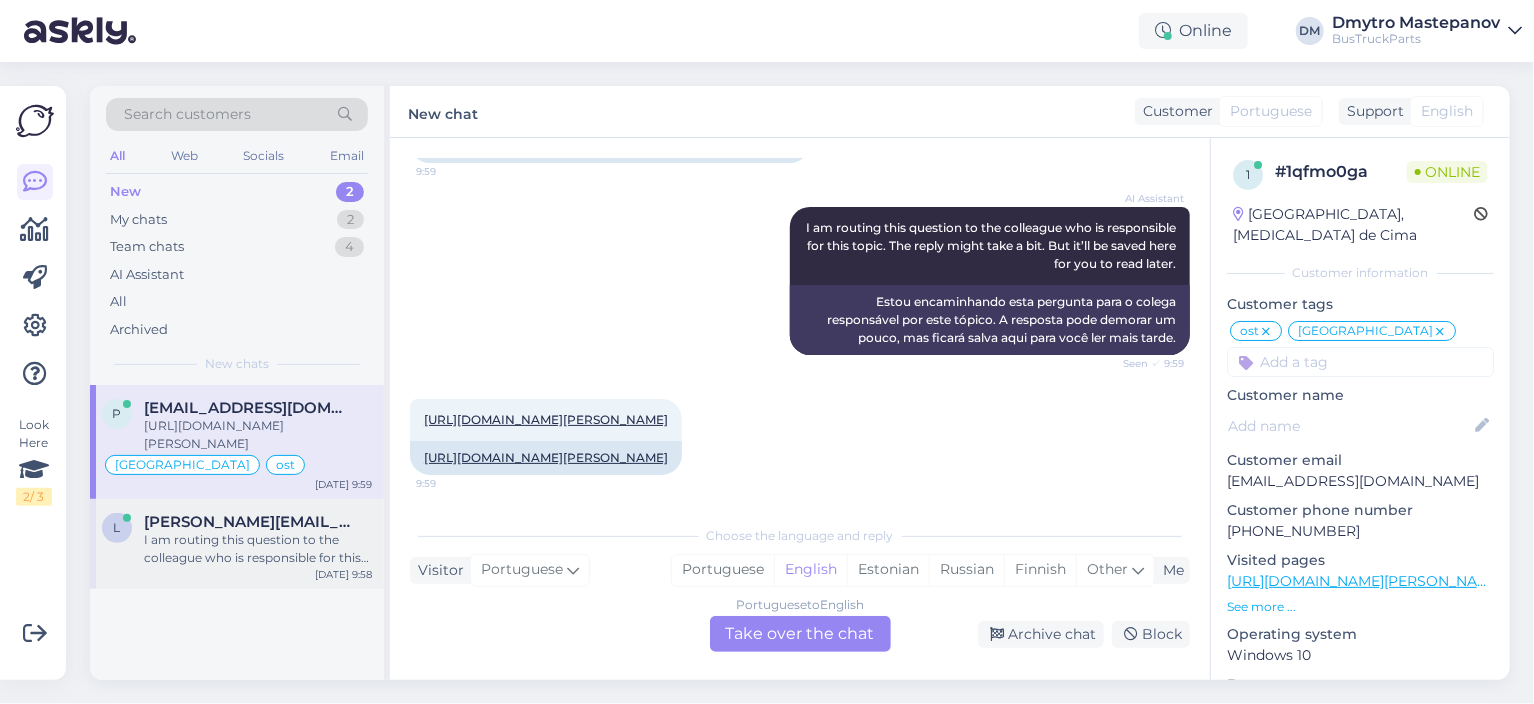 click on "I am routing this question to the colleague who is responsible for this topic. The reply might take a bit. But it’ll be saved here for you to read later." at bounding box center [258, 549] 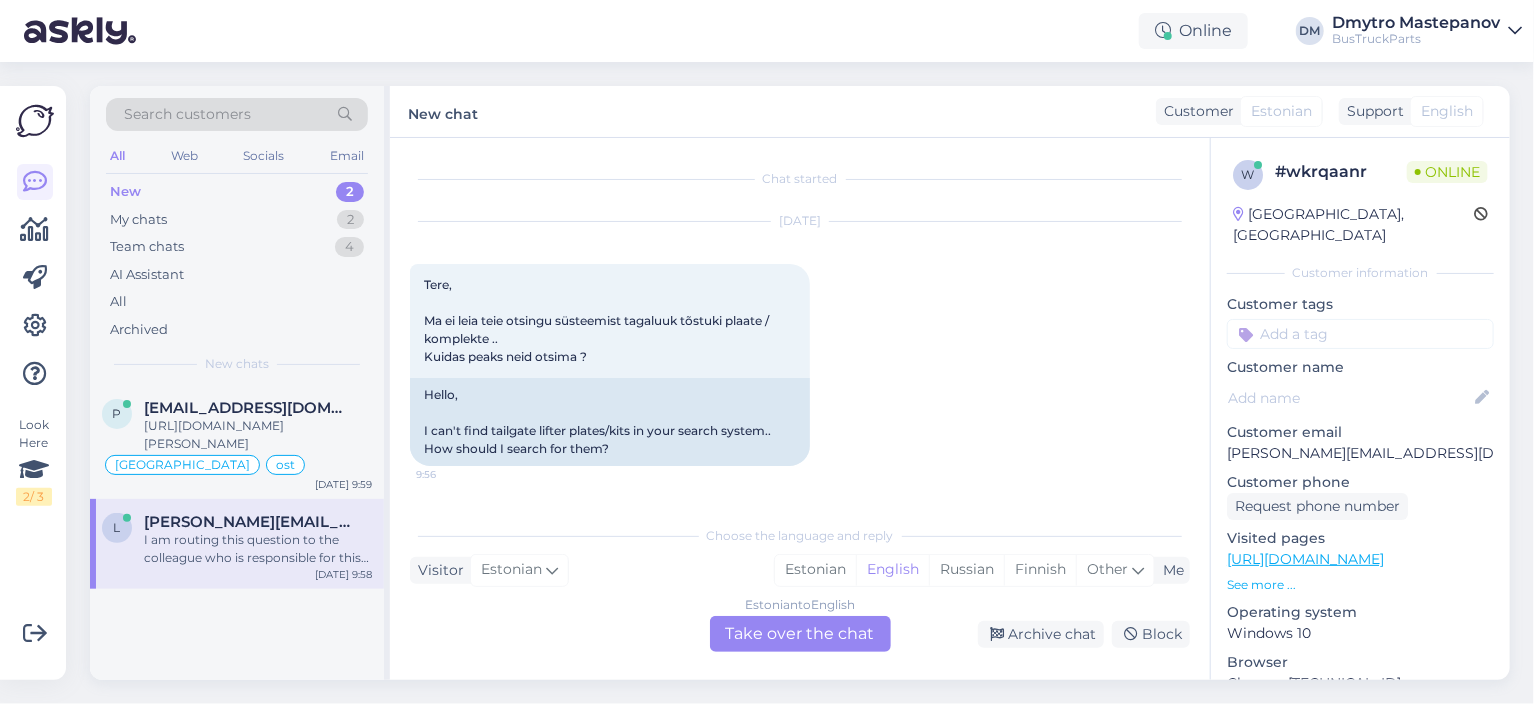 scroll, scrollTop: 484, scrollLeft: 0, axis: vertical 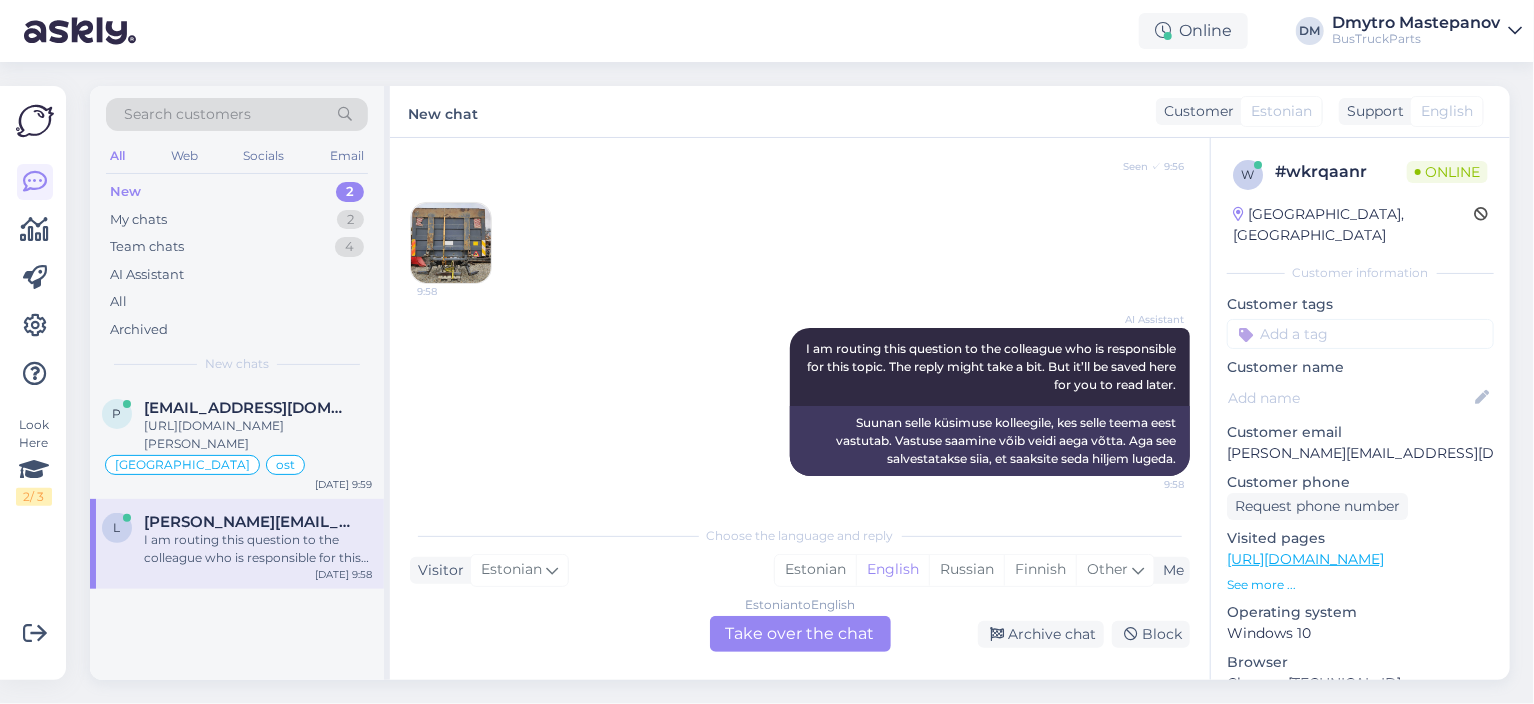 click at bounding box center (451, 243) 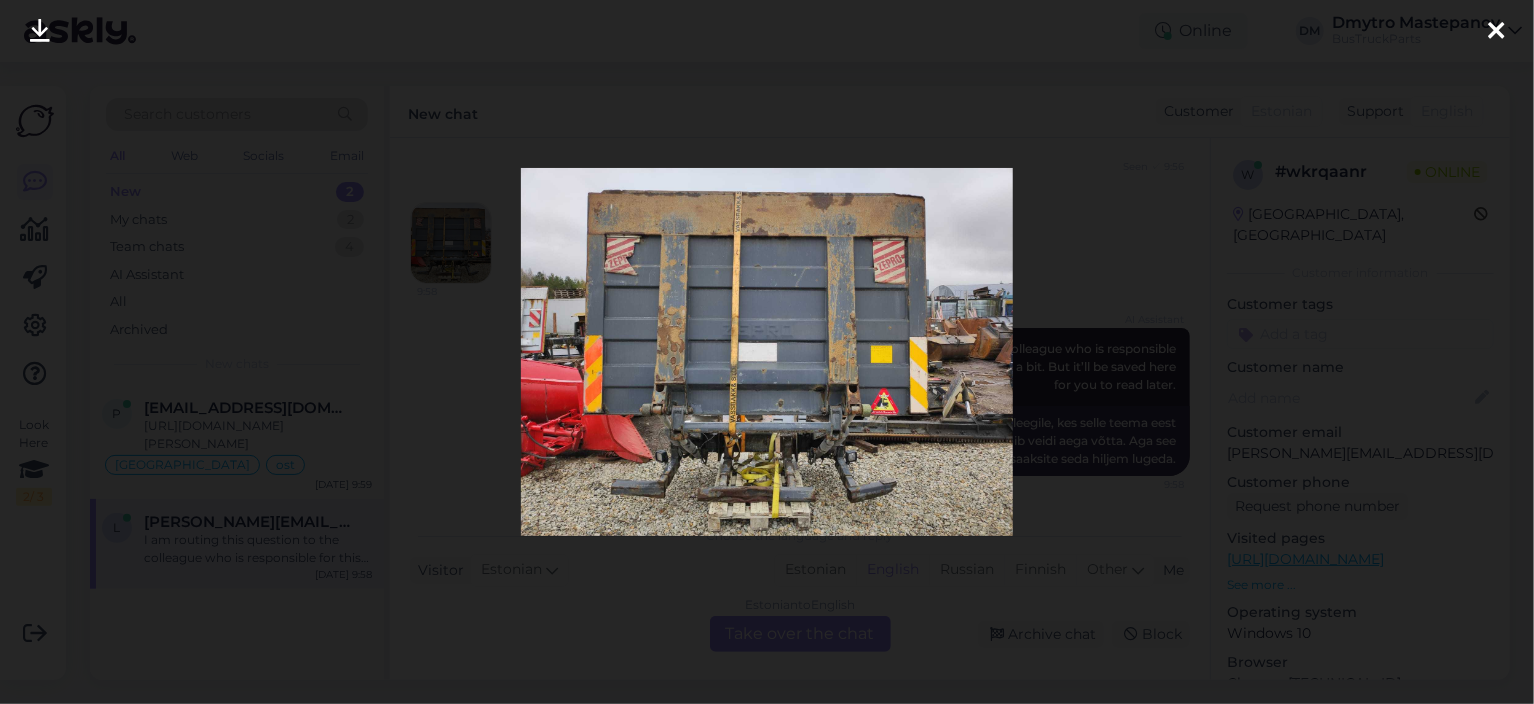 click at bounding box center [1496, 32] 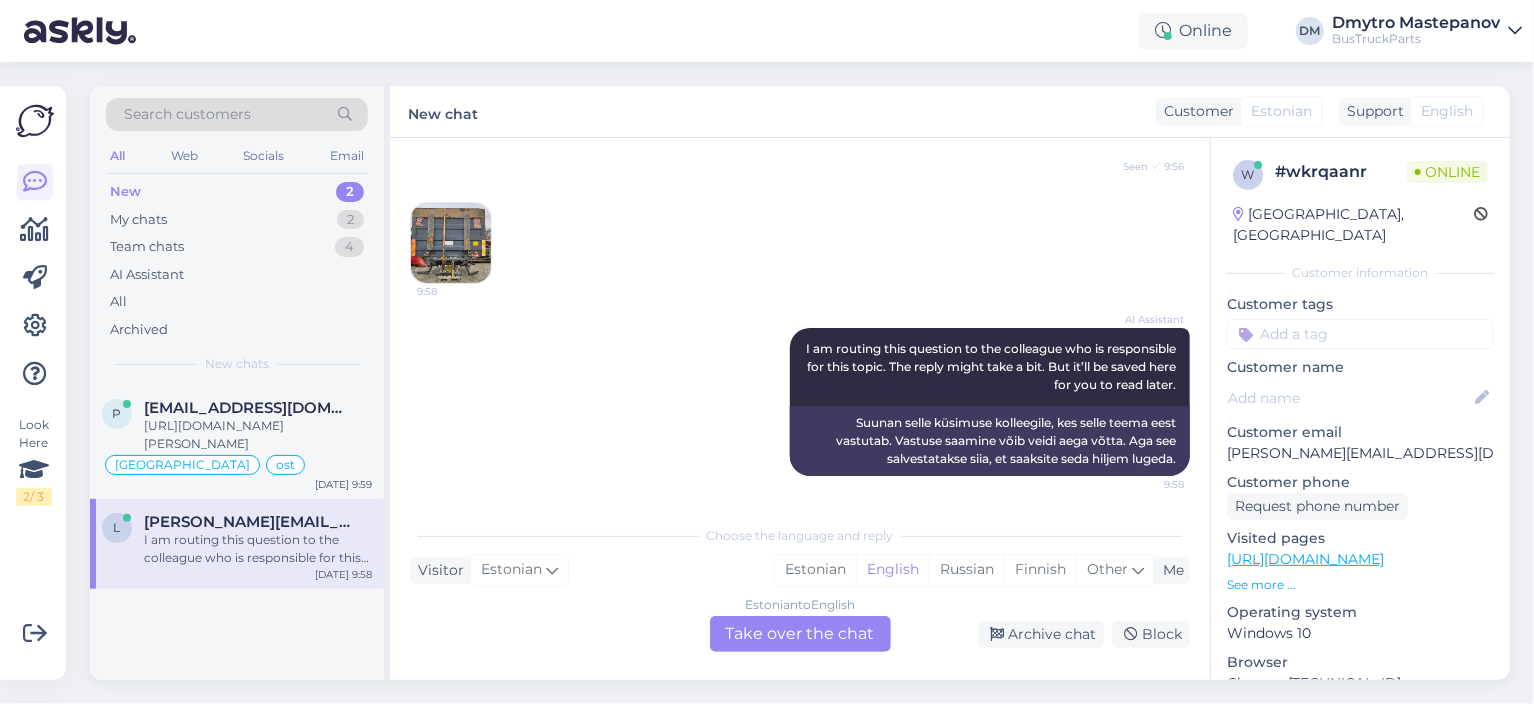 click on "See more ..." at bounding box center [1360, 585] 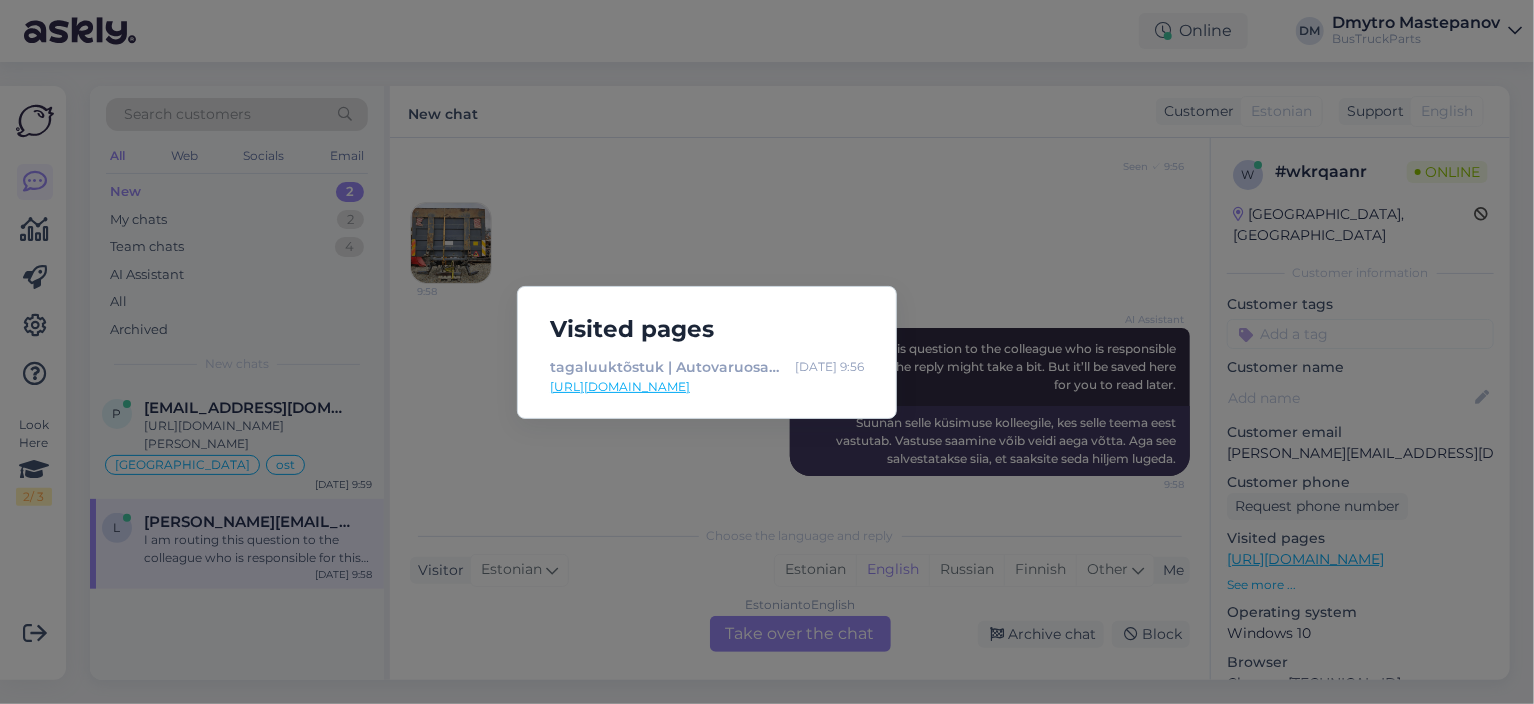 click on "[URL][DOMAIN_NAME]" at bounding box center (707, 387) 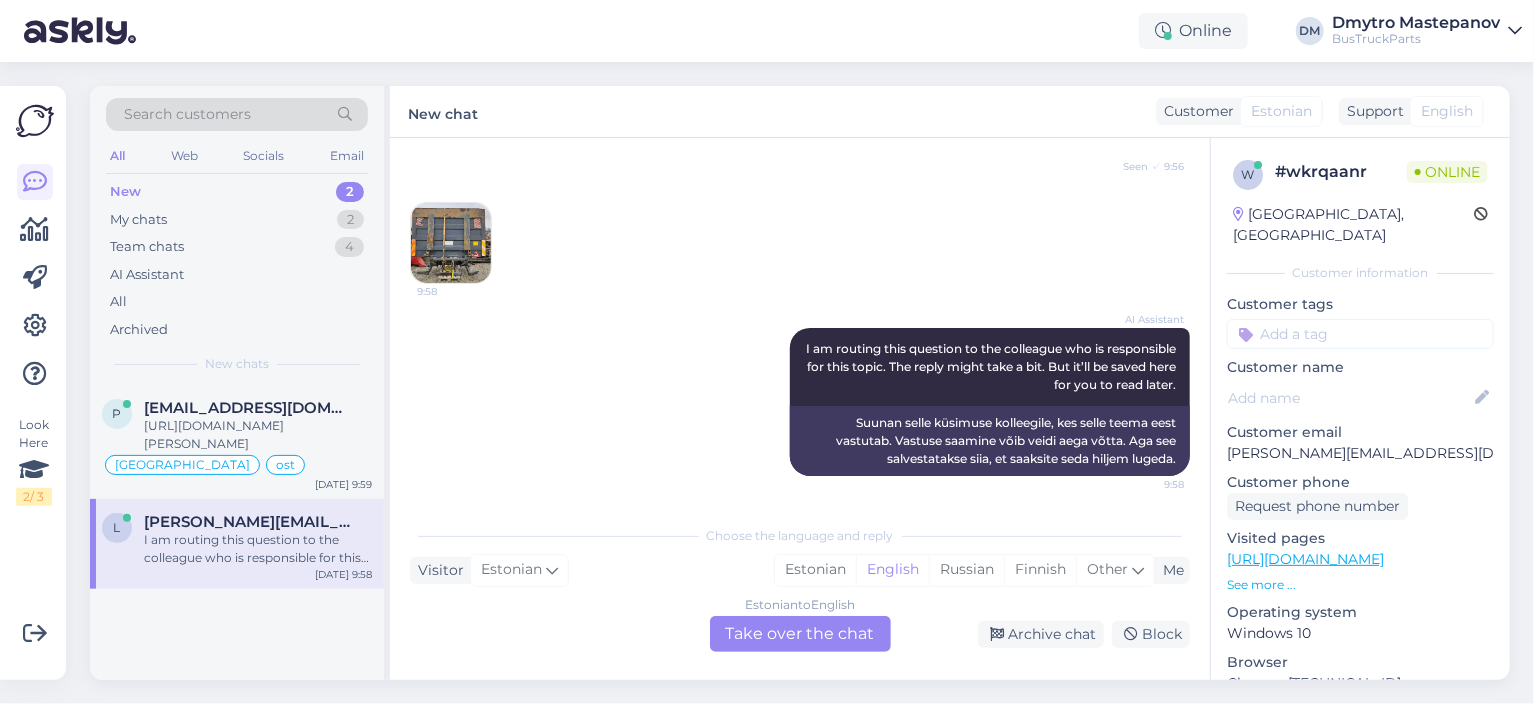 click at bounding box center [451, 243] 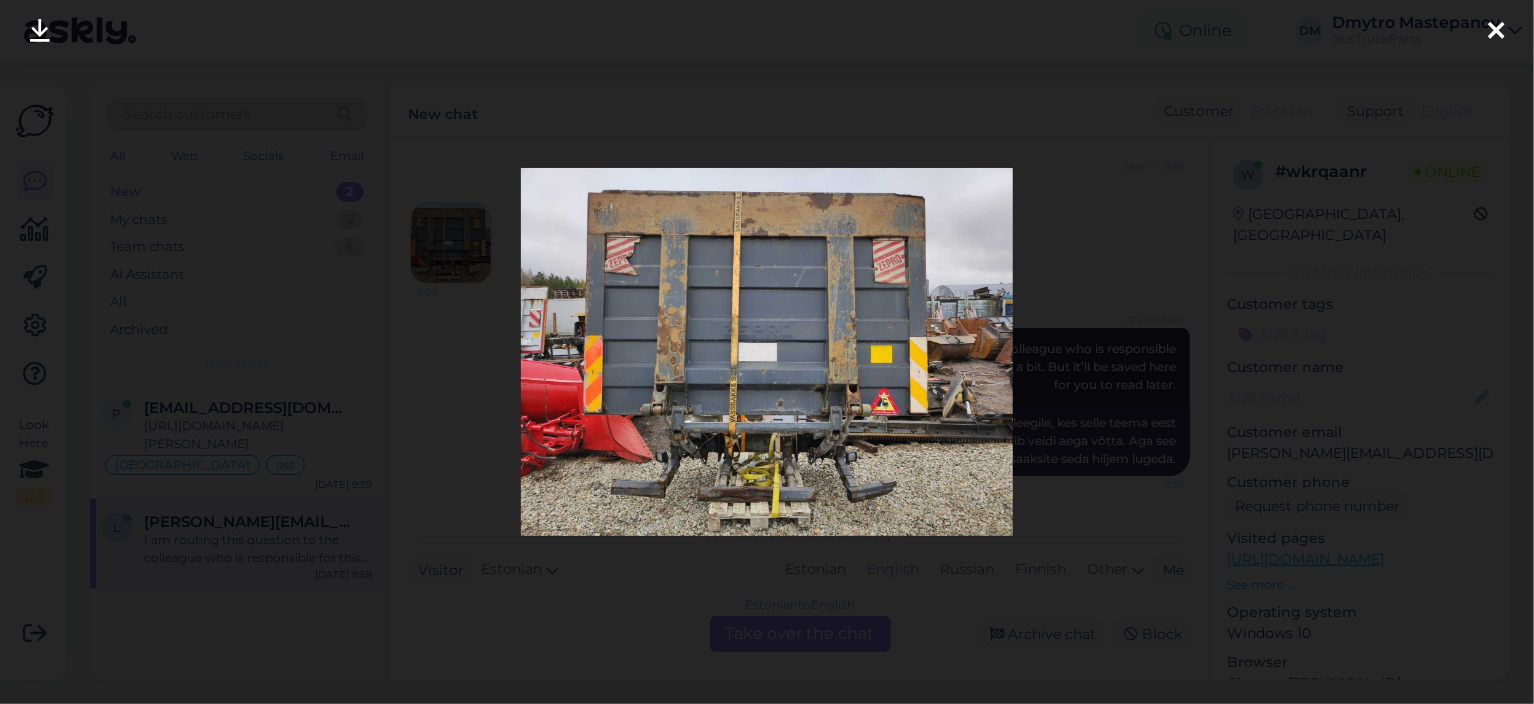 click at bounding box center [1496, 32] 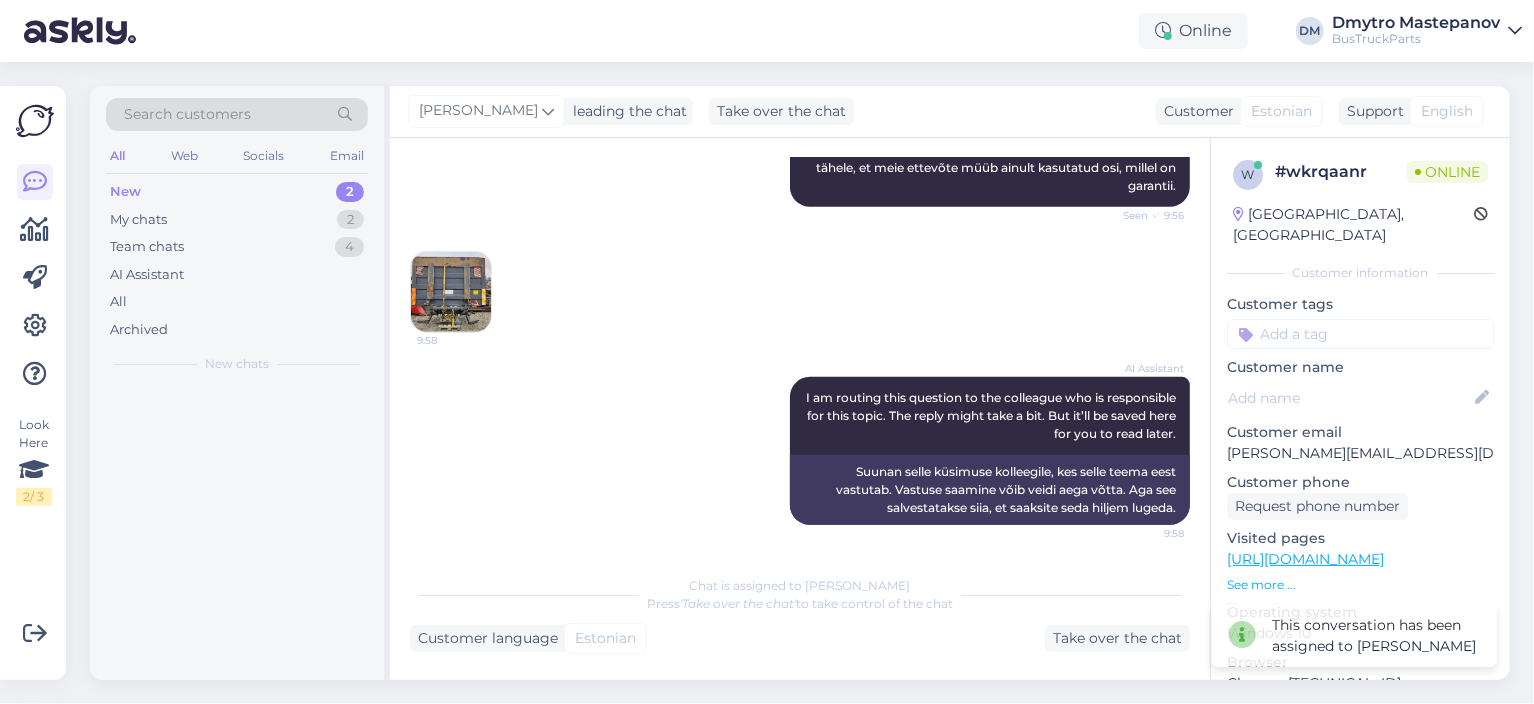 scroll, scrollTop: 435, scrollLeft: 0, axis: vertical 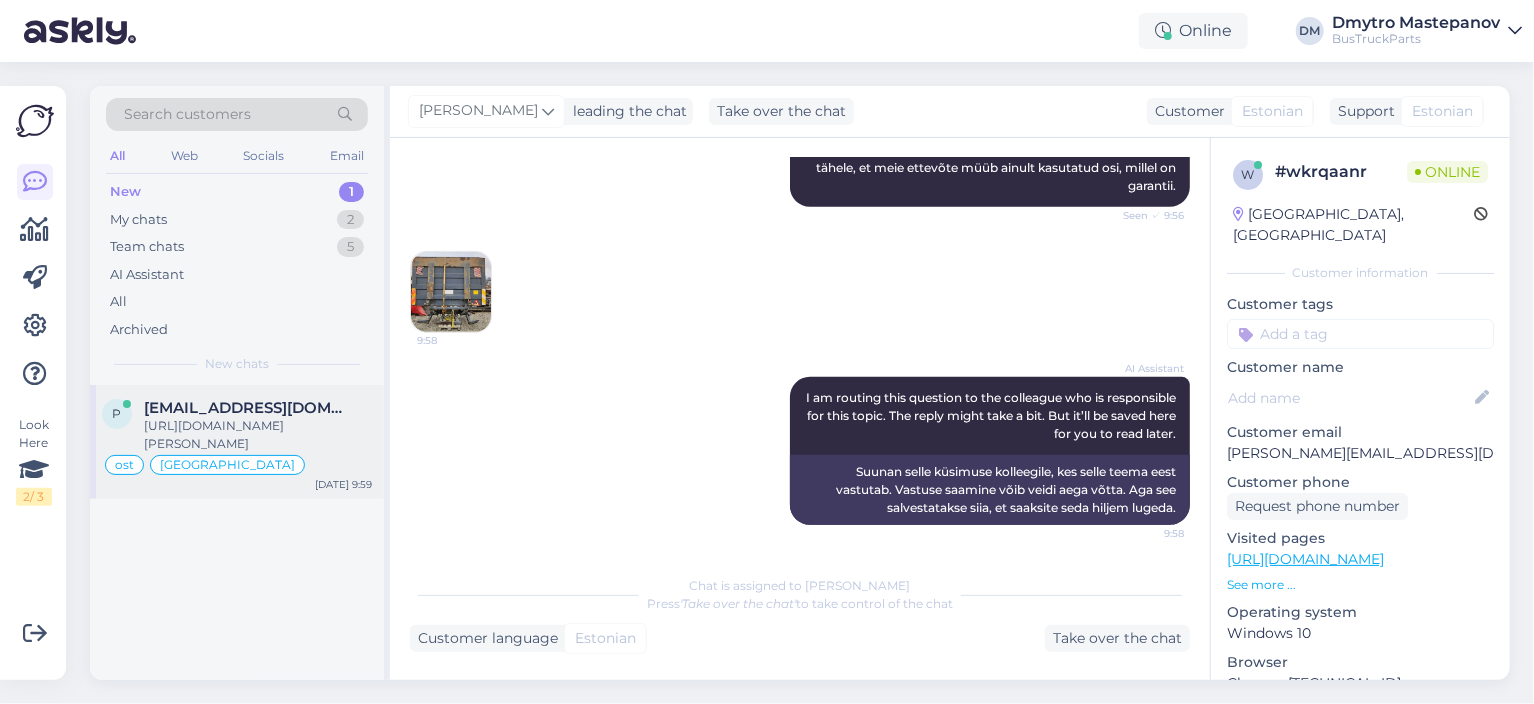 click on "[URL][DOMAIN_NAME][PERSON_NAME]" at bounding box center [258, 435] 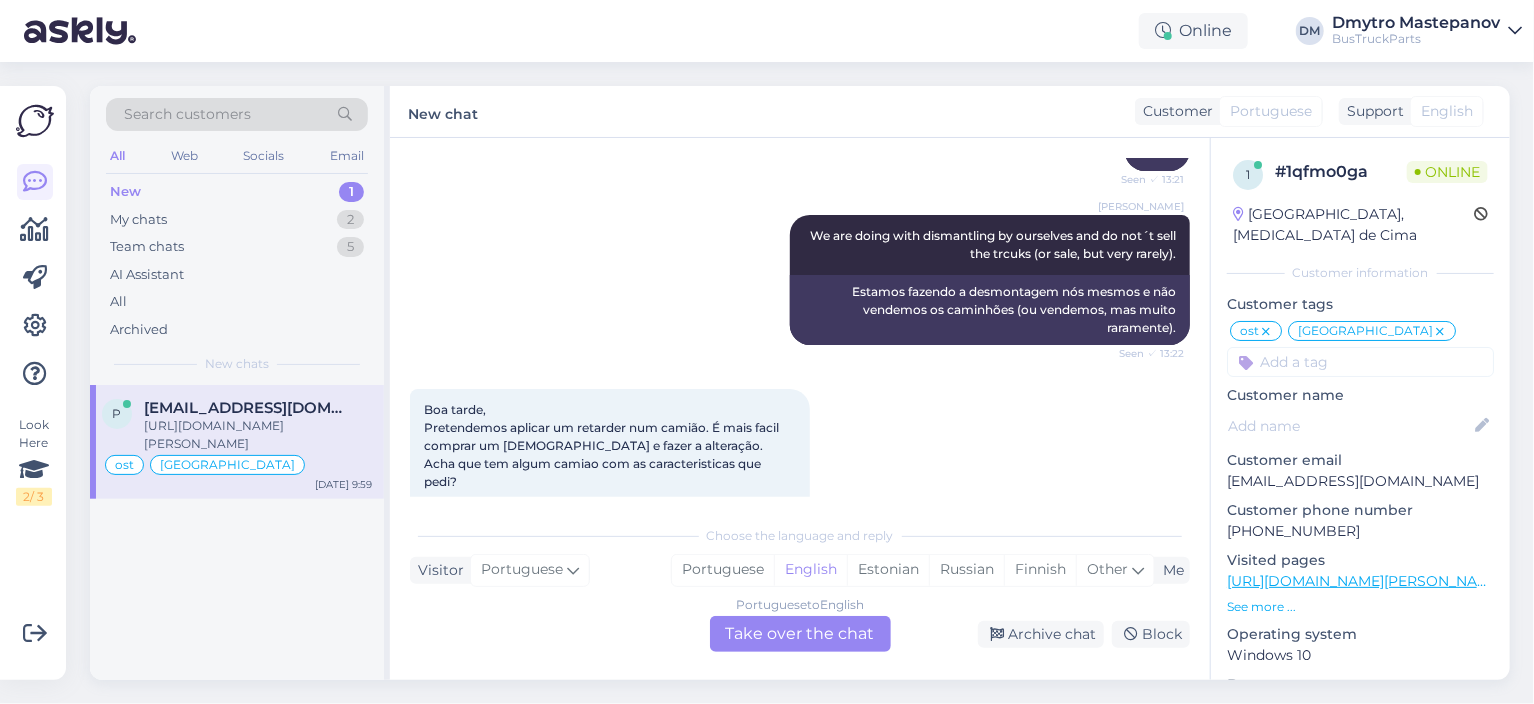 scroll, scrollTop: 0, scrollLeft: 0, axis: both 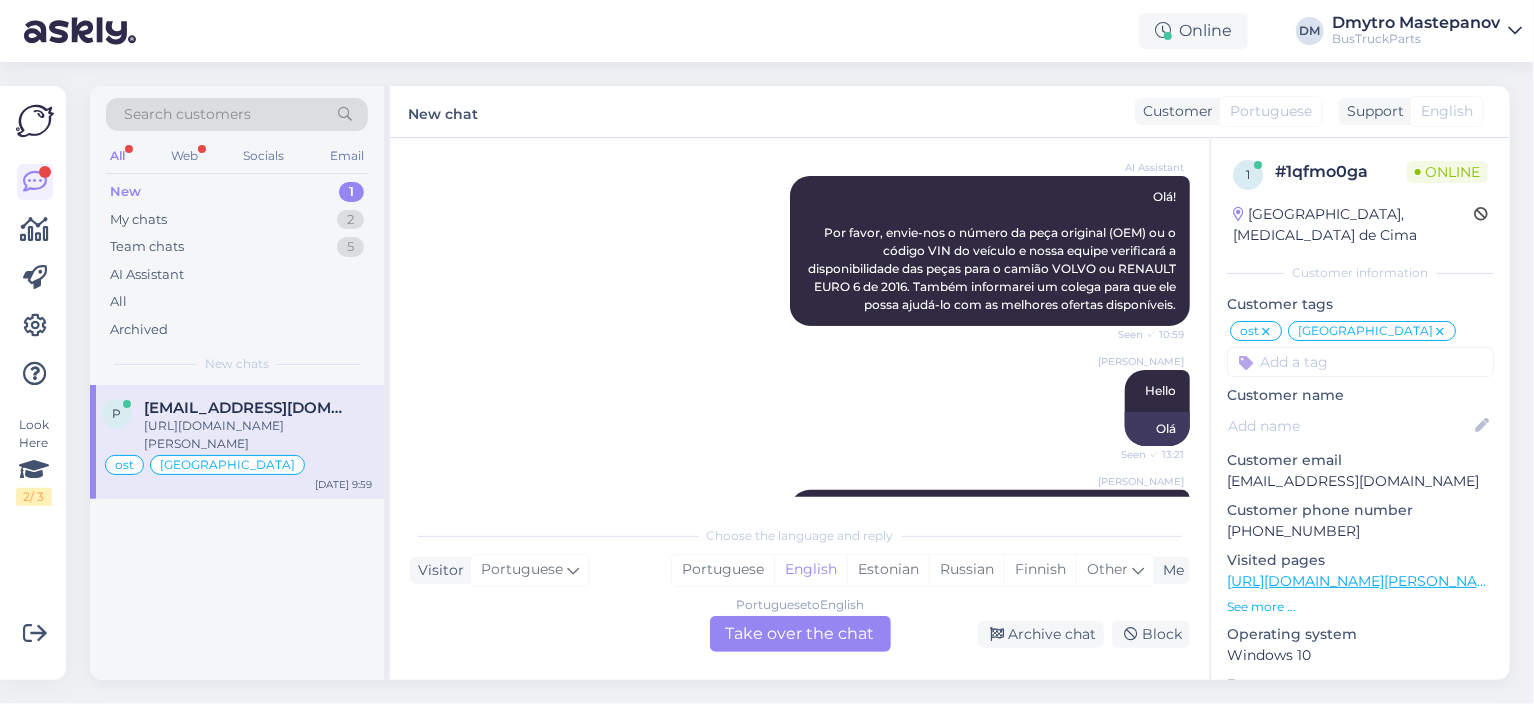 click on "New" at bounding box center (125, 192) 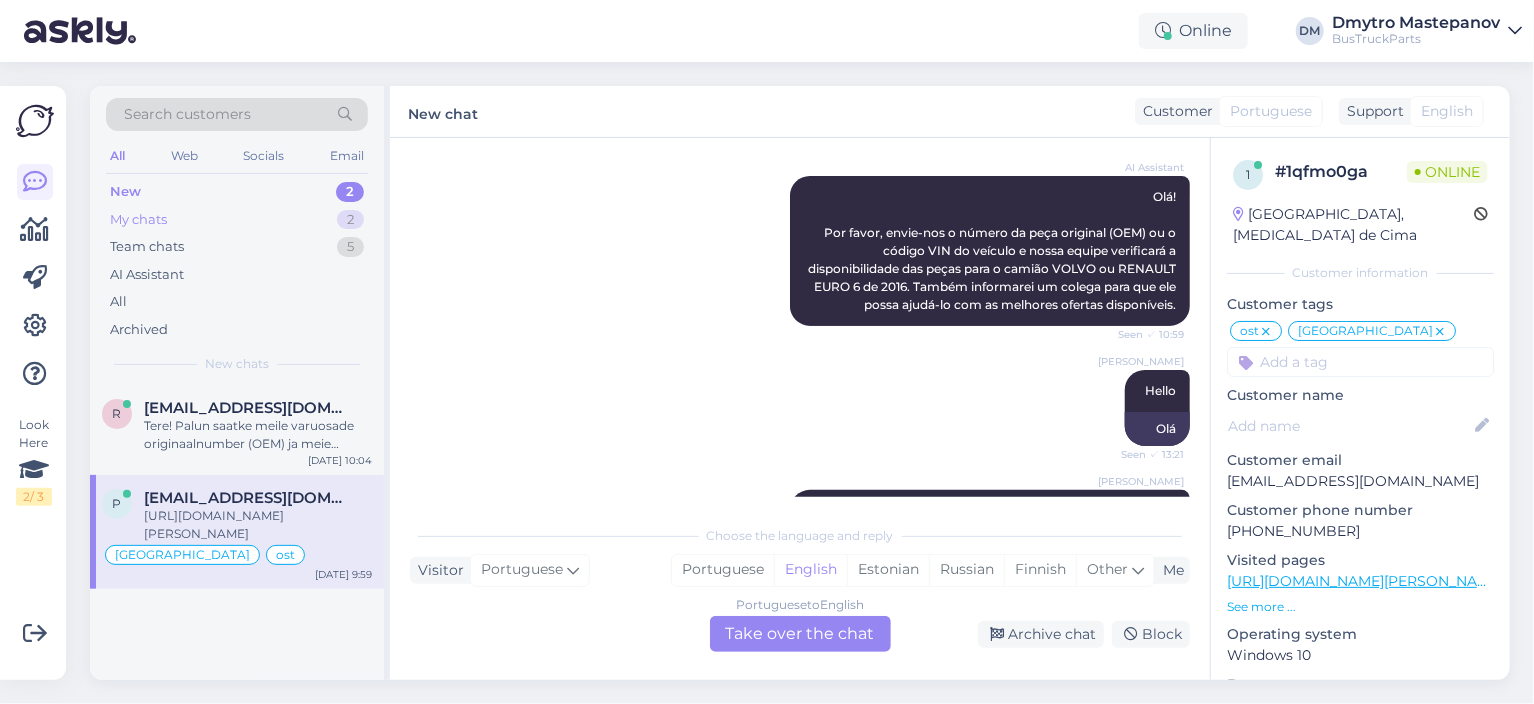 click on "My chats" at bounding box center [138, 220] 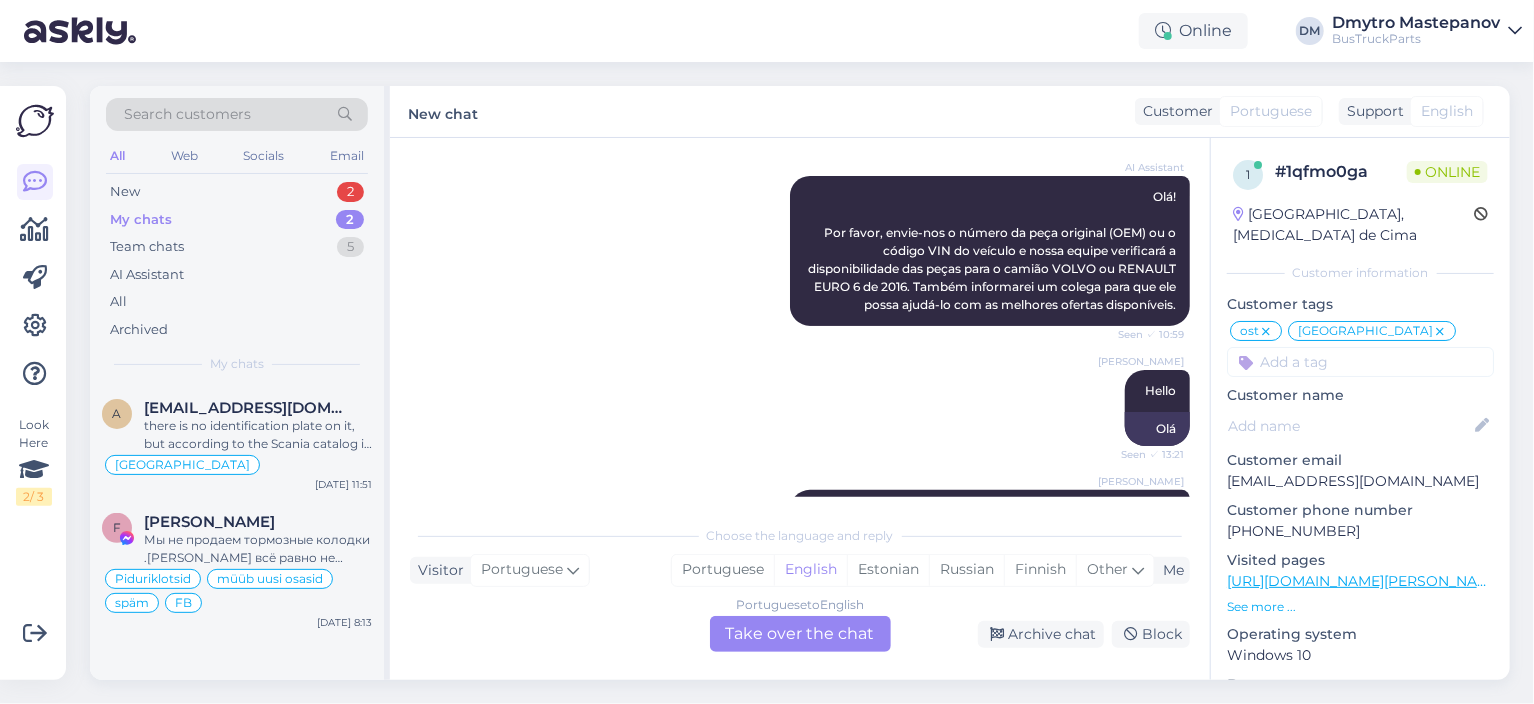 click on "My chats" at bounding box center [141, 220] 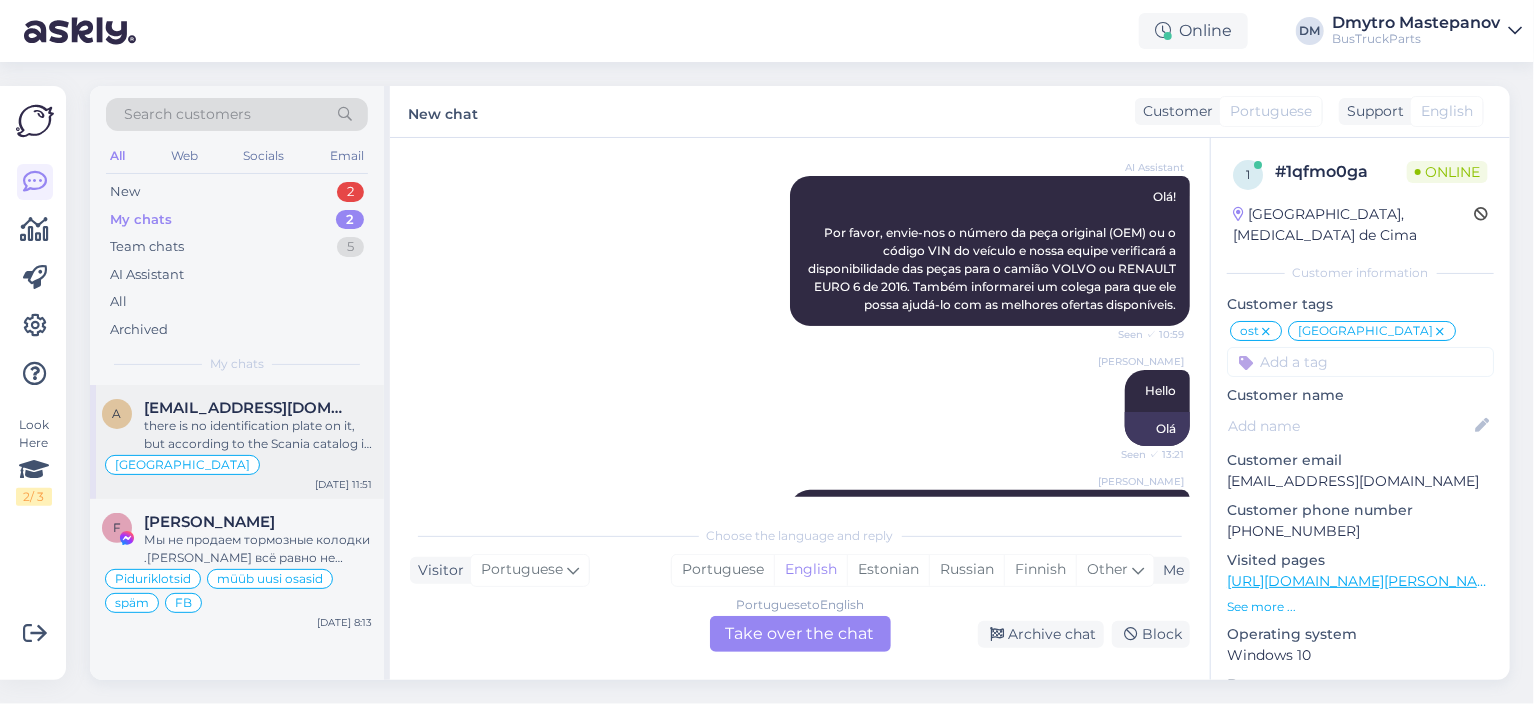 click on "there is no identification plate on it, but according to the Scania catalog it fits your engine DSC12 02 /360hp" at bounding box center (258, 435) 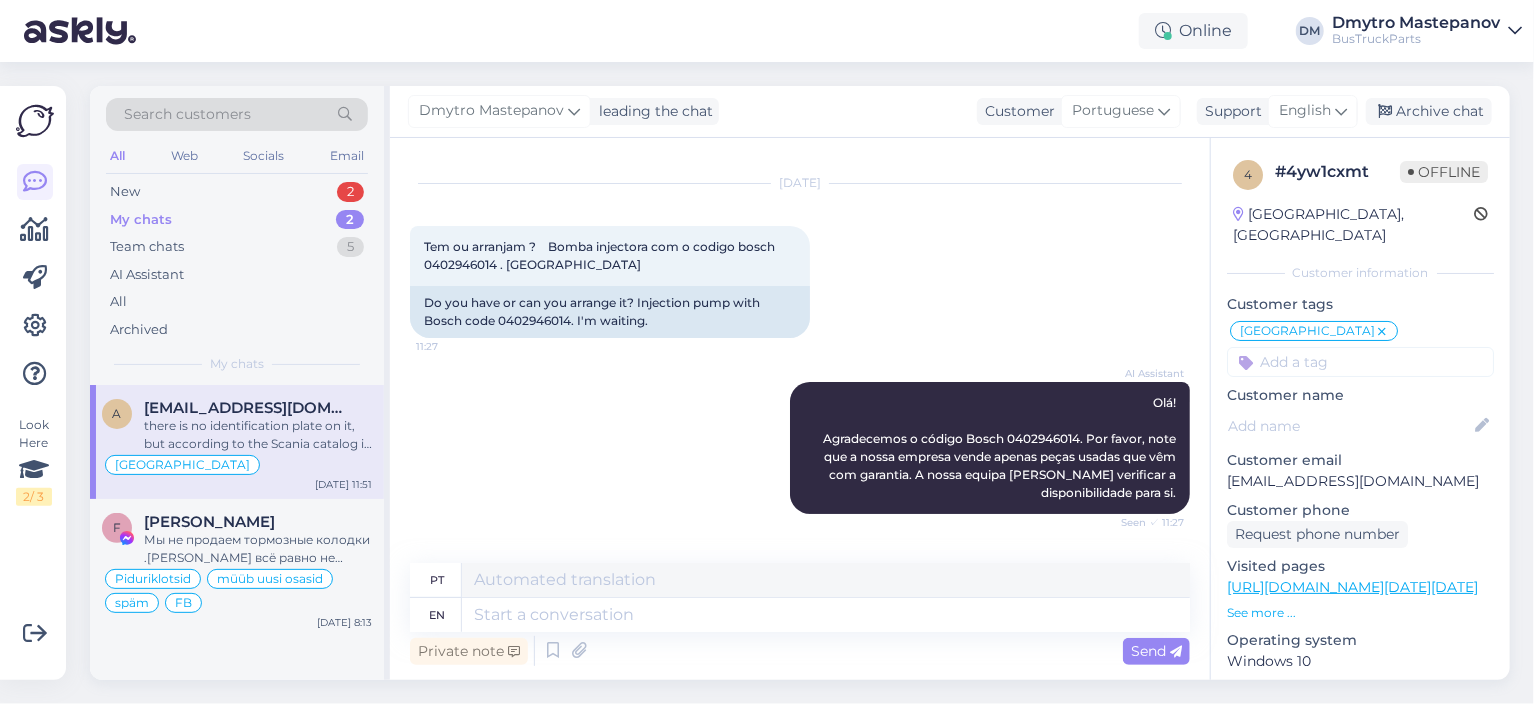 scroll, scrollTop: 0, scrollLeft: 0, axis: both 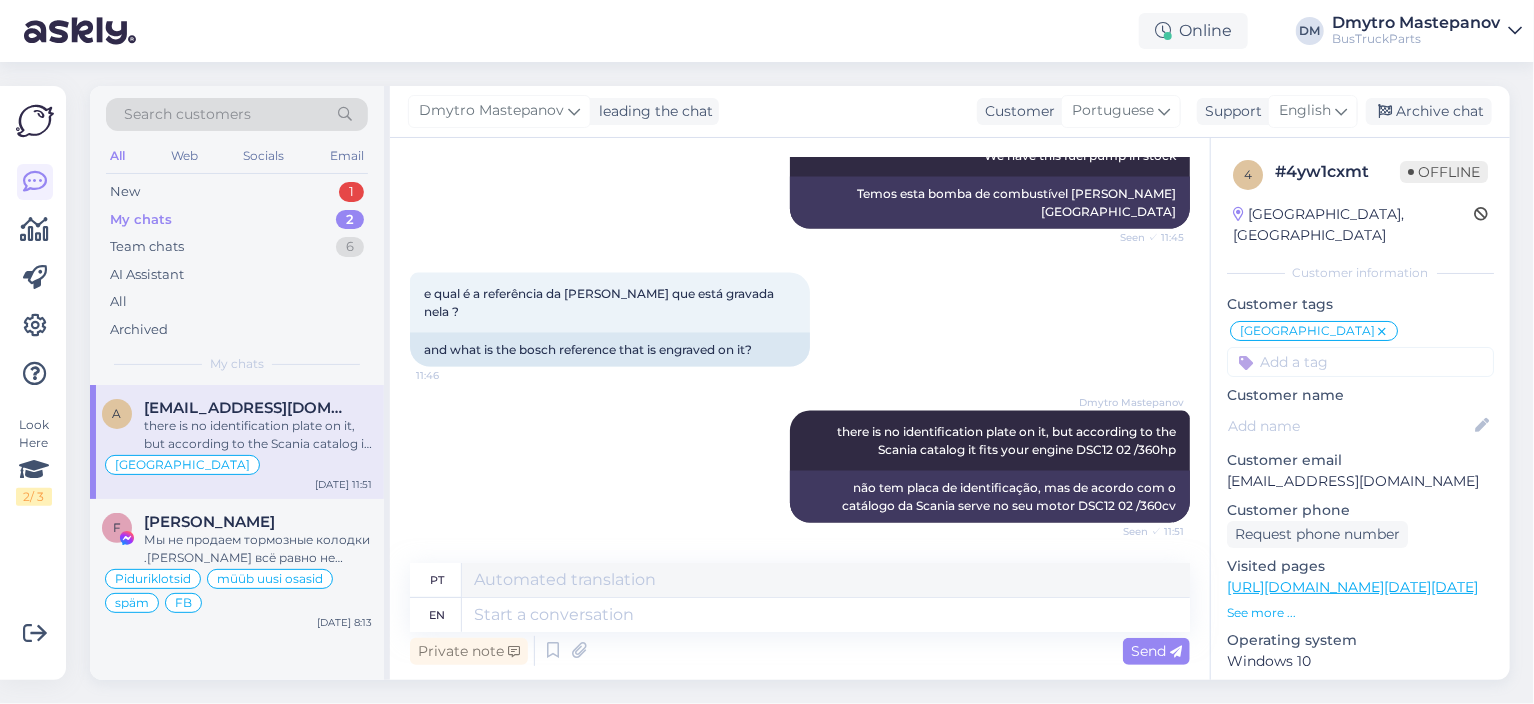 click on "My chats" at bounding box center [141, 220] 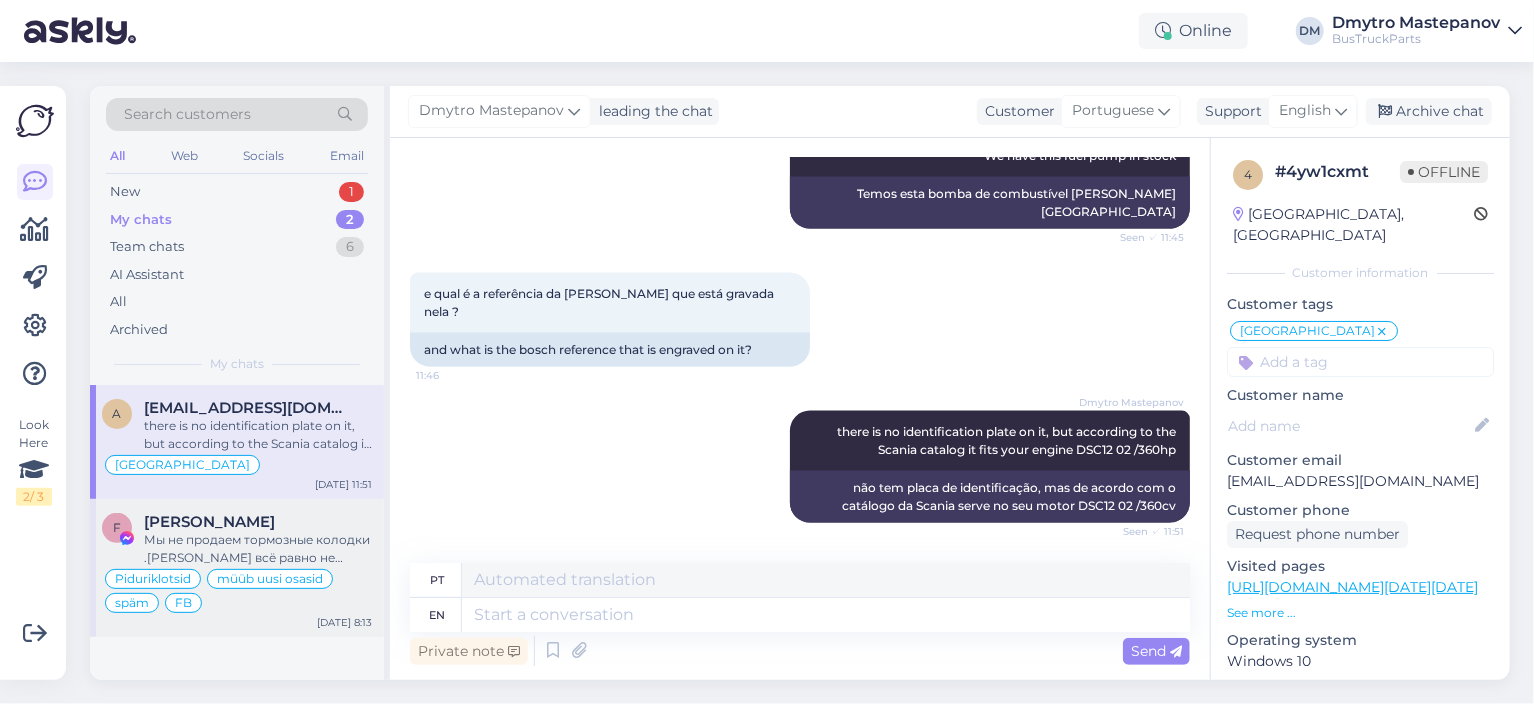 click on "[PERSON_NAME]" at bounding box center (209, 522) 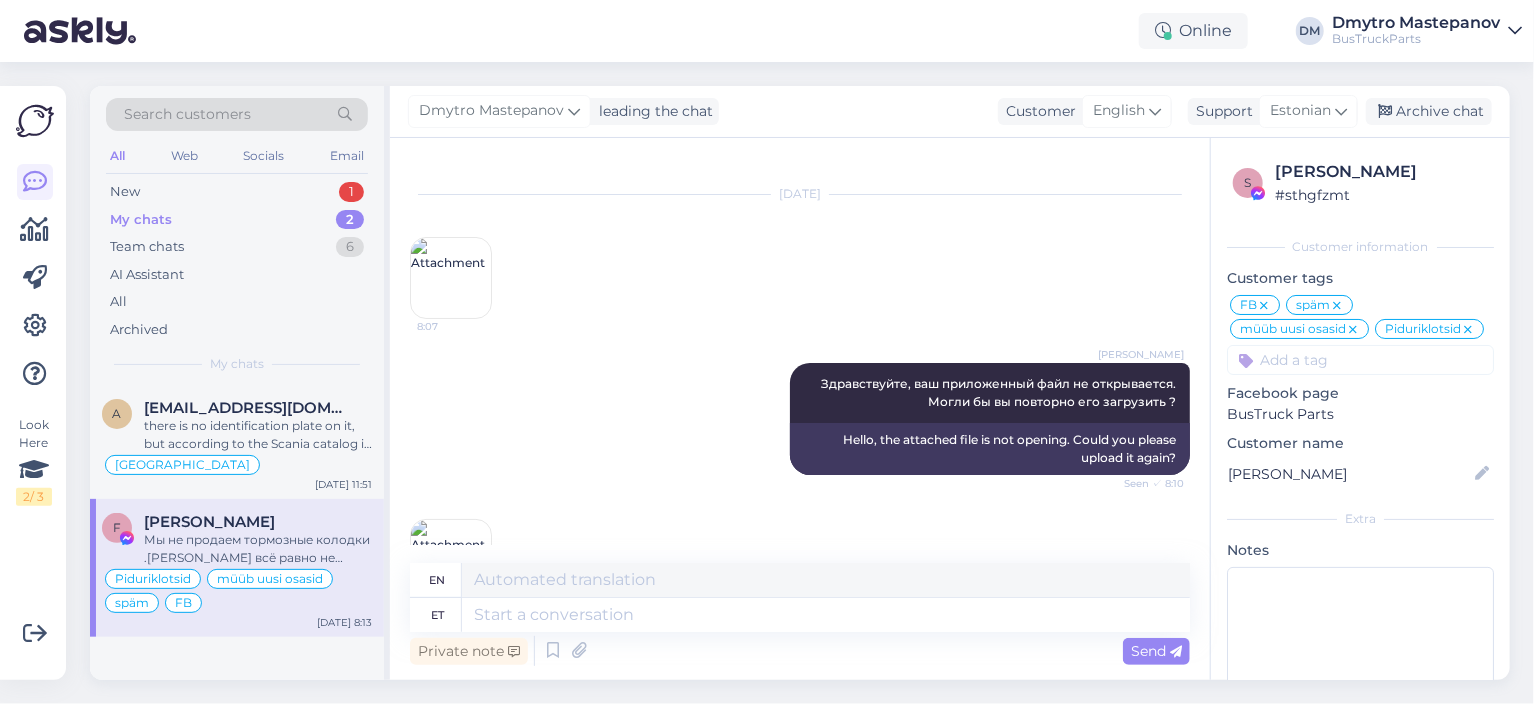 scroll, scrollTop: 0, scrollLeft: 0, axis: both 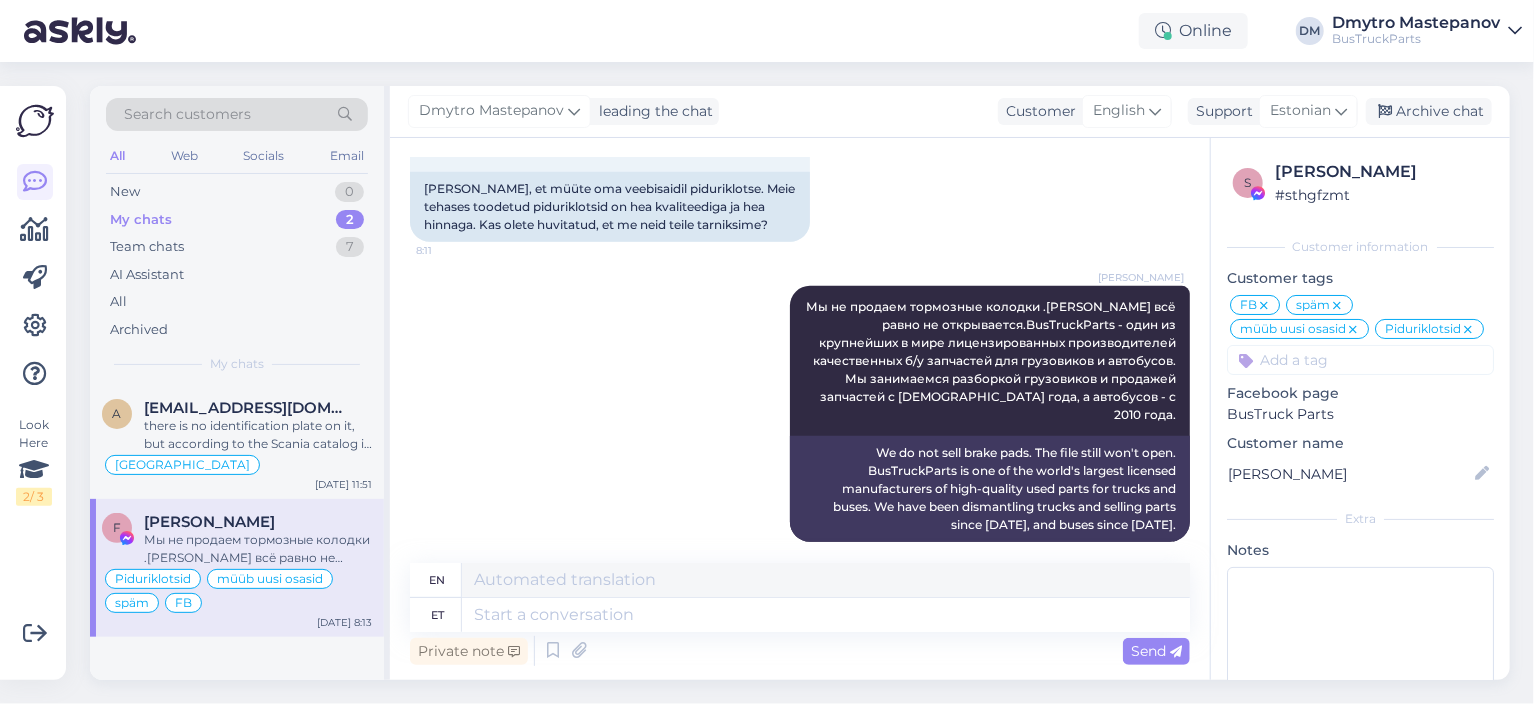 click on "My chats" at bounding box center (141, 220) 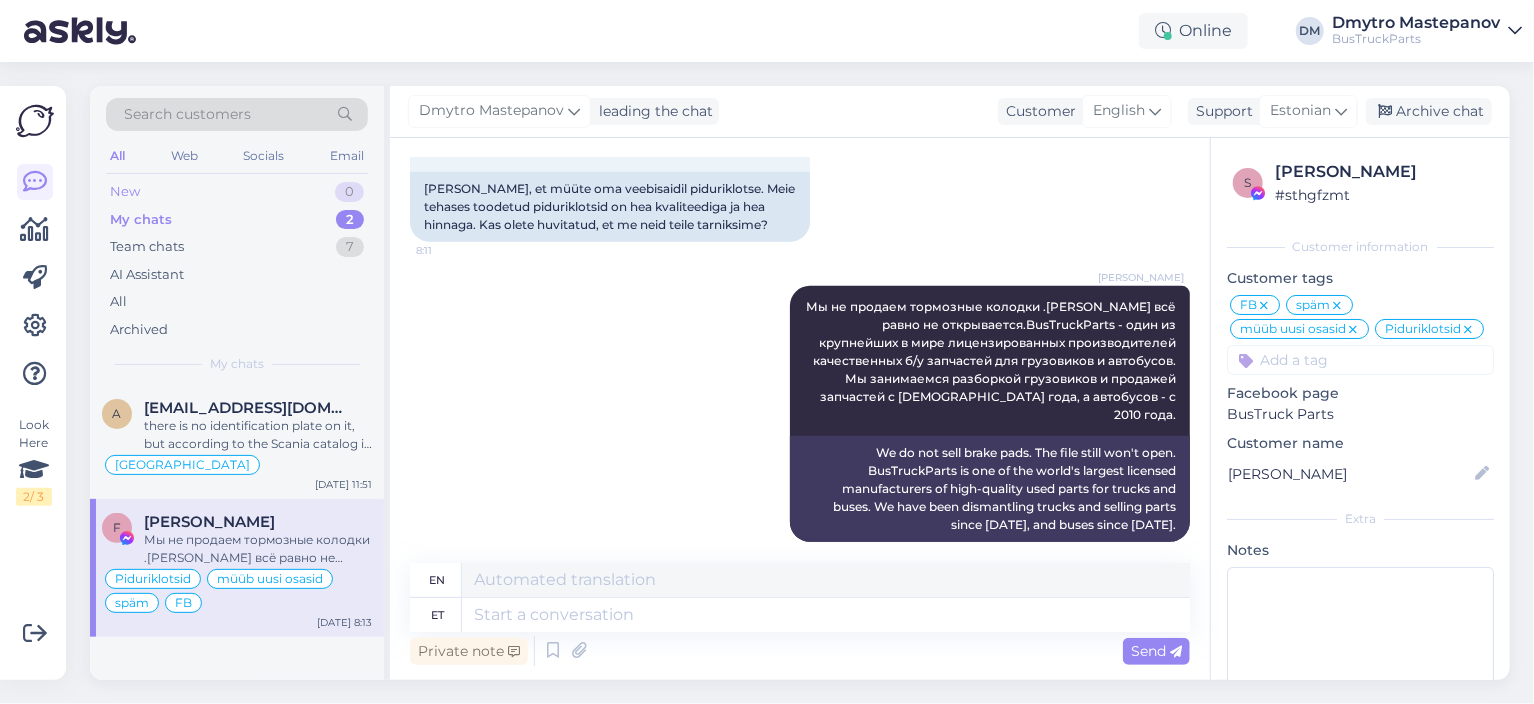 click on "New" at bounding box center [125, 192] 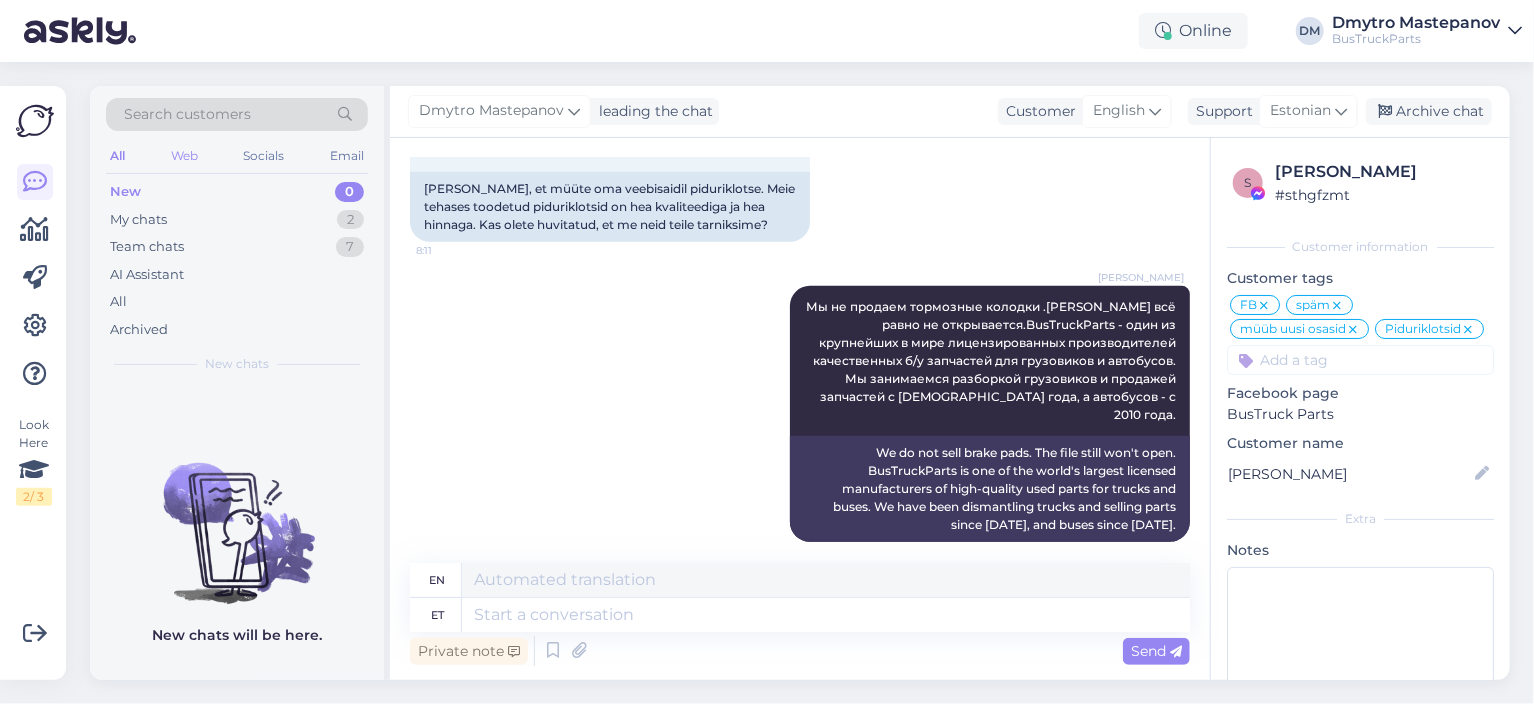 click on "Web" at bounding box center (184, 156) 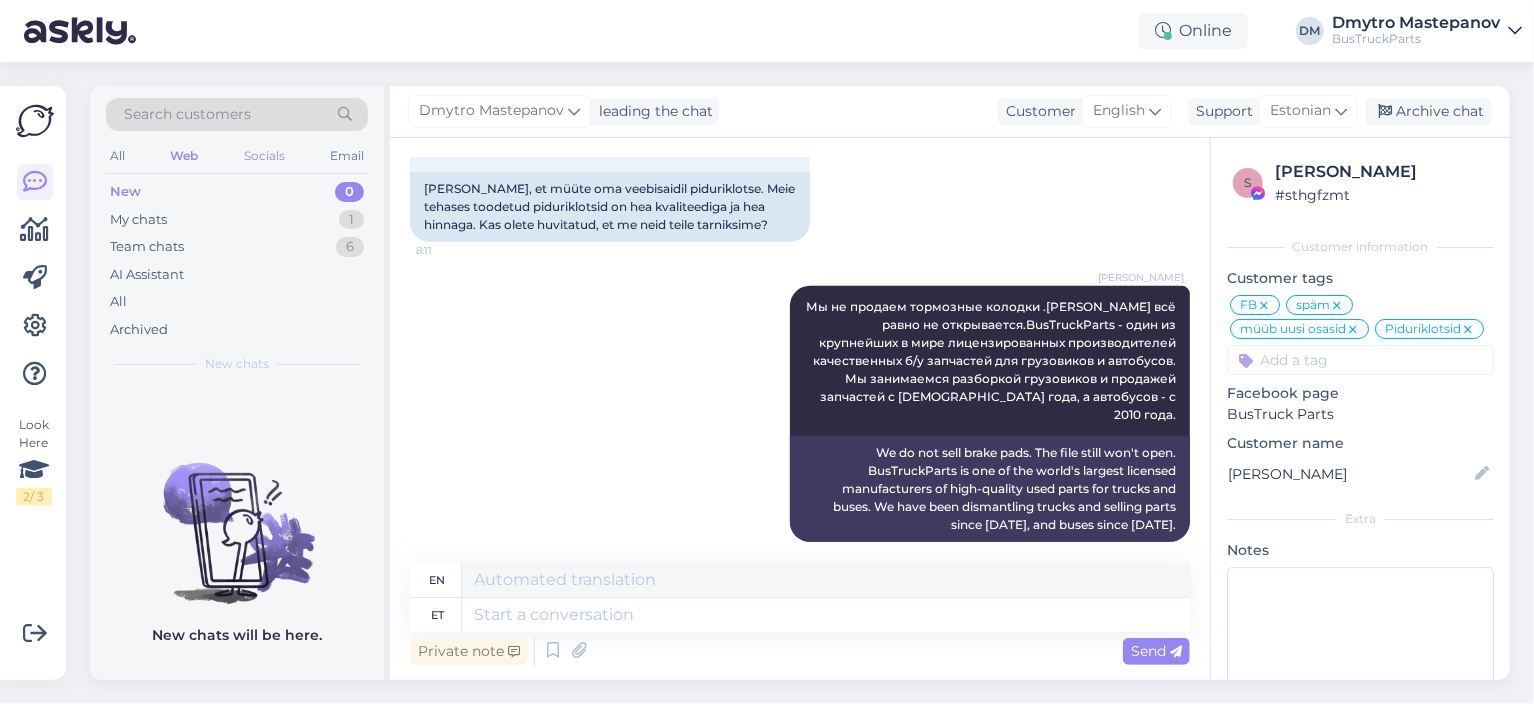 click on "Socials" at bounding box center [264, 156] 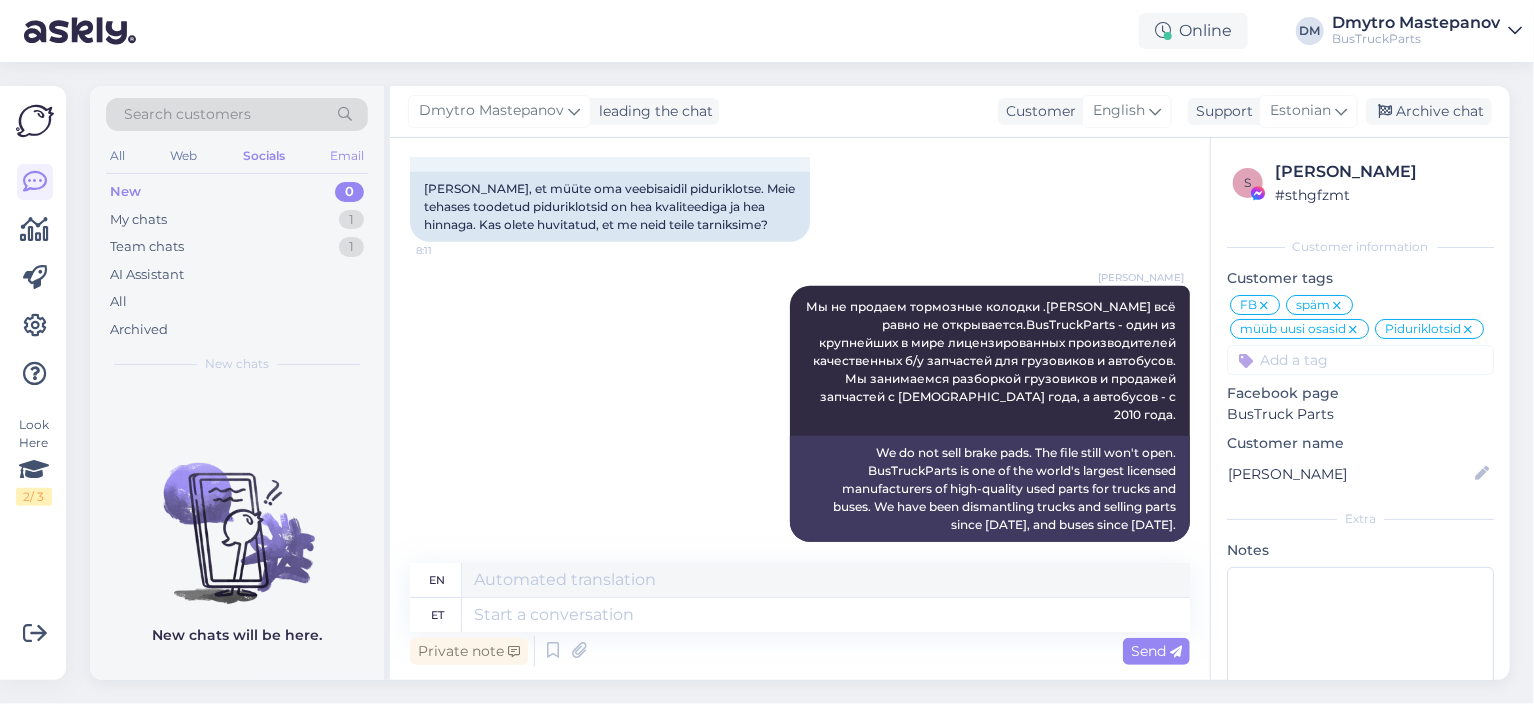 click on "Email" at bounding box center (347, 156) 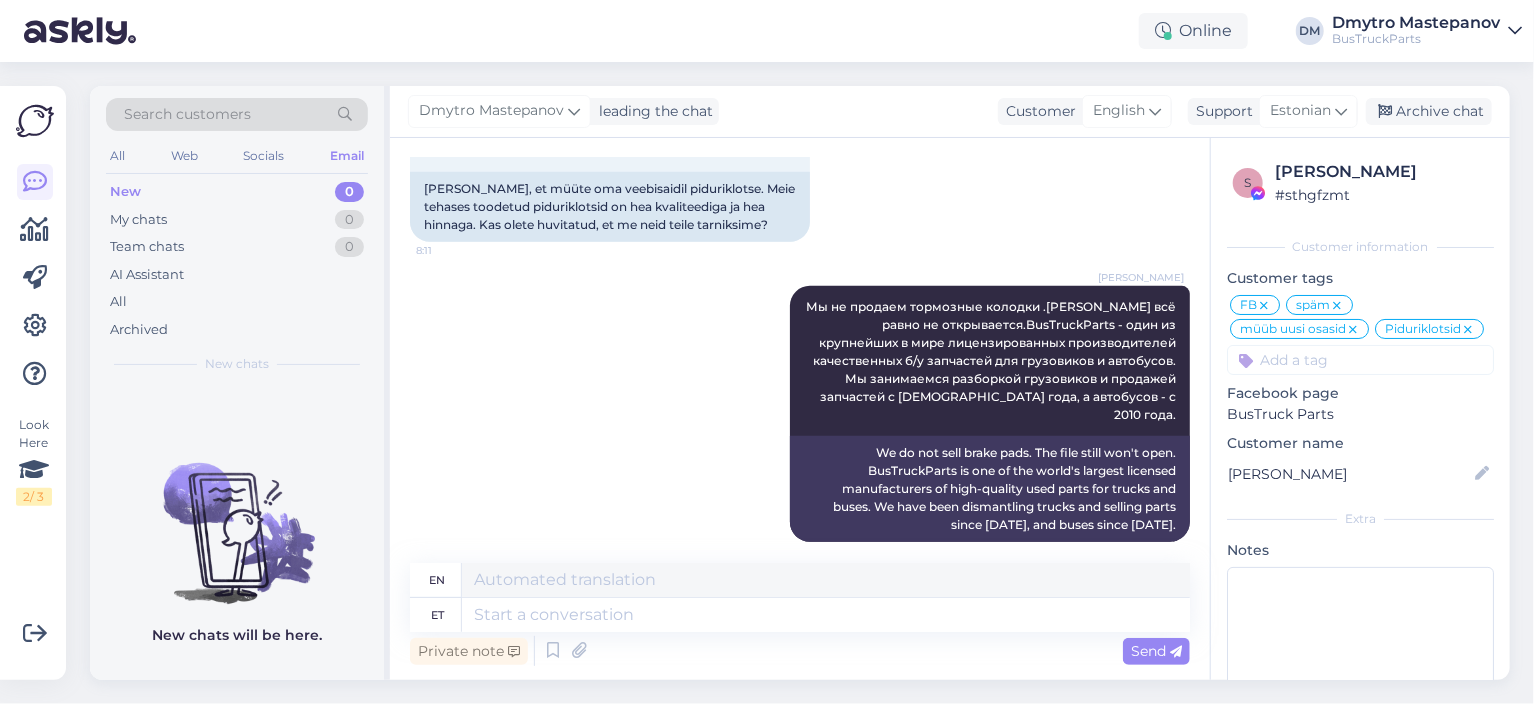 click on "Search customers All Web Socials  Email New 0 My chats 0 Team chats 0 AI Assistant All Archived New chats" at bounding box center [237, 235] 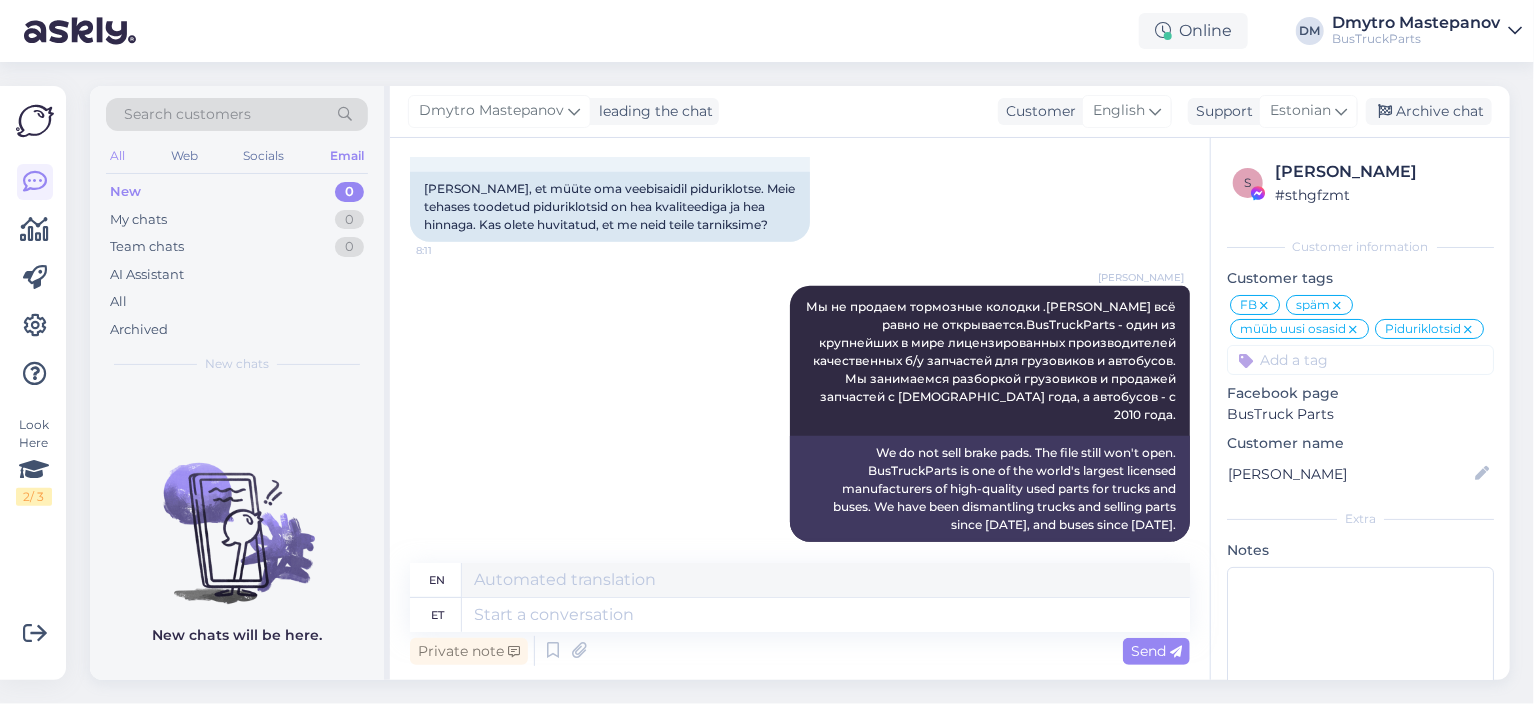 click on "All" at bounding box center (117, 156) 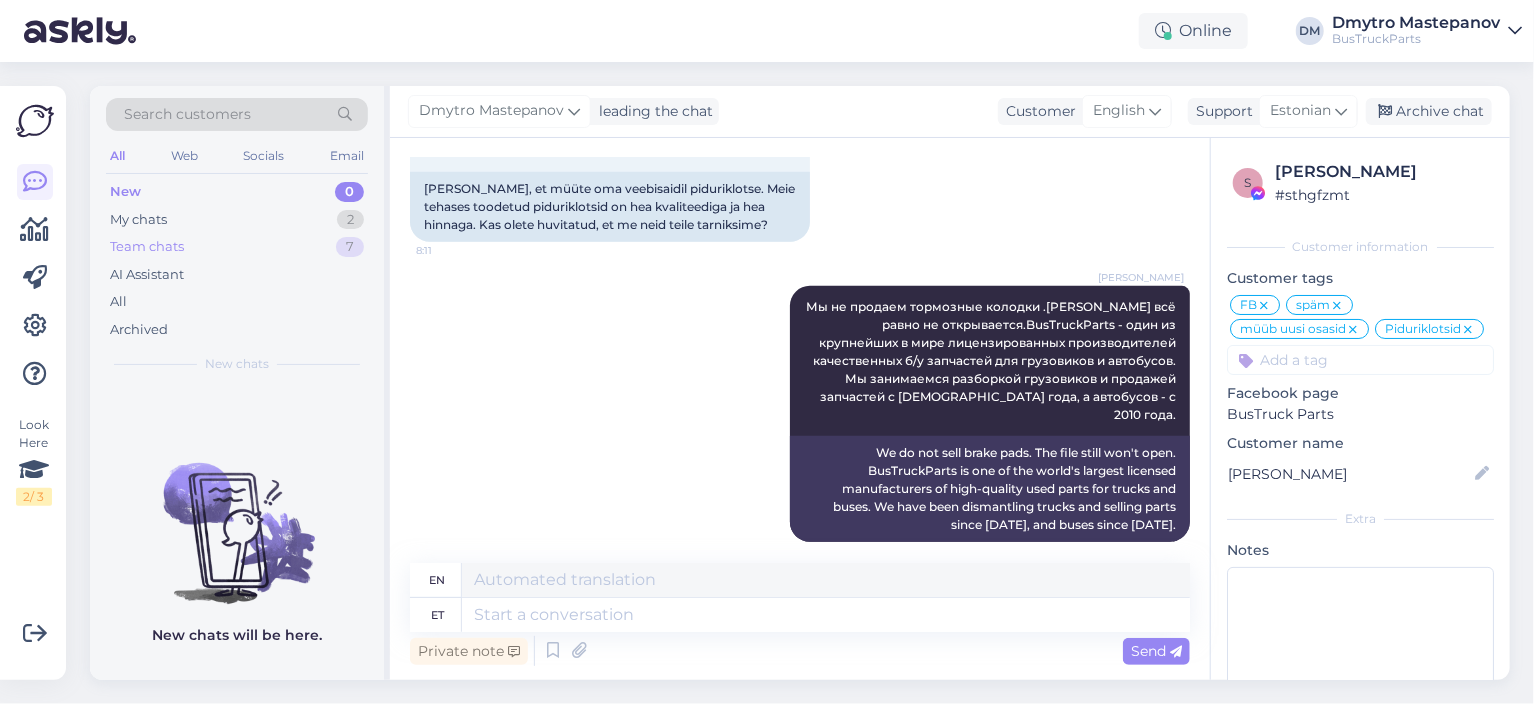 click on "Team chats" at bounding box center [147, 247] 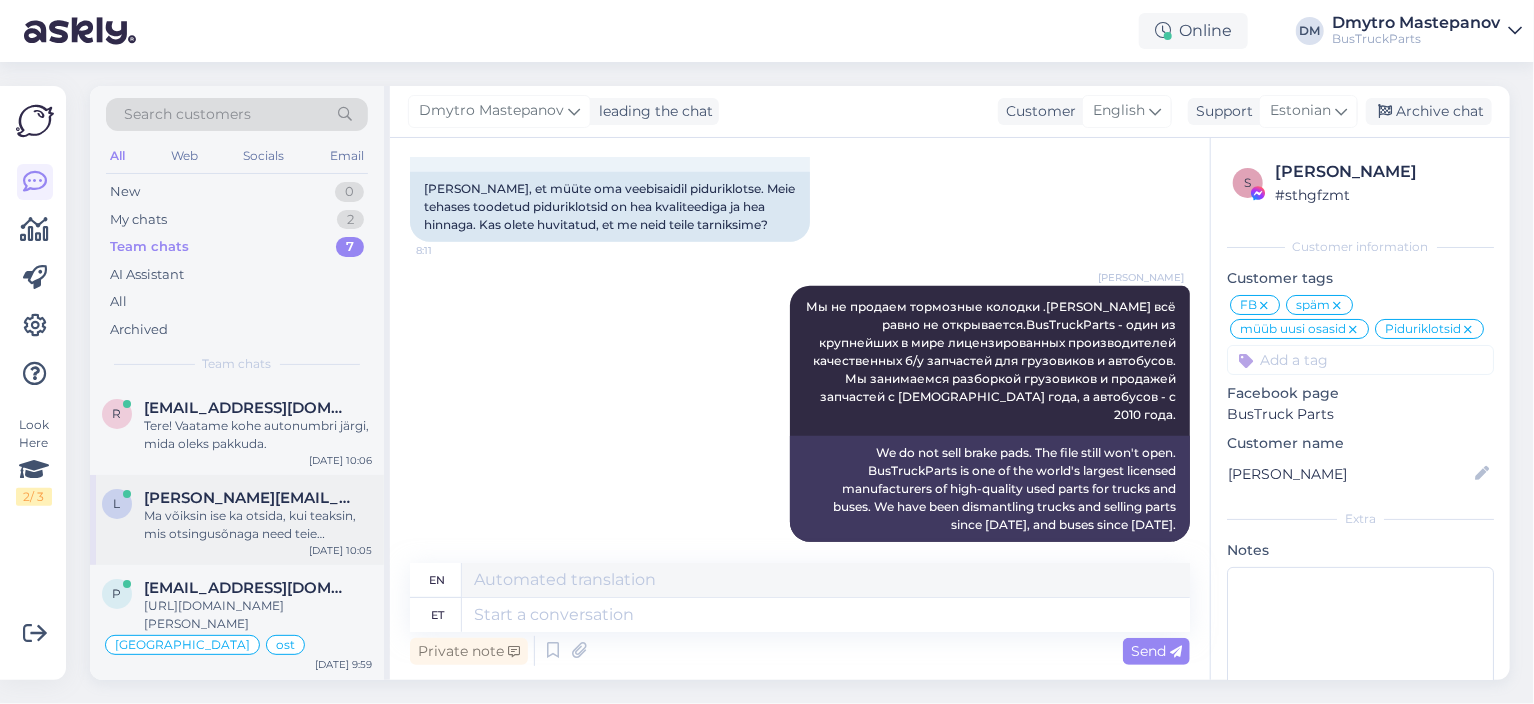 click on "Ma võiksin ise ka otsida, kui teaksin, mis otsingusõnaga need teie kodulehelt välja tulevad ..
Aga vin kood on : [US_VEHICLE_IDENTIFICATION_NUMBER]" at bounding box center [258, 525] 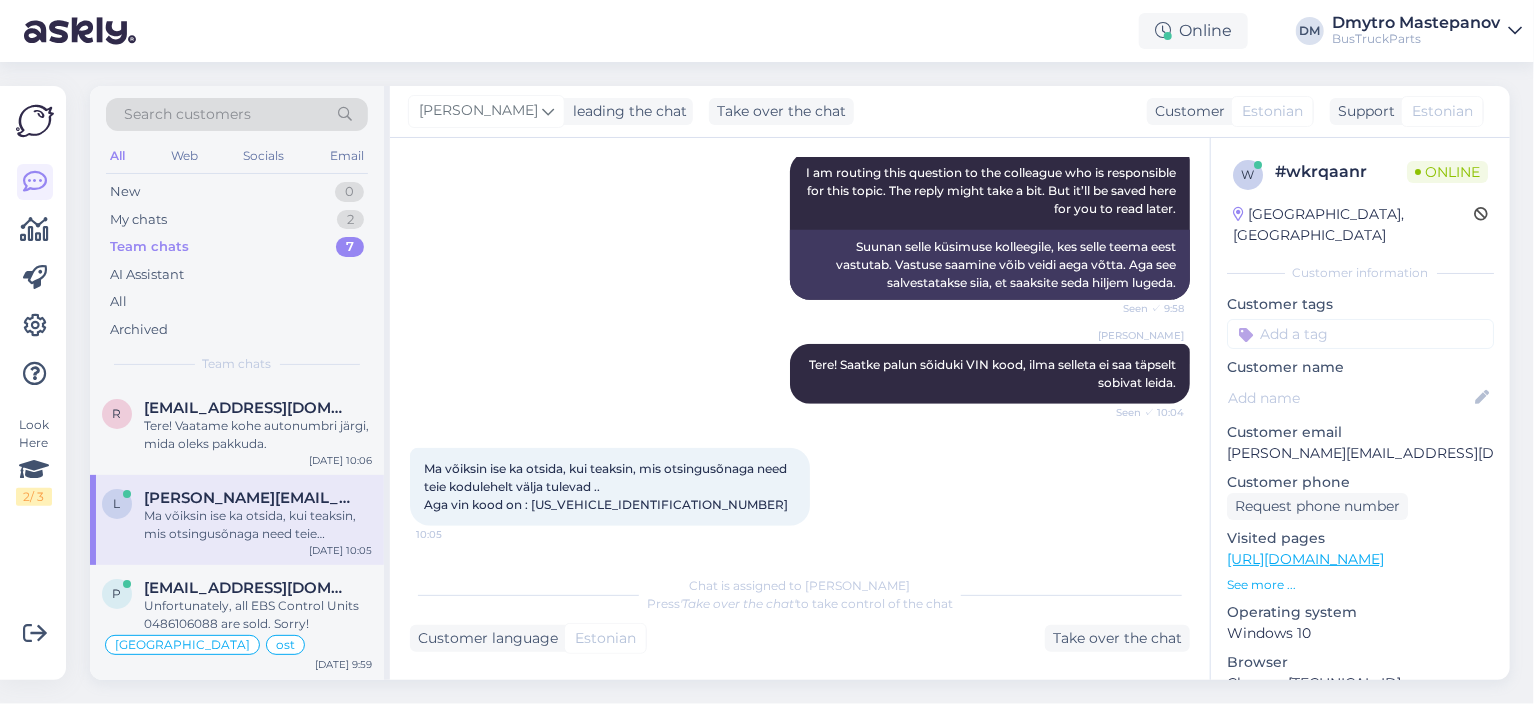 scroll, scrollTop: 260, scrollLeft: 0, axis: vertical 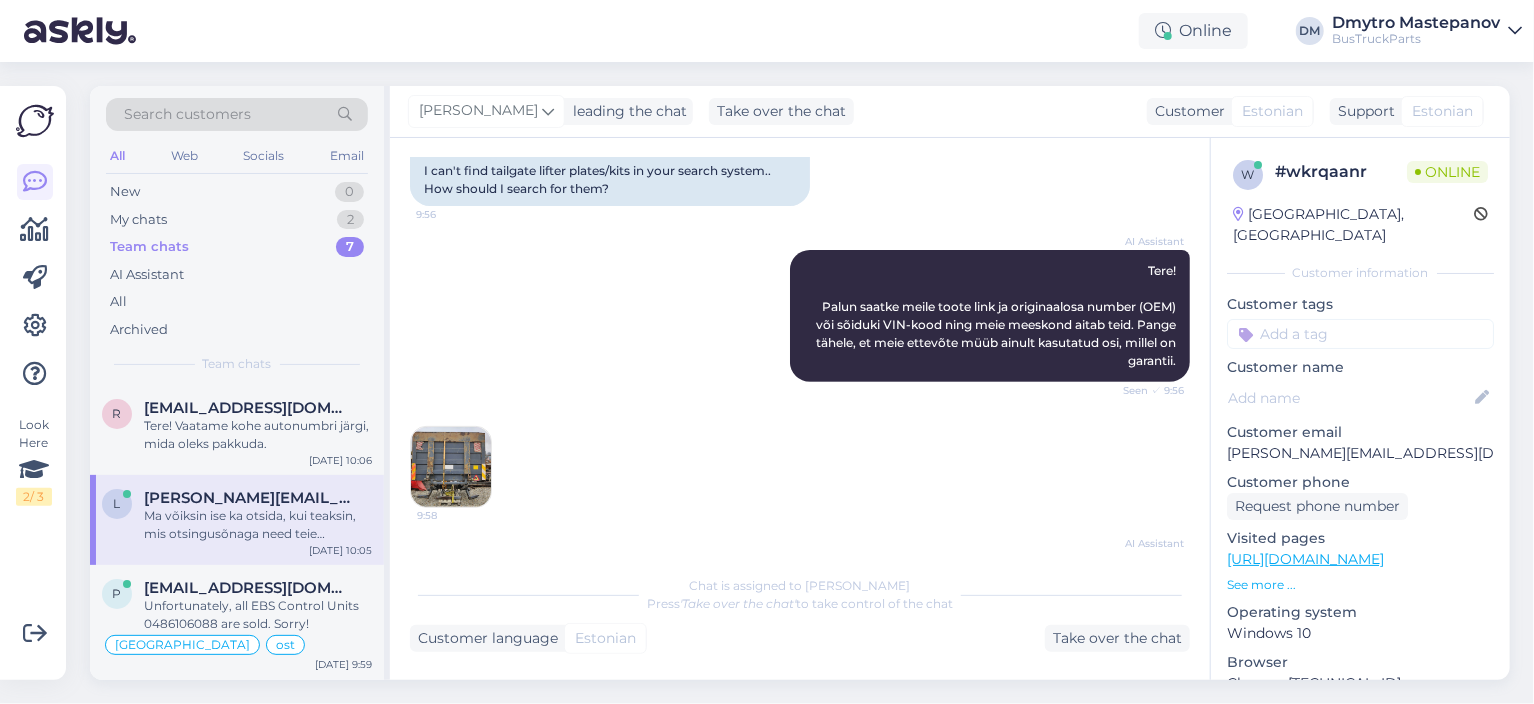 click at bounding box center [451, 467] 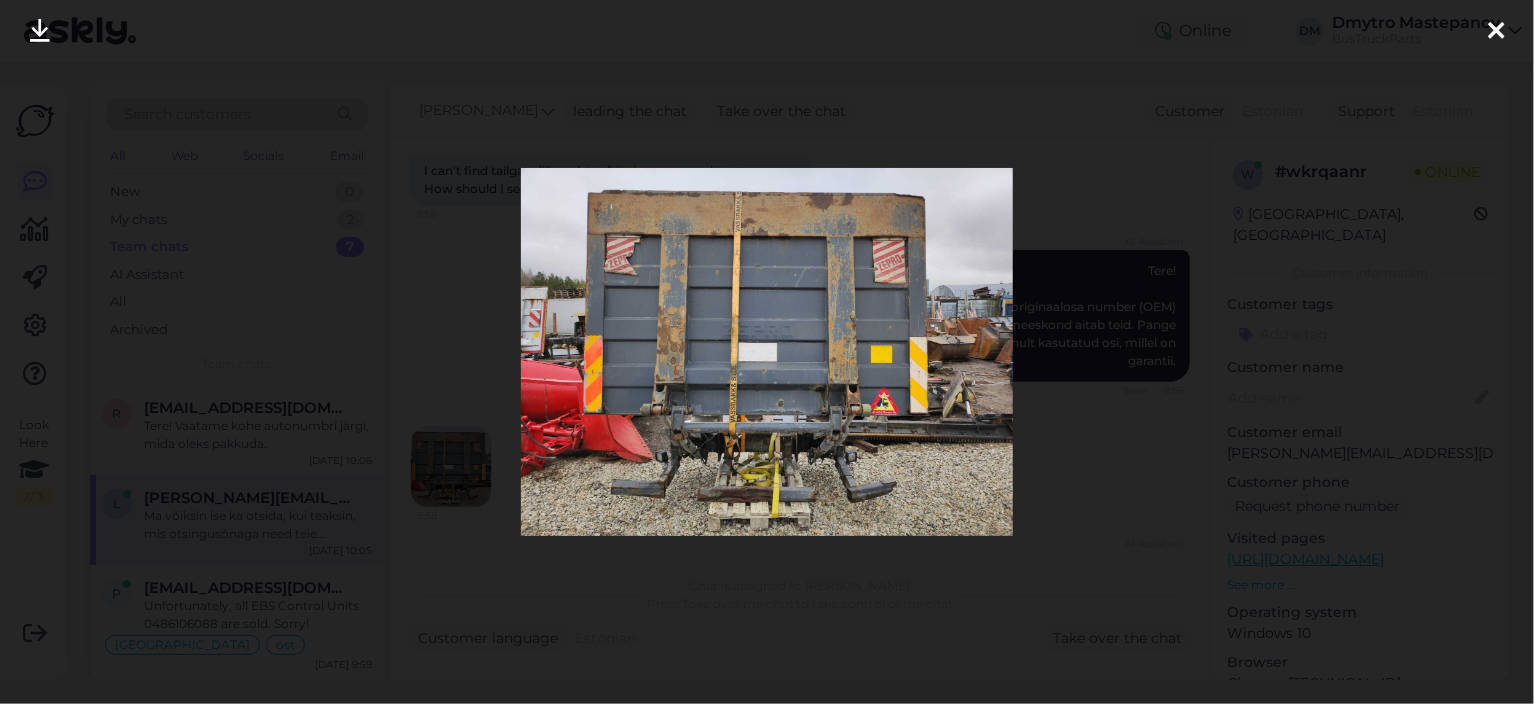 click at bounding box center (1496, 32) 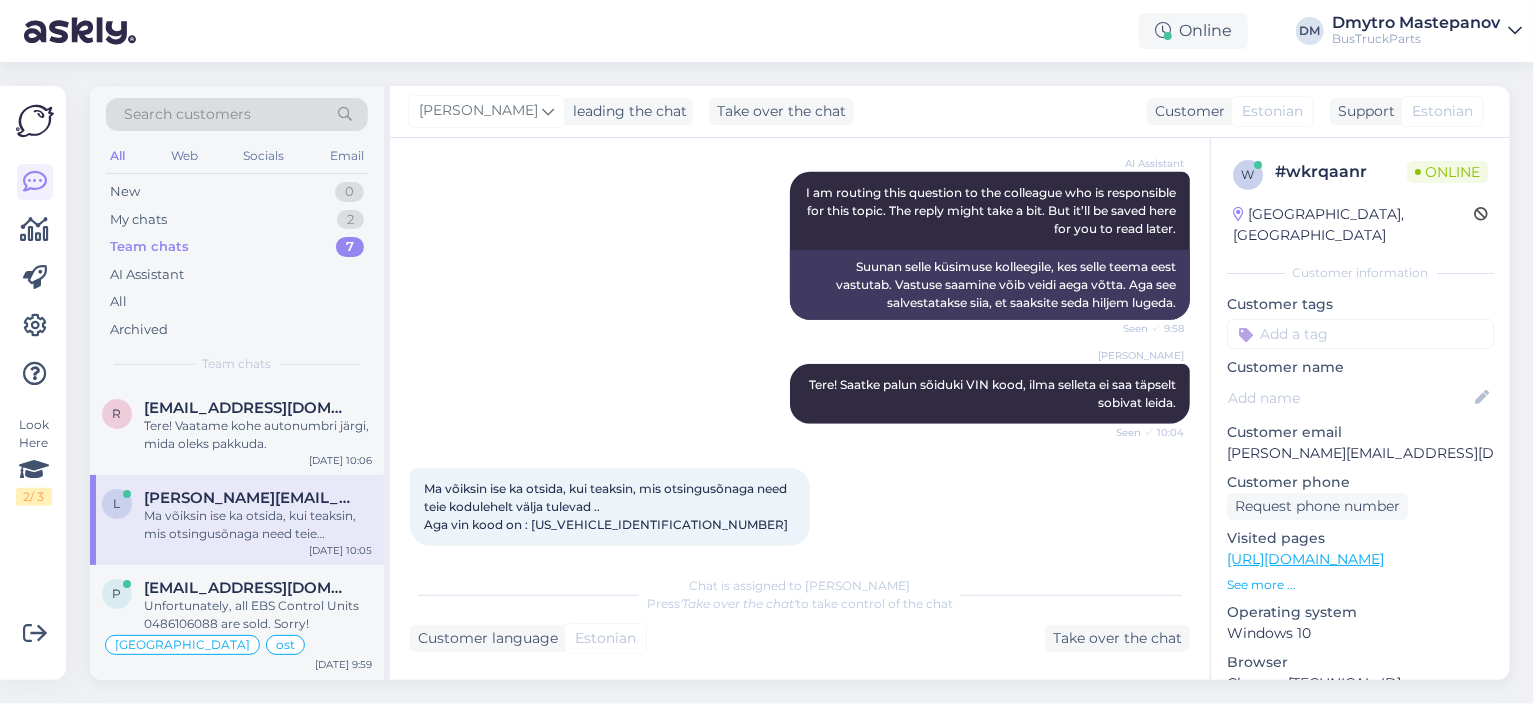 scroll, scrollTop: 660, scrollLeft: 0, axis: vertical 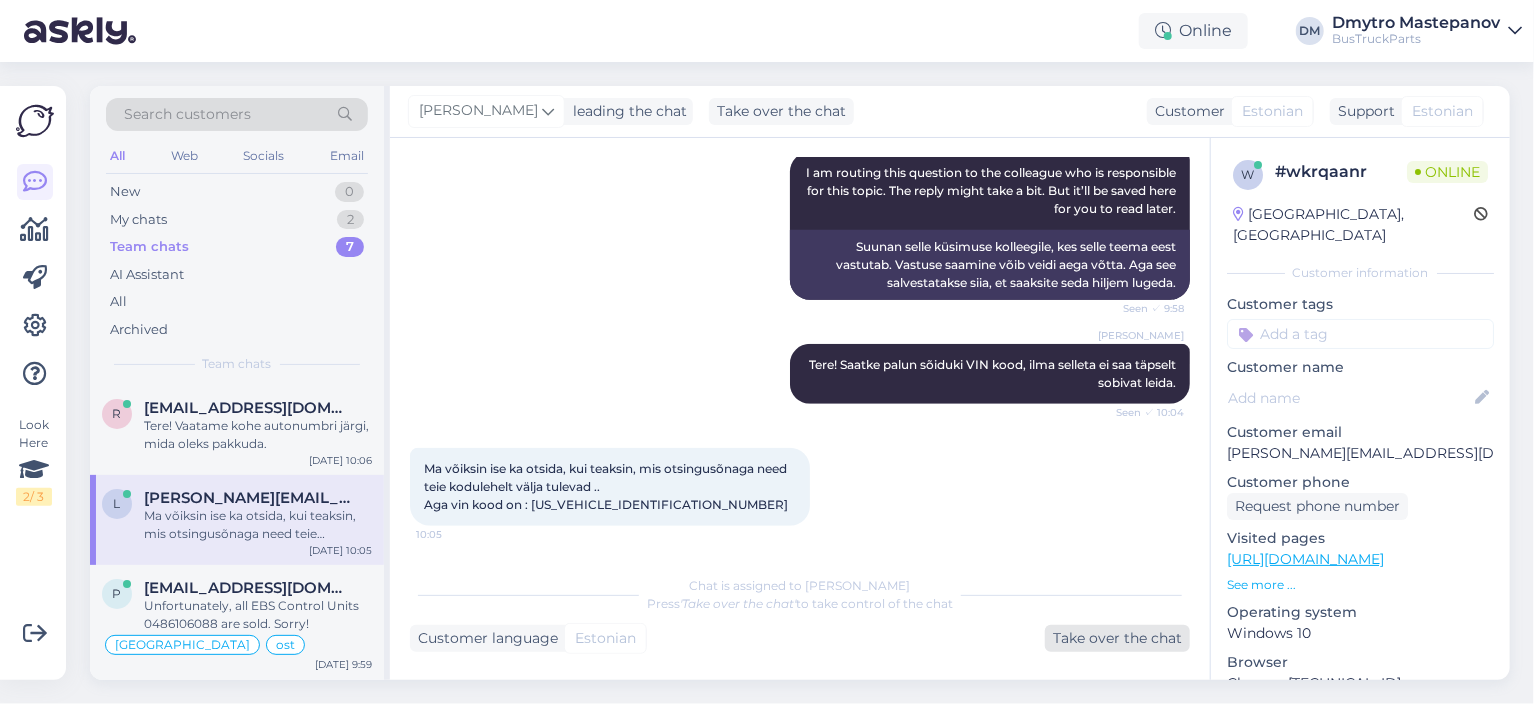 click on "Take over the chat" at bounding box center (1117, 638) 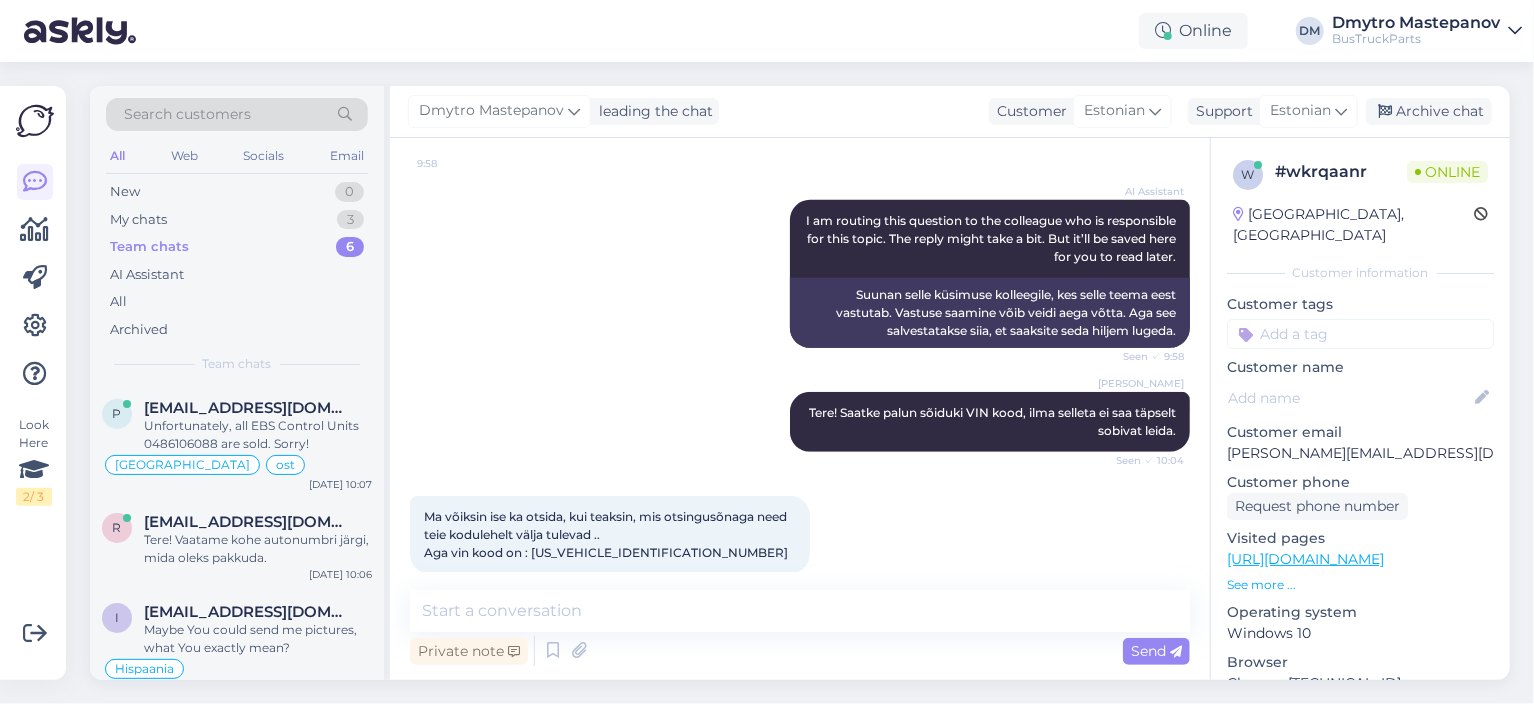 scroll, scrollTop: 635, scrollLeft: 0, axis: vertical 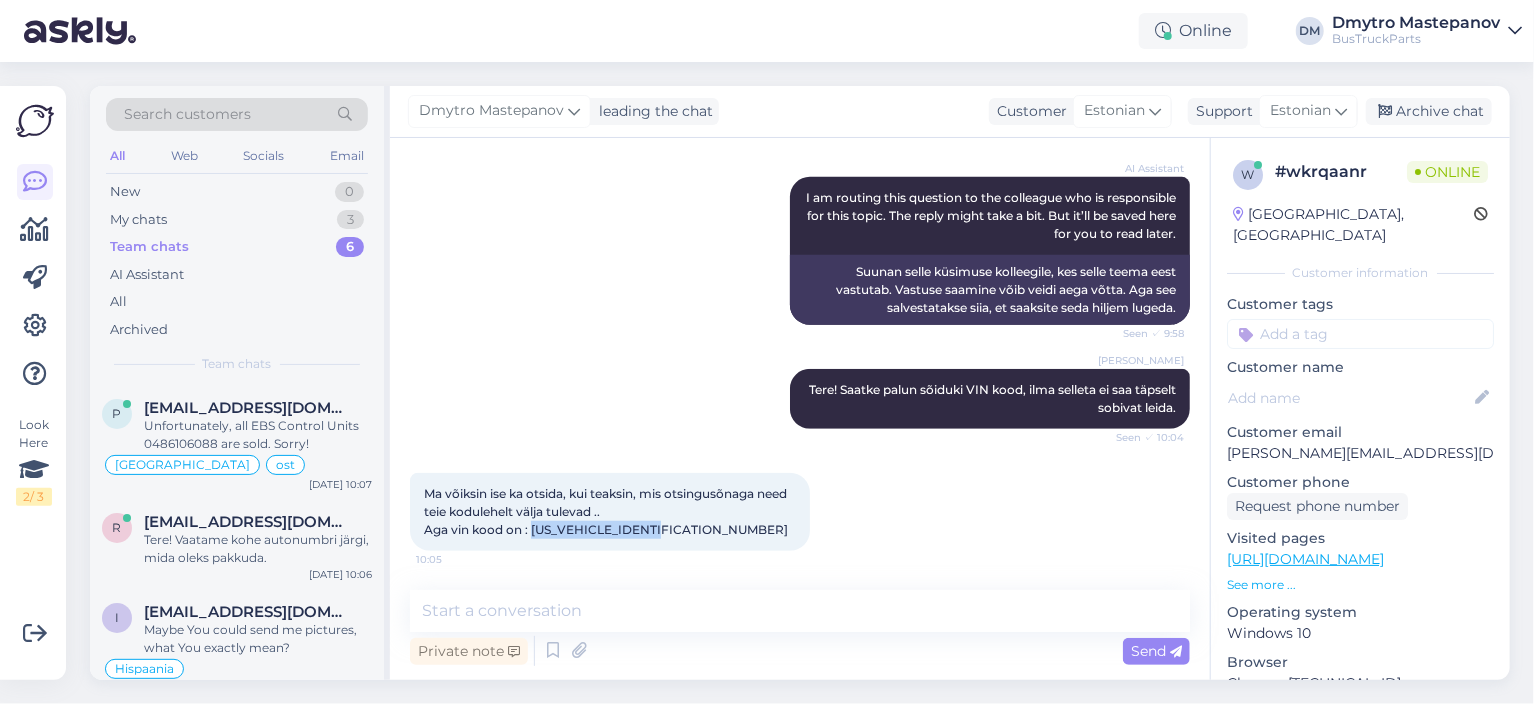drag, startPoint x: 535, startPoint y: 526, endPoint x: 673, endPoint y: 529, distance: 138.03261 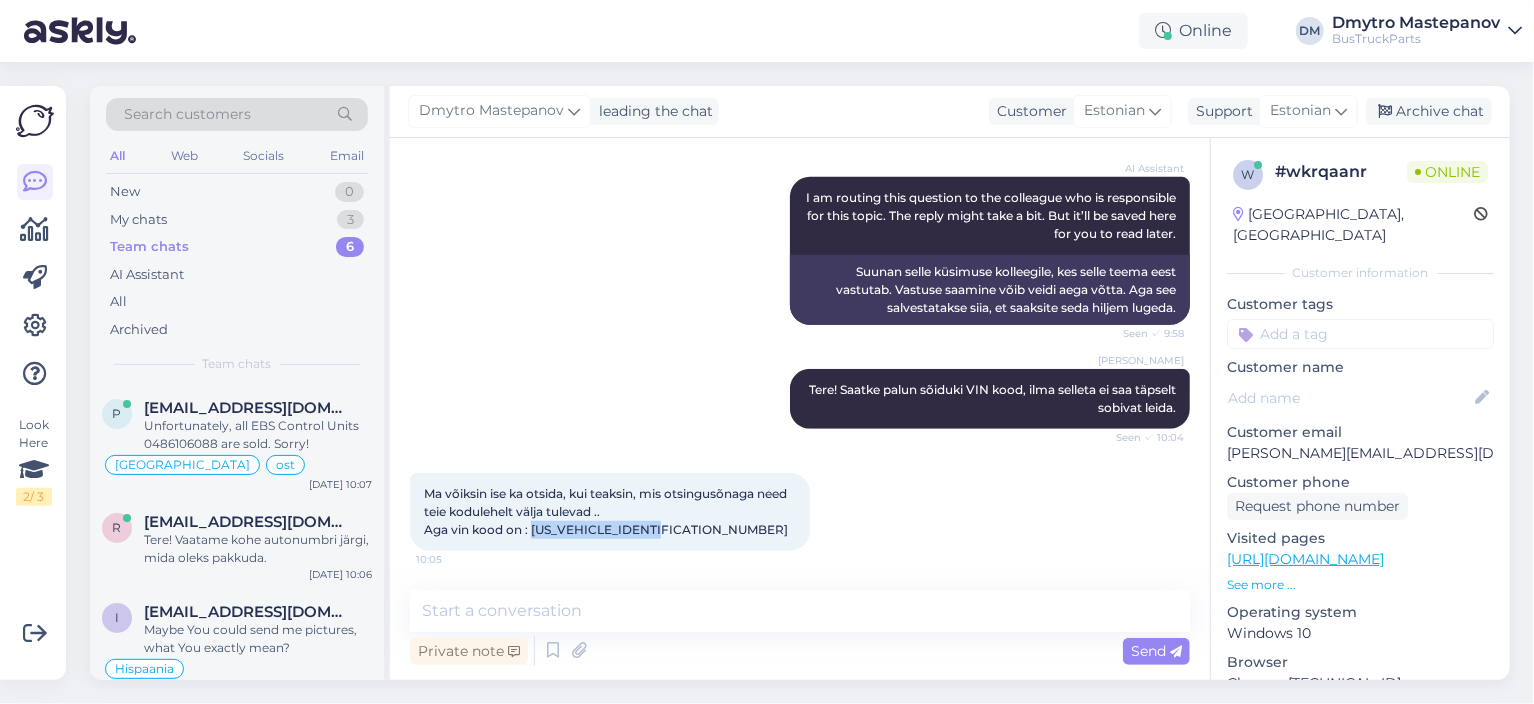 click on "Ma võiksin ise ka otsida, kui teaksin, mis otsingusõnaga need teie kodulehelt välja tulevad ..
Aga vin kood on : [US_VEHICLE_IDENTIFICATION_NUMBER]  10:05" at bounding box center (610, 512) 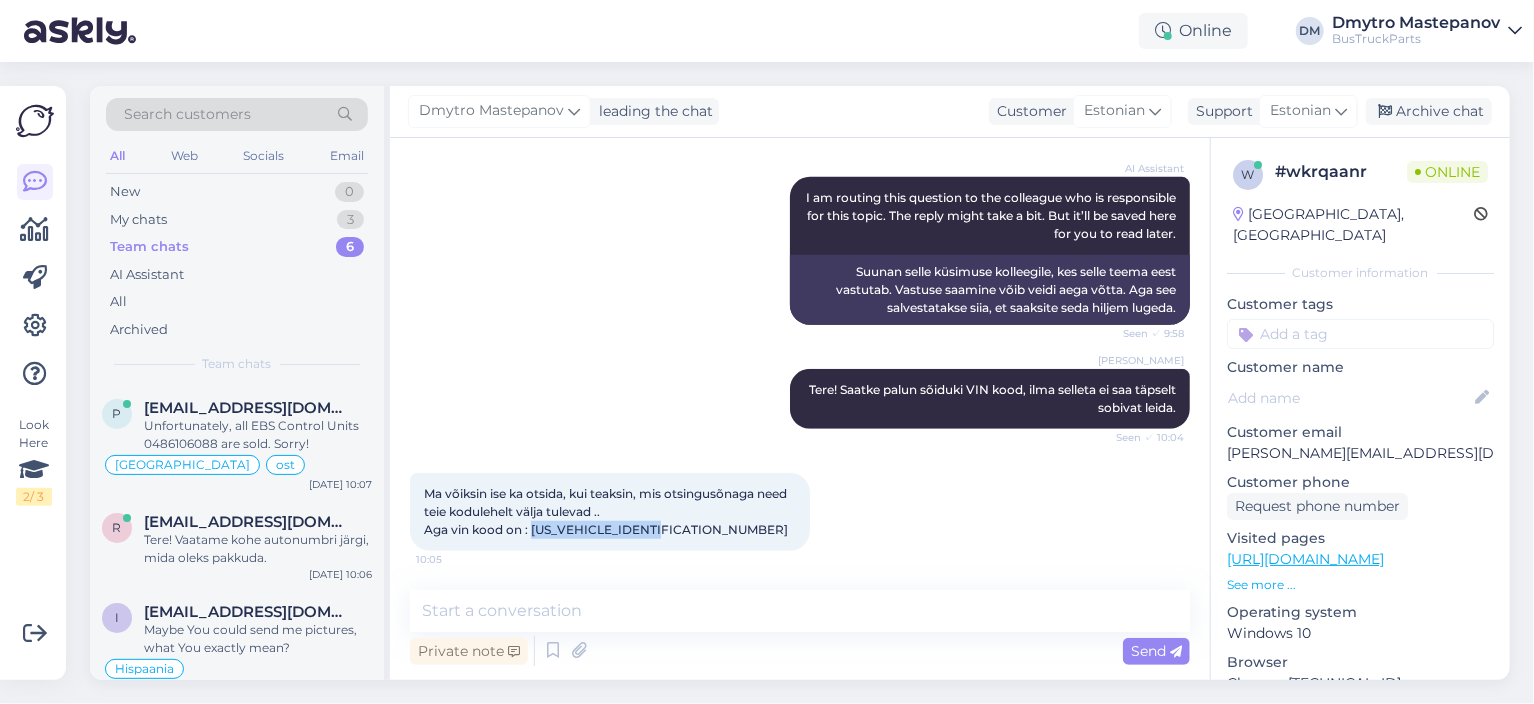 copy on "[US_VEHICLE_IDENTIFICATION_NUMBER]" 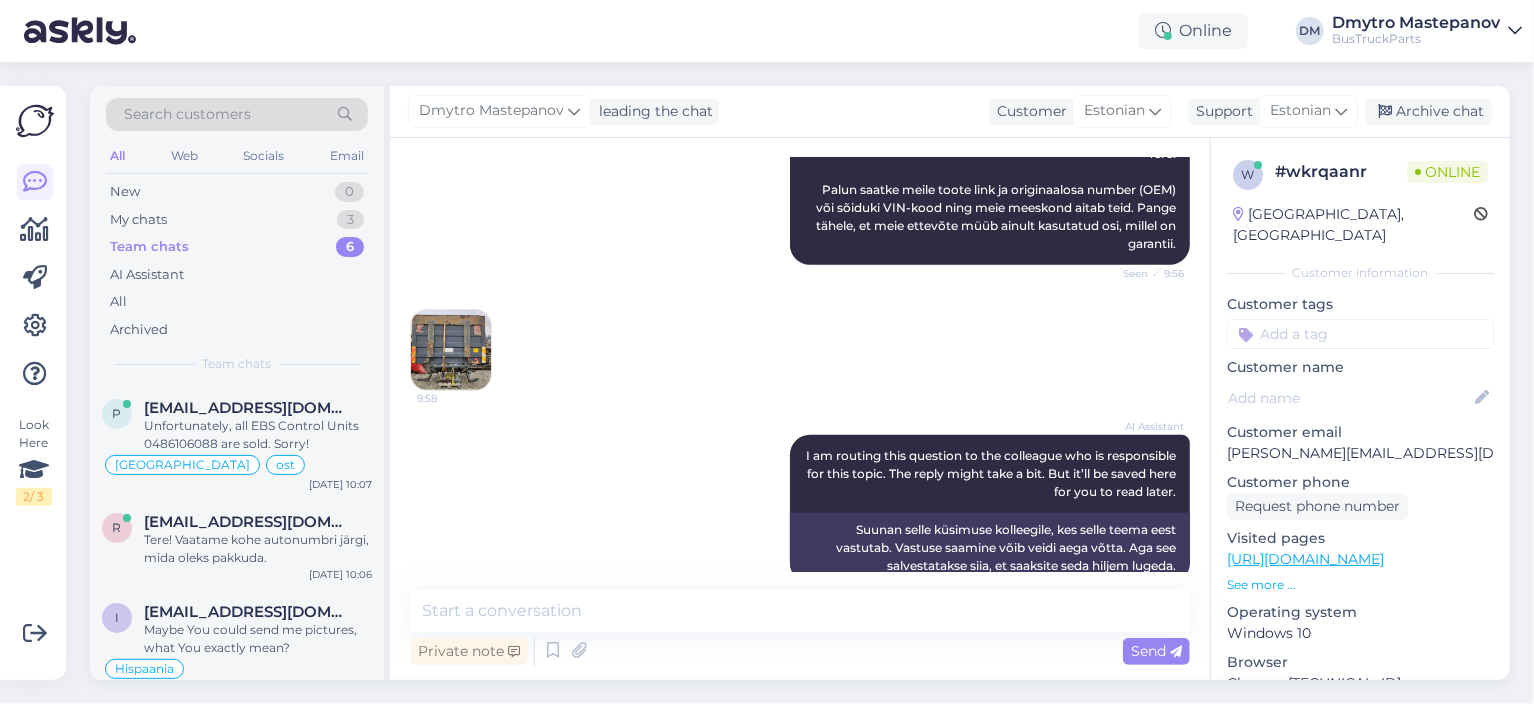 scroll, scrollTop: 368, scrollLeft: 0, axis: vertical 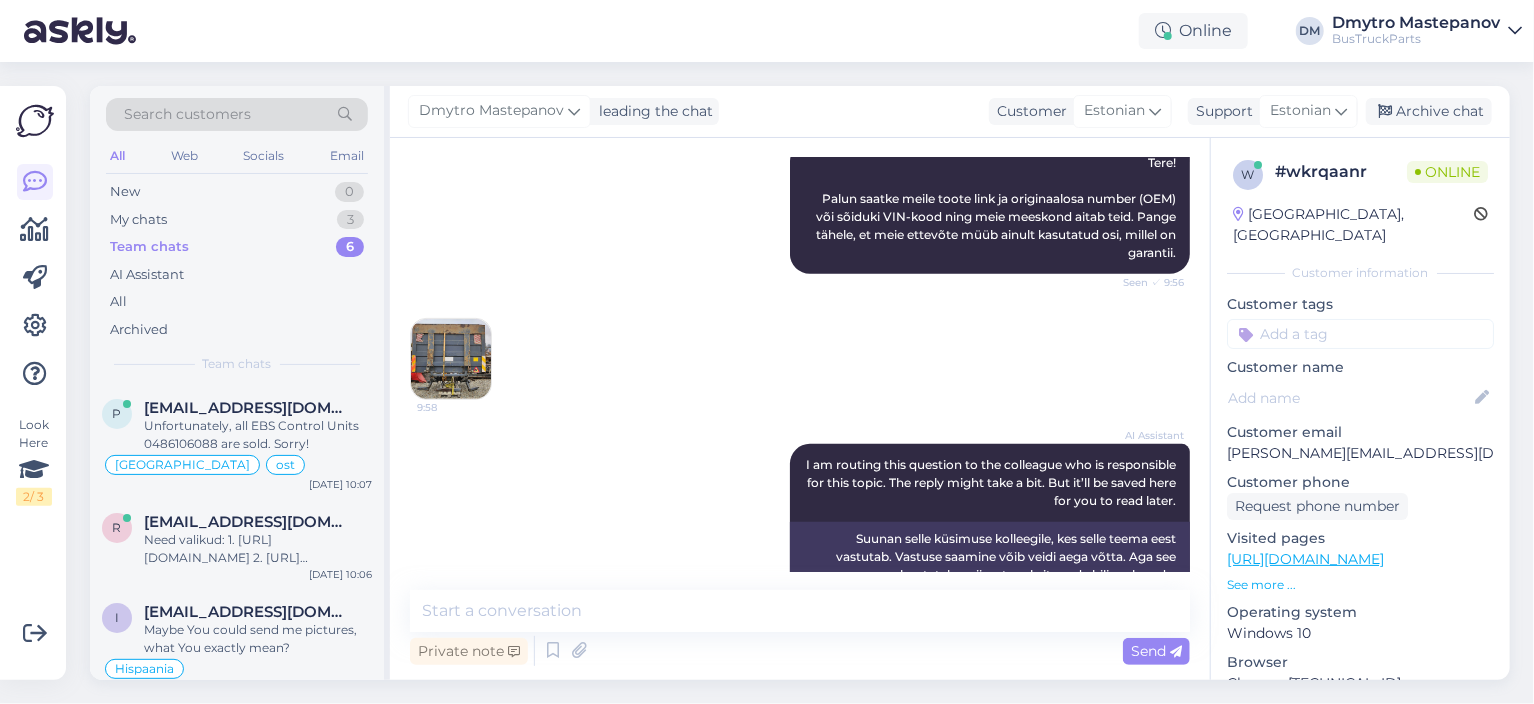 click on "AI Assistant I am routing this question to the colleague who is responsible for this topic. The reply might take a bit. But it’ll be saved here for you to read later. Seen ✓ 9:58  Suunan selle küsimuse kolleegile, kes selle teema eest vastutab. Vastuse saamine võib veidi aega [PERSON_NAME]. Aga see salvestatakse siia, et saaksite seda hiljem lugeda." at bounding box center (800, 518) 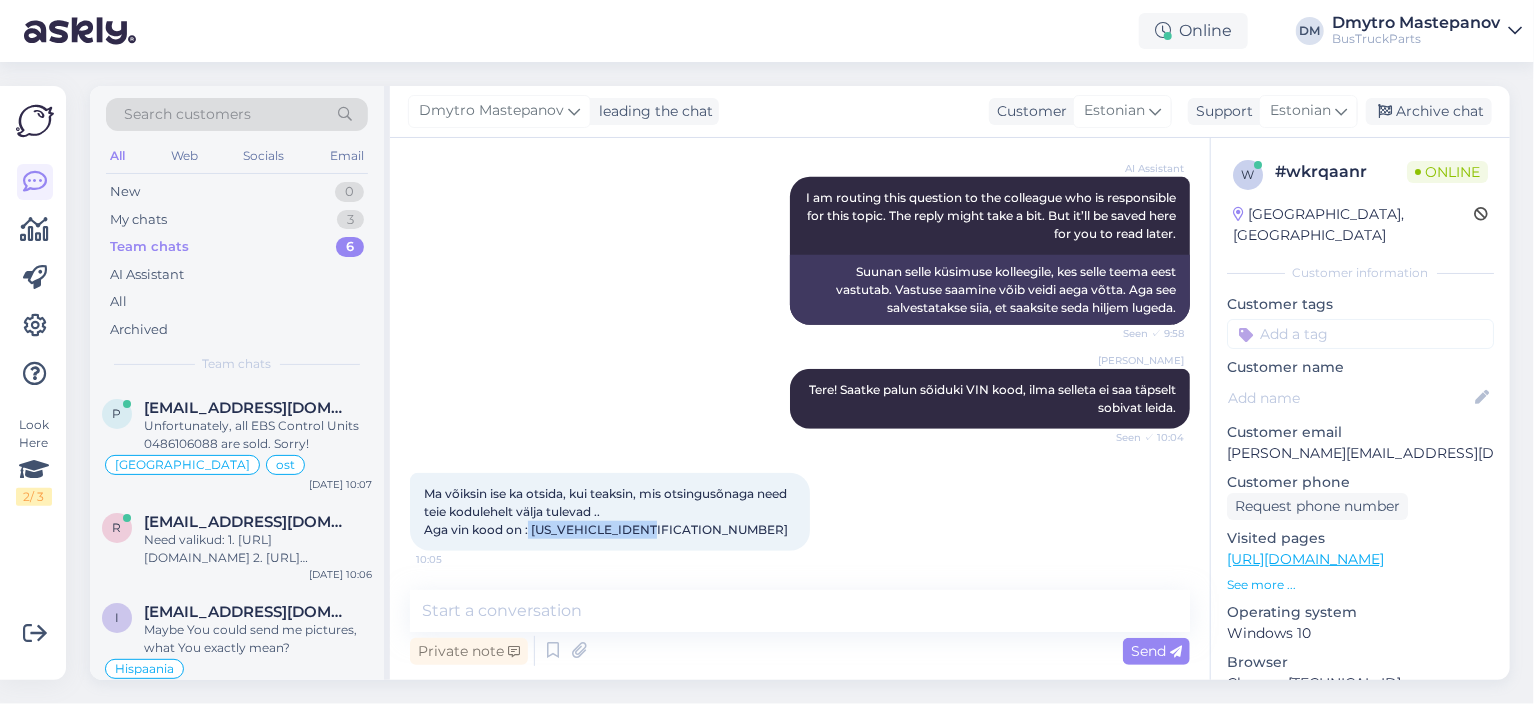 drag, startPoint x: 529, startPoint y: 533, endPoint x: 659, endPoint y: 536, distance: 130.0346 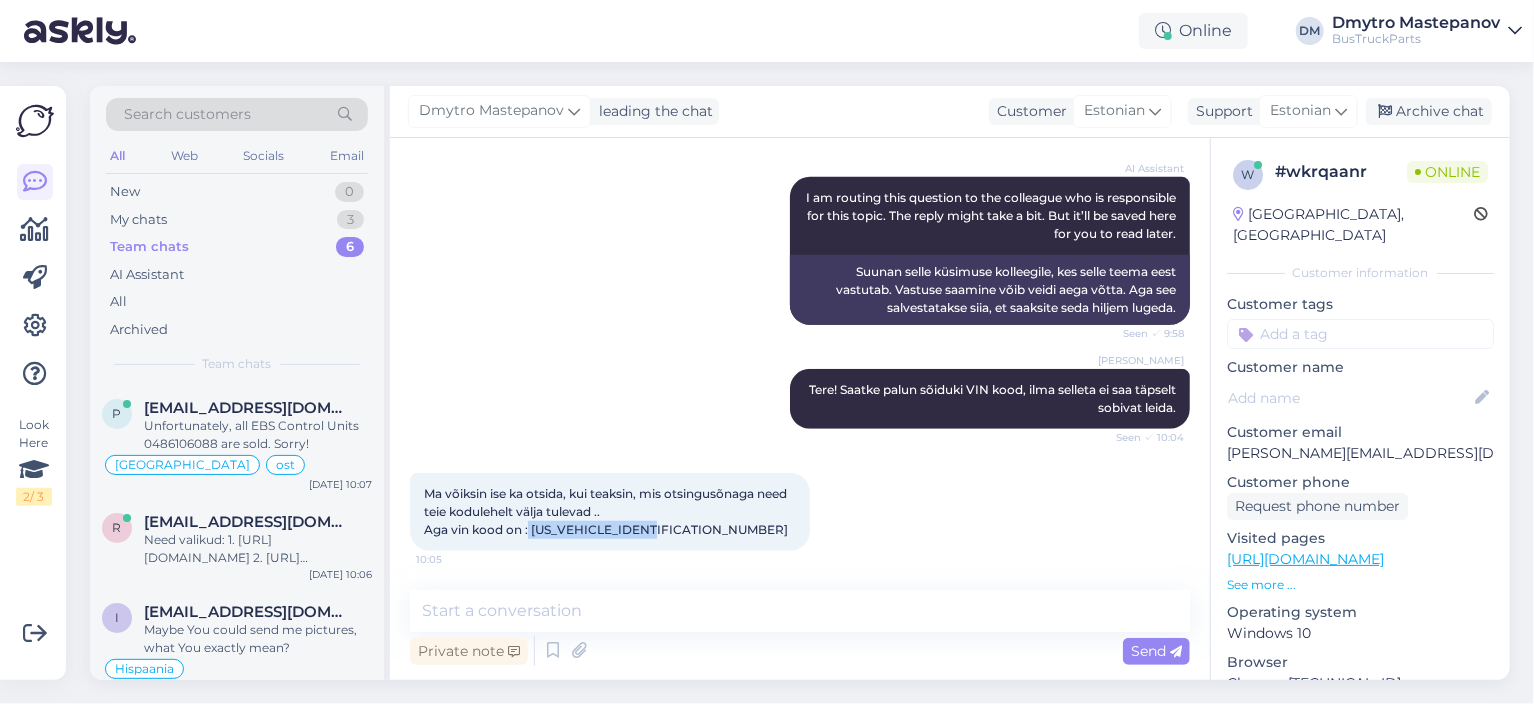 click on "Ma võiksin ise ka otsida, kui teaksin, mis otsingusõnaga need teie kodulehelt välja tulevad ..
Aga vin kood on : [US_VEHICLE_IDENTIFICATION_NUMBER]" at bounding box center (607, 511) 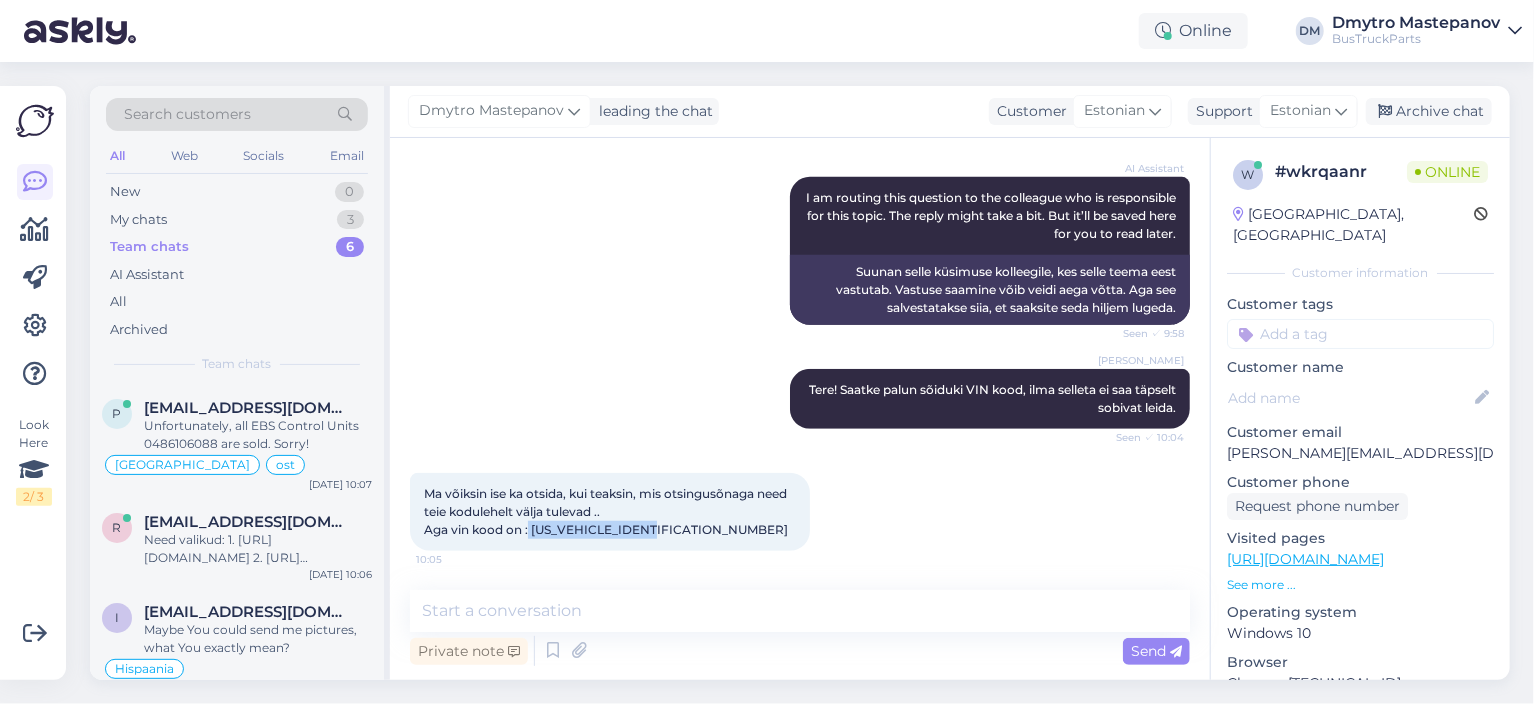copy on "[US_VEHICLE_IDENTIFICATION_NUMBER]" 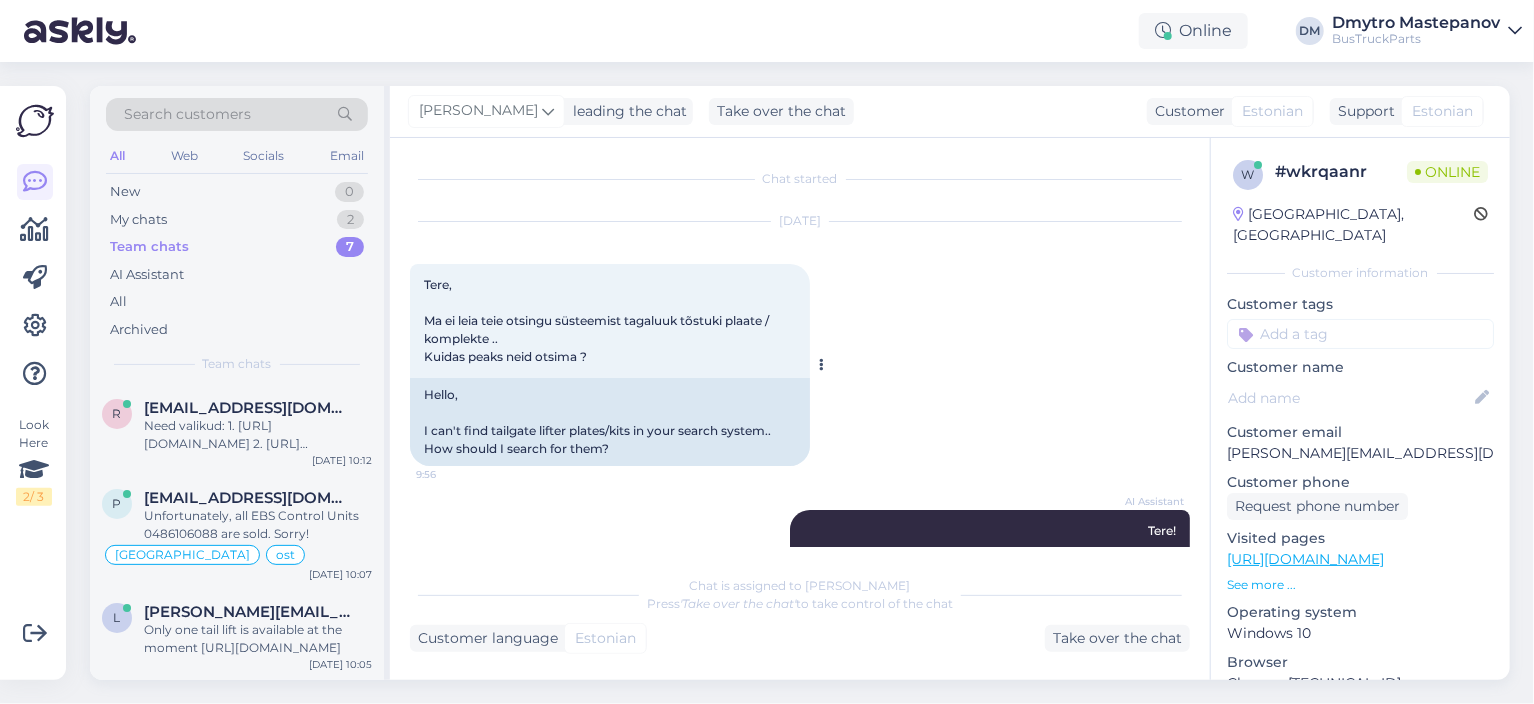 scroll, scrollTop: 400, scrollLeft: 0, axis: vertical 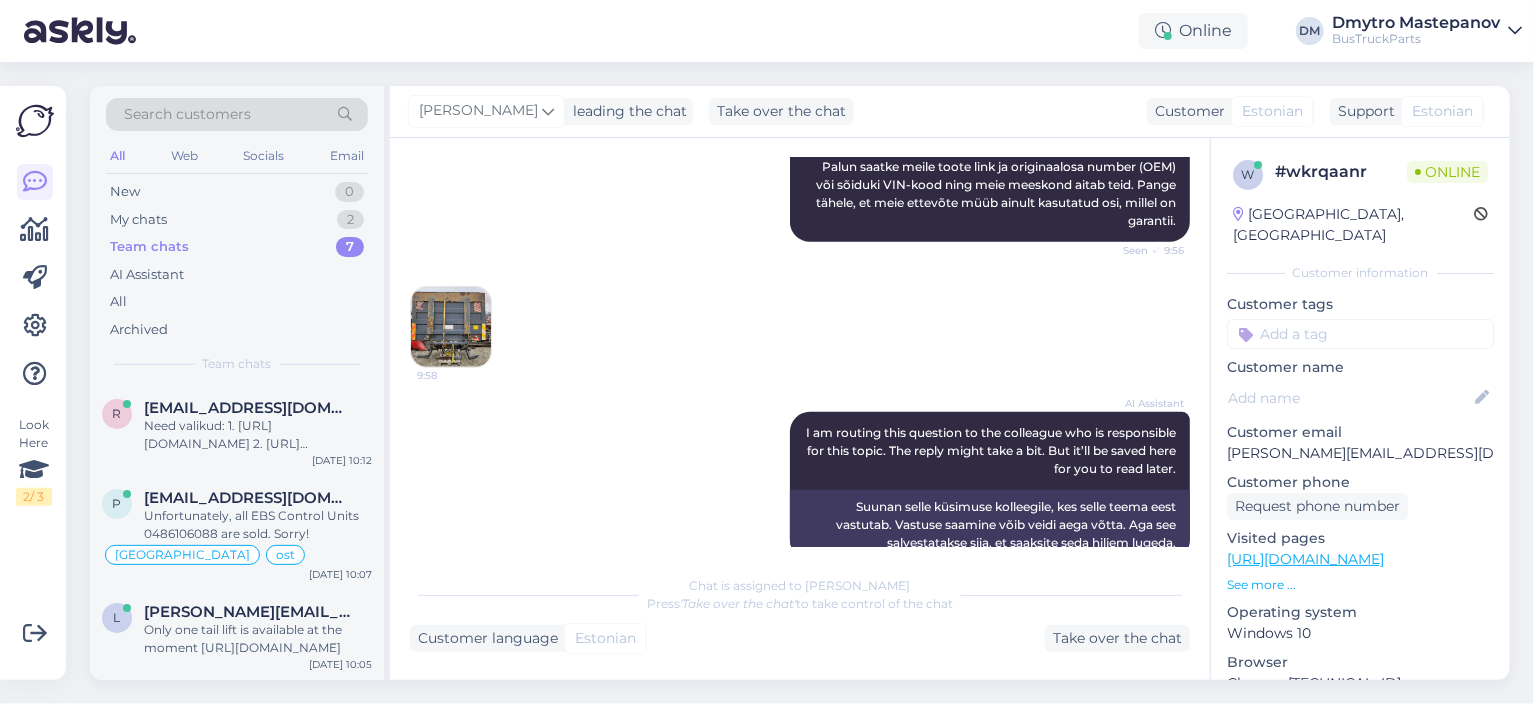 click at bounding box center [451, 327] 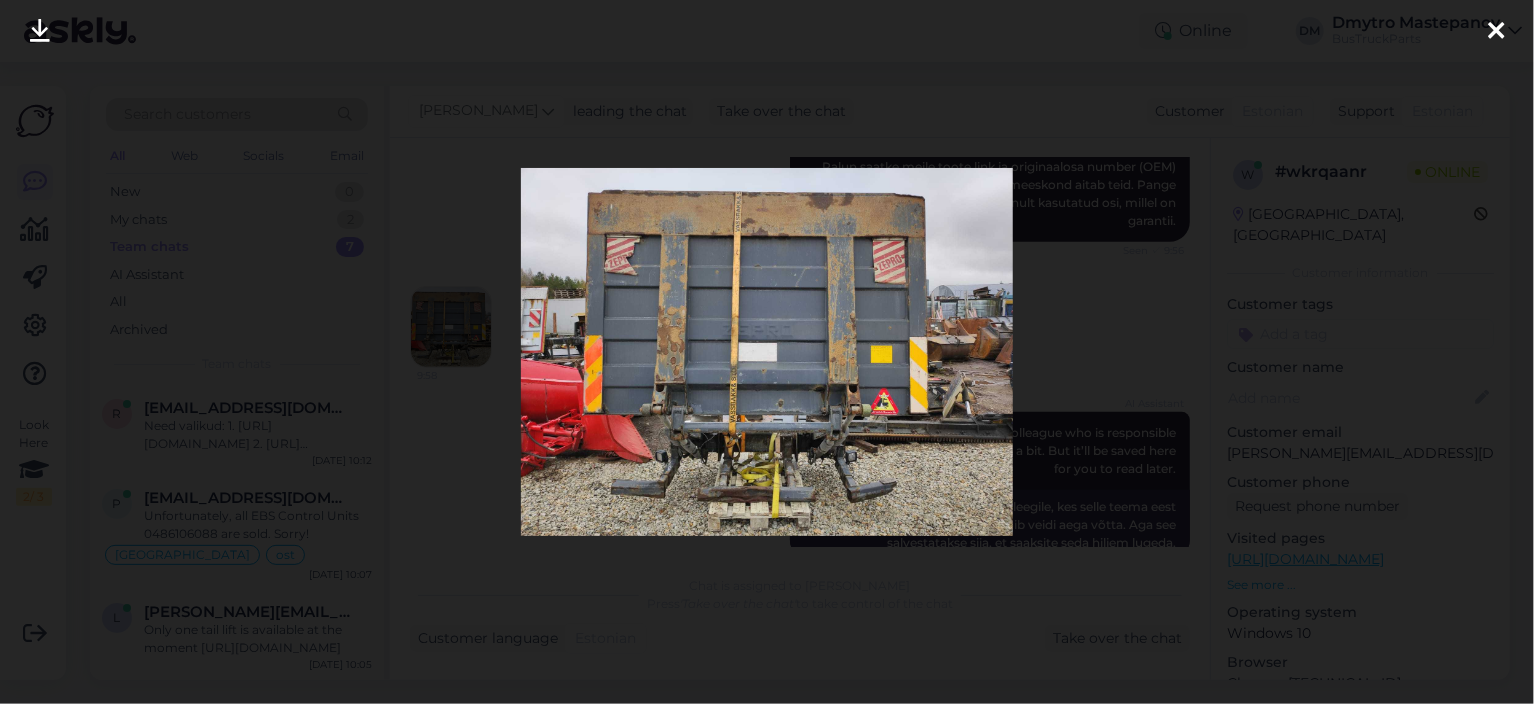 click at bounding box center [767, 352] 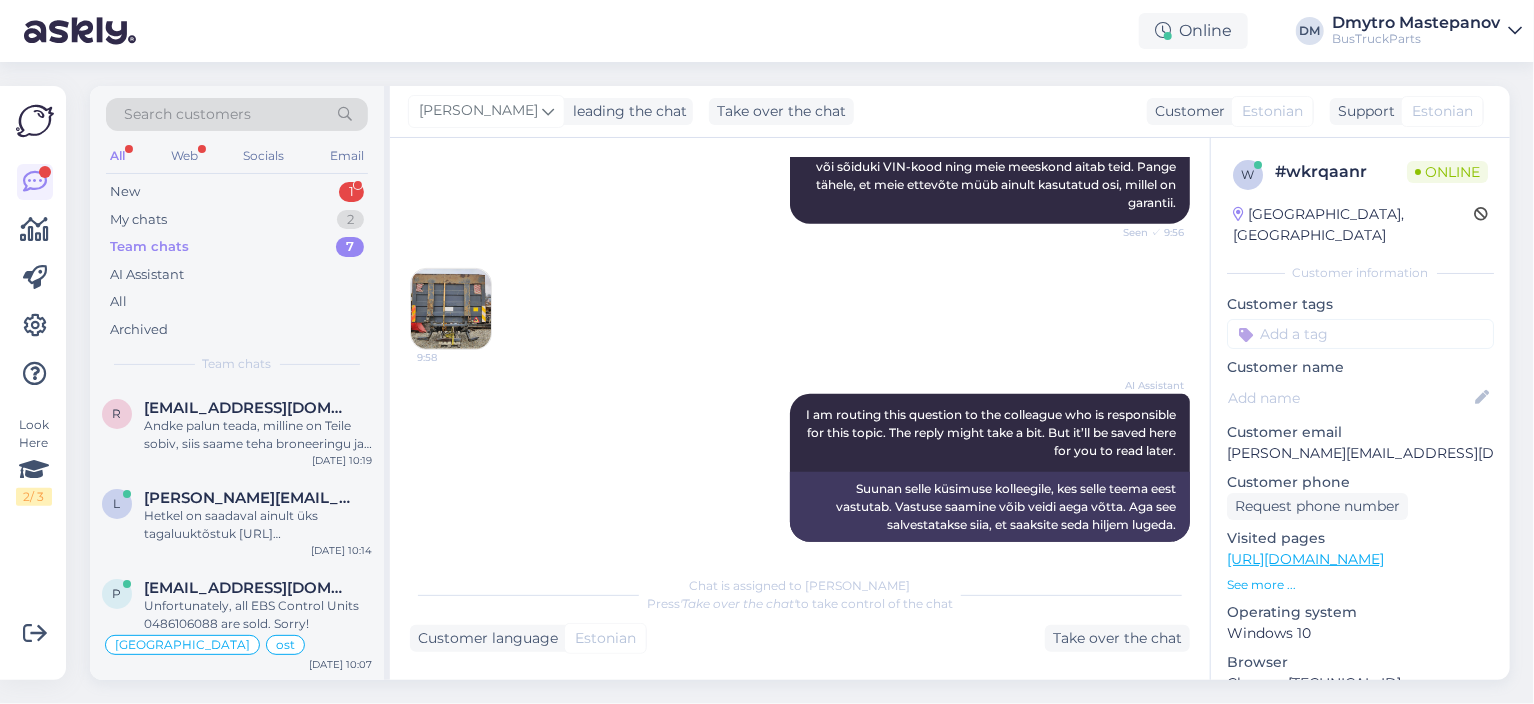 scroll, scrollTop: 818, scrollLeft: 0, axis: vertical 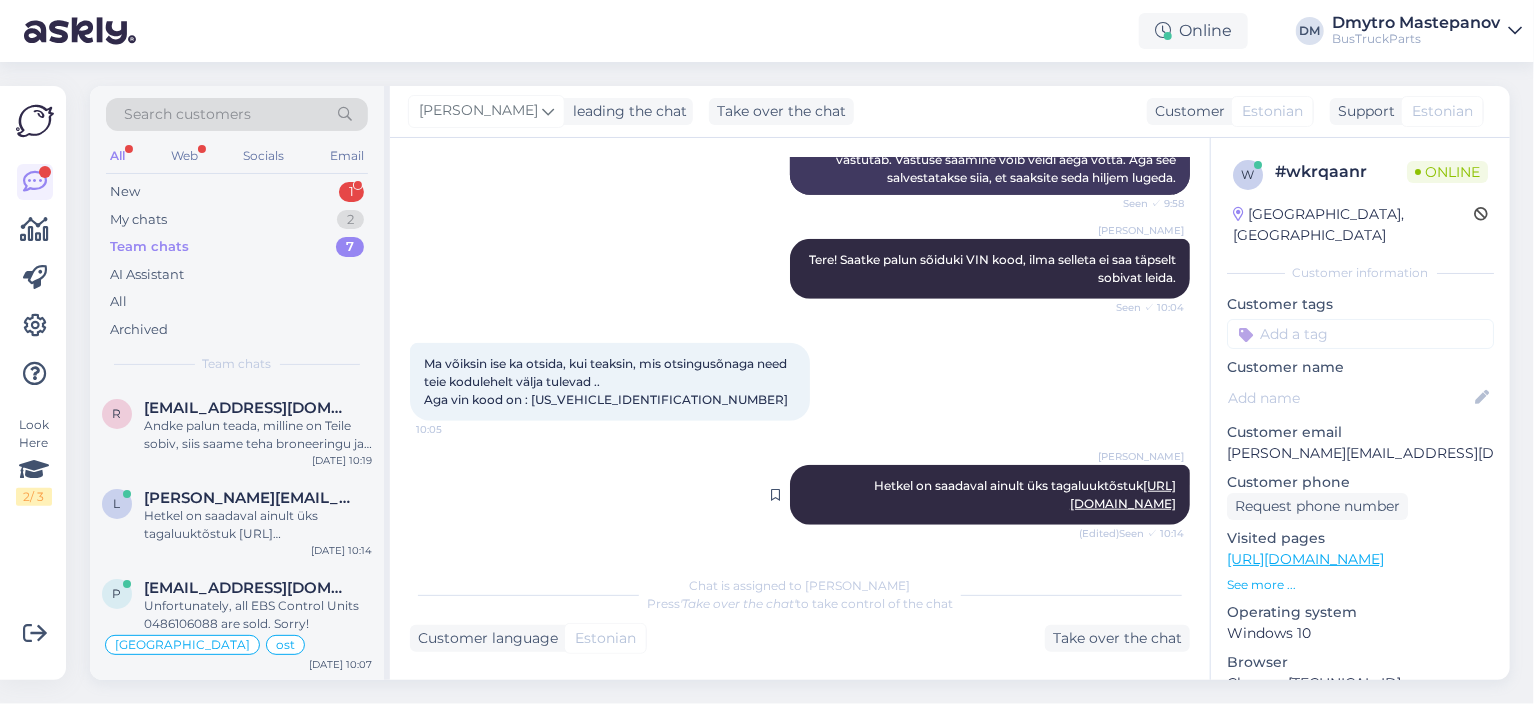 click on "[URL][DOMAIN_NAME]" at bounding box center [1123, 494] 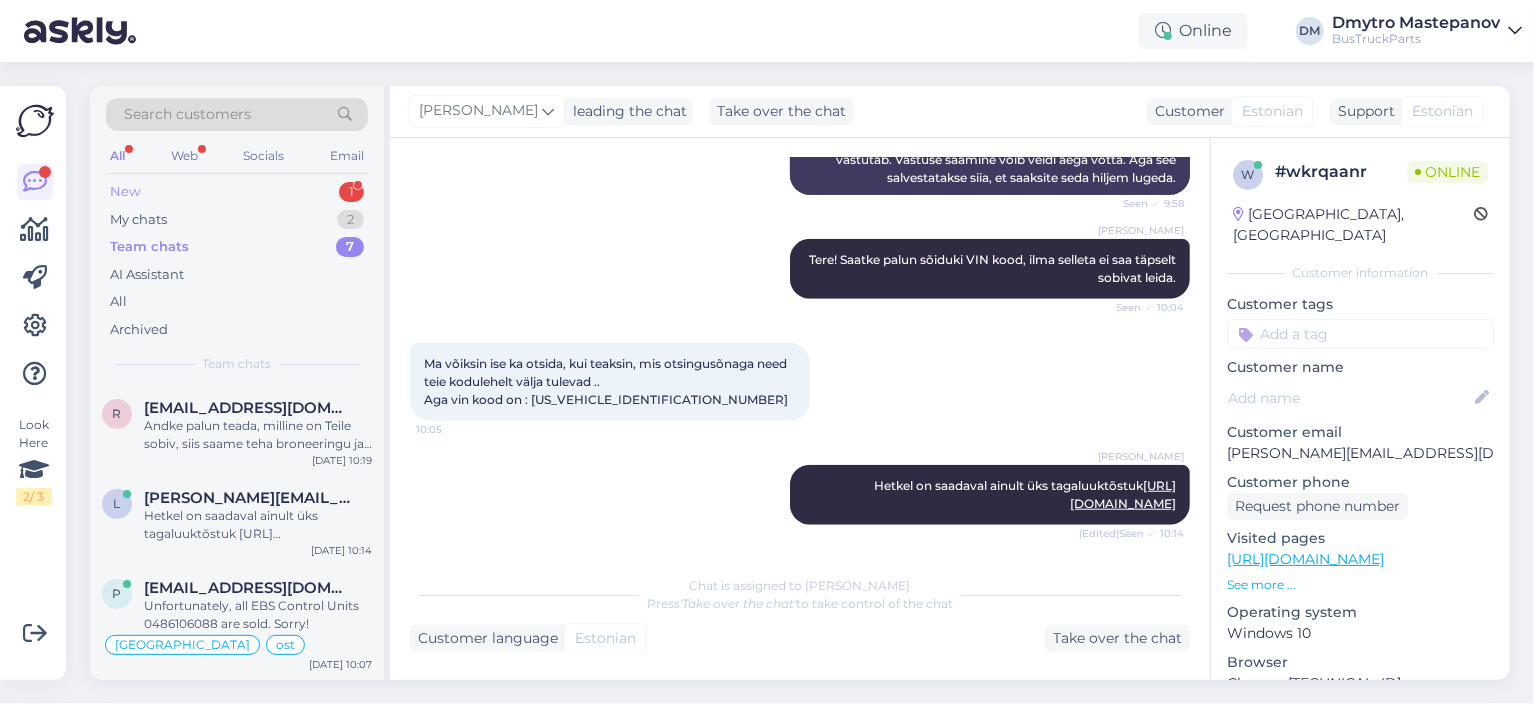 click on "New" at bounding box center [125, 192] 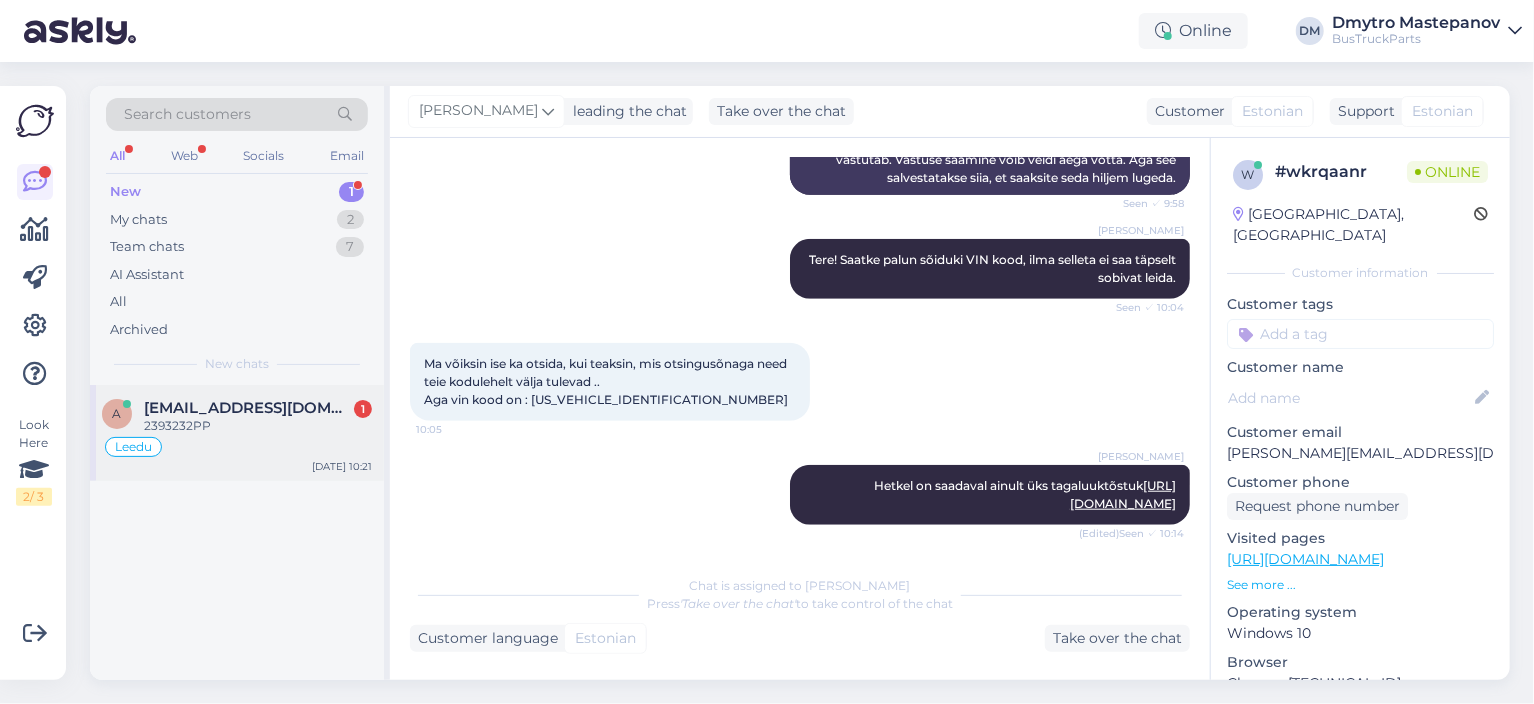 click on "[EMAIL_ADDRESS][DOMAIN_NAME]" at bounding box center (248, 408) 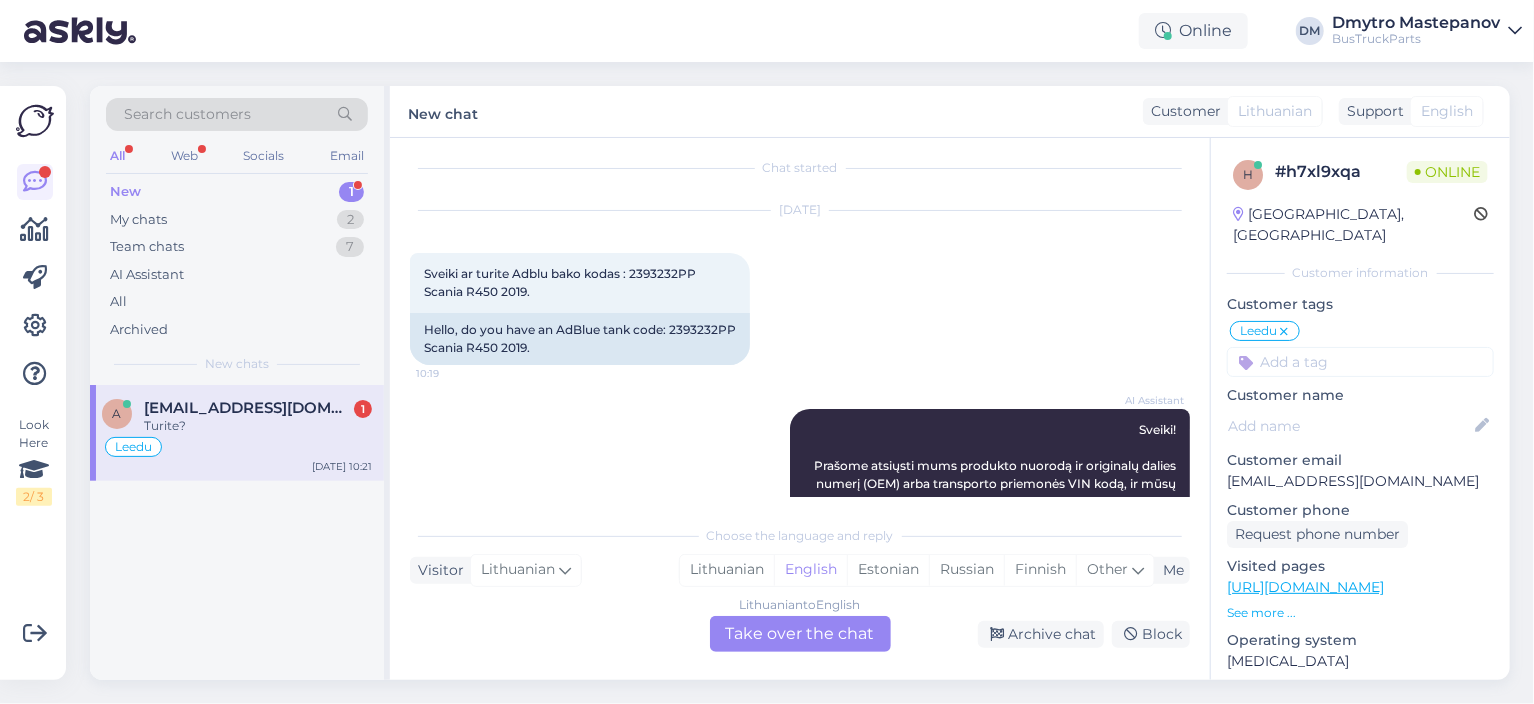 scroll, scrollTop: 0, scrollLeft: 0, axis: both 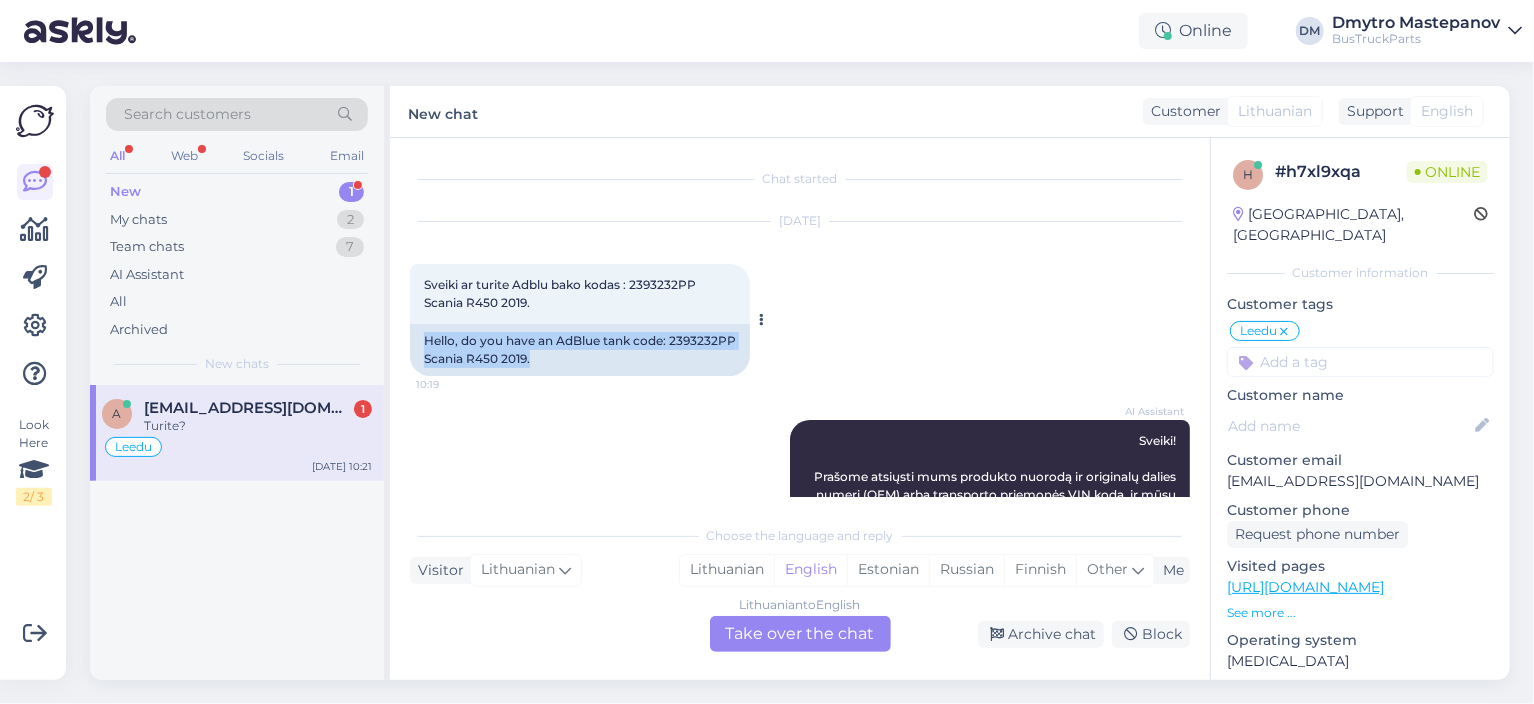 drag, startPoint x: 426, startPoint y: 337, endPoint x: 605, endPoint y: 363, distance: 180.87842 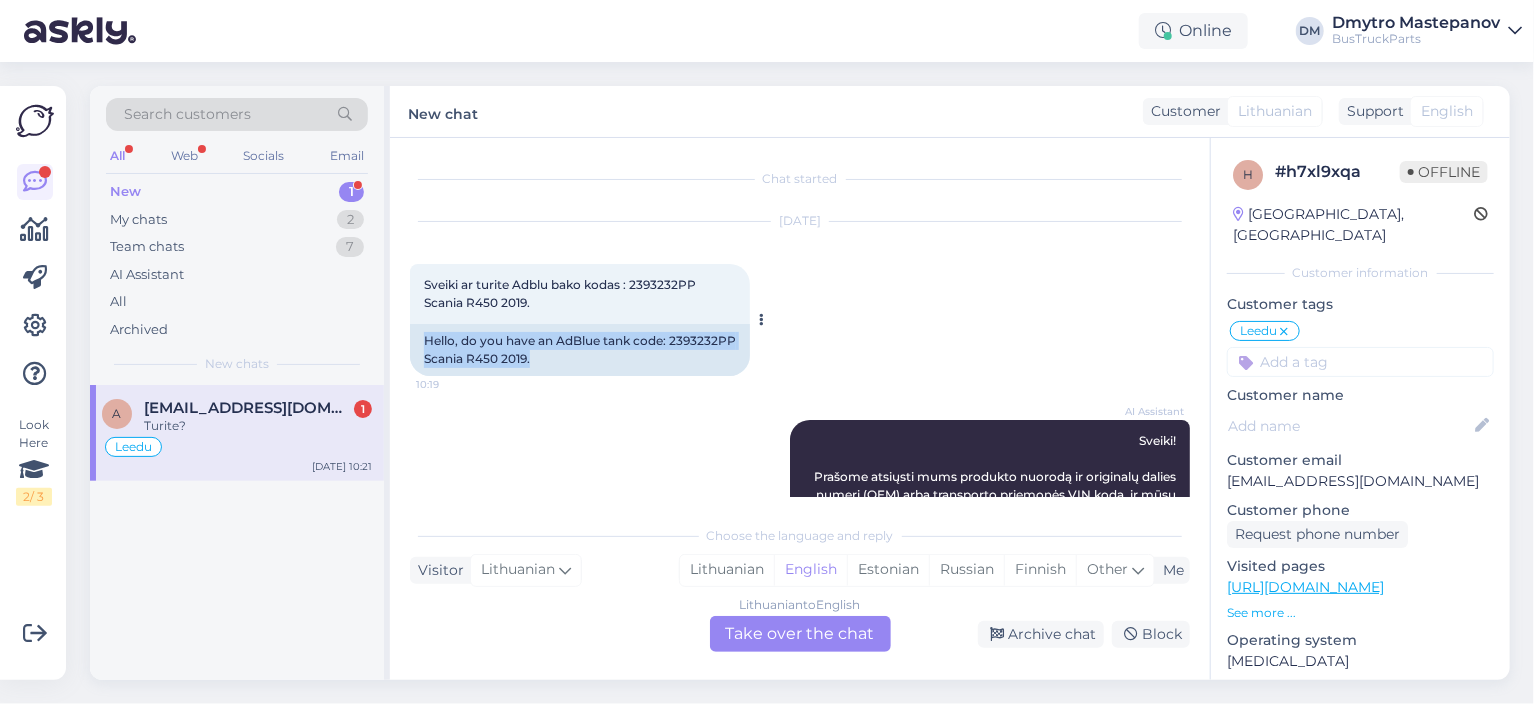 copy on "Hello, do you have an AdBlue tank code: 2393232PP
Scania R450 2019." 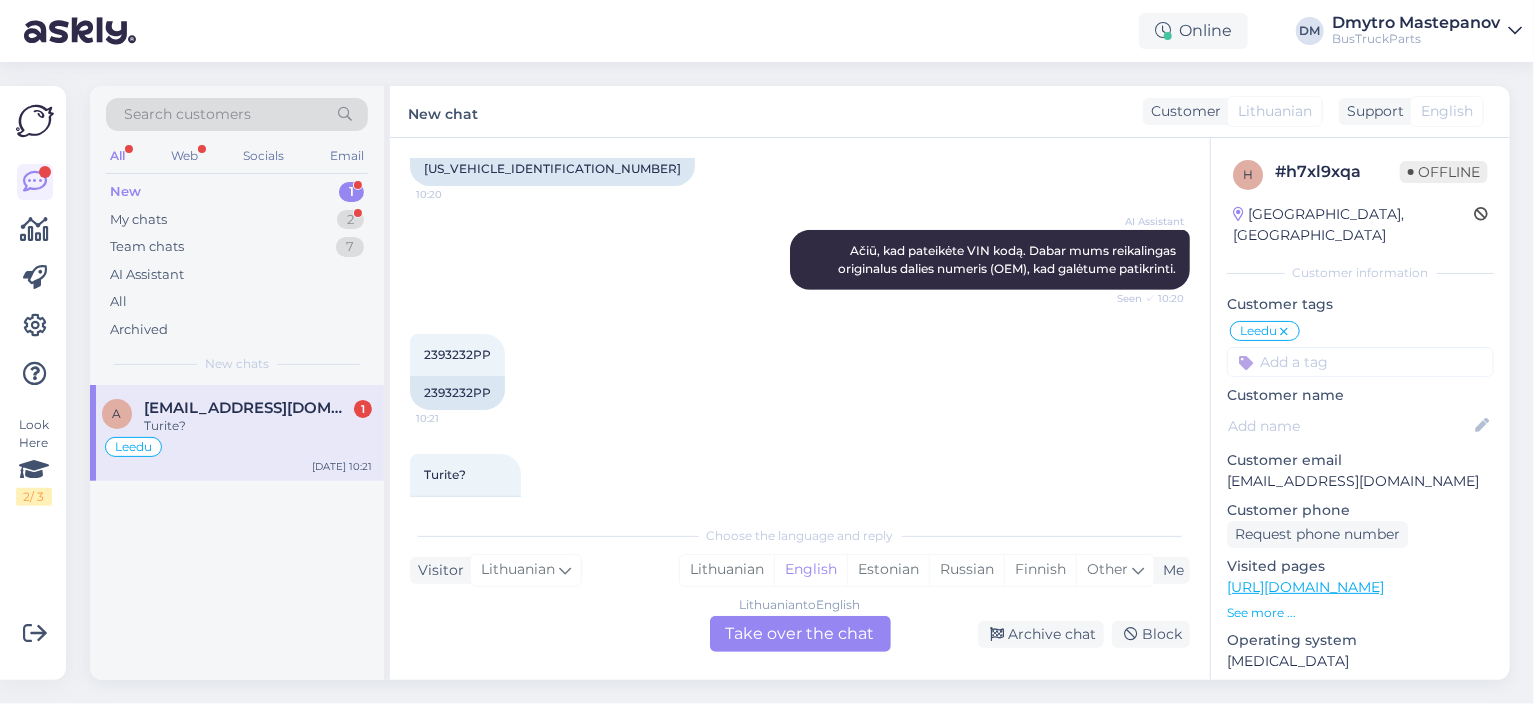 scroll, scrollTop: 491, scrollLeft: 0, axis: vertical 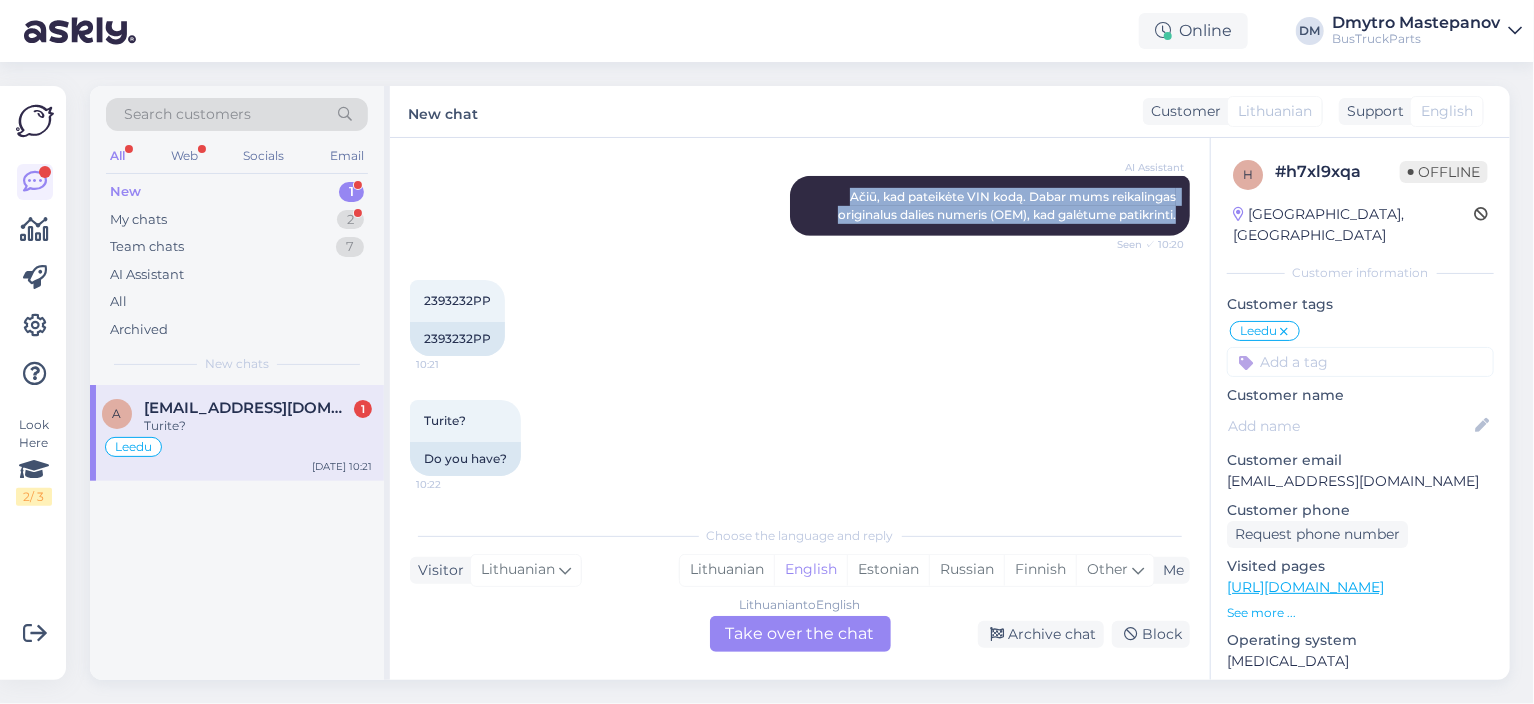drag, startPoint x: 835, startPoint y: 195, endPoint x: 1175, endPoint y: 242, distance: 343.23315 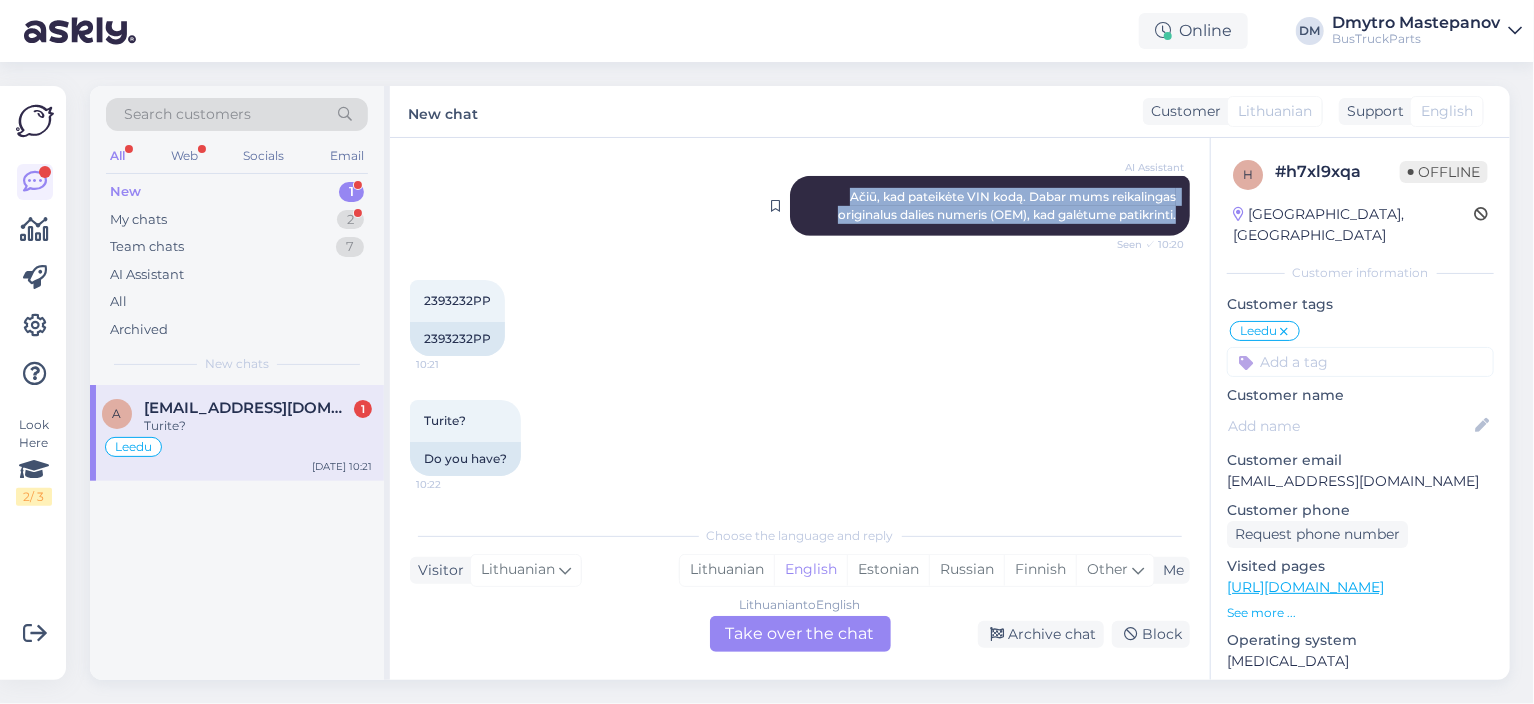 copy on "Ačiū, kad pateikėte VIN kodą. Dabar mums reikalingas originalus dalies numeris (OEM), kad galėtume patikrinti." 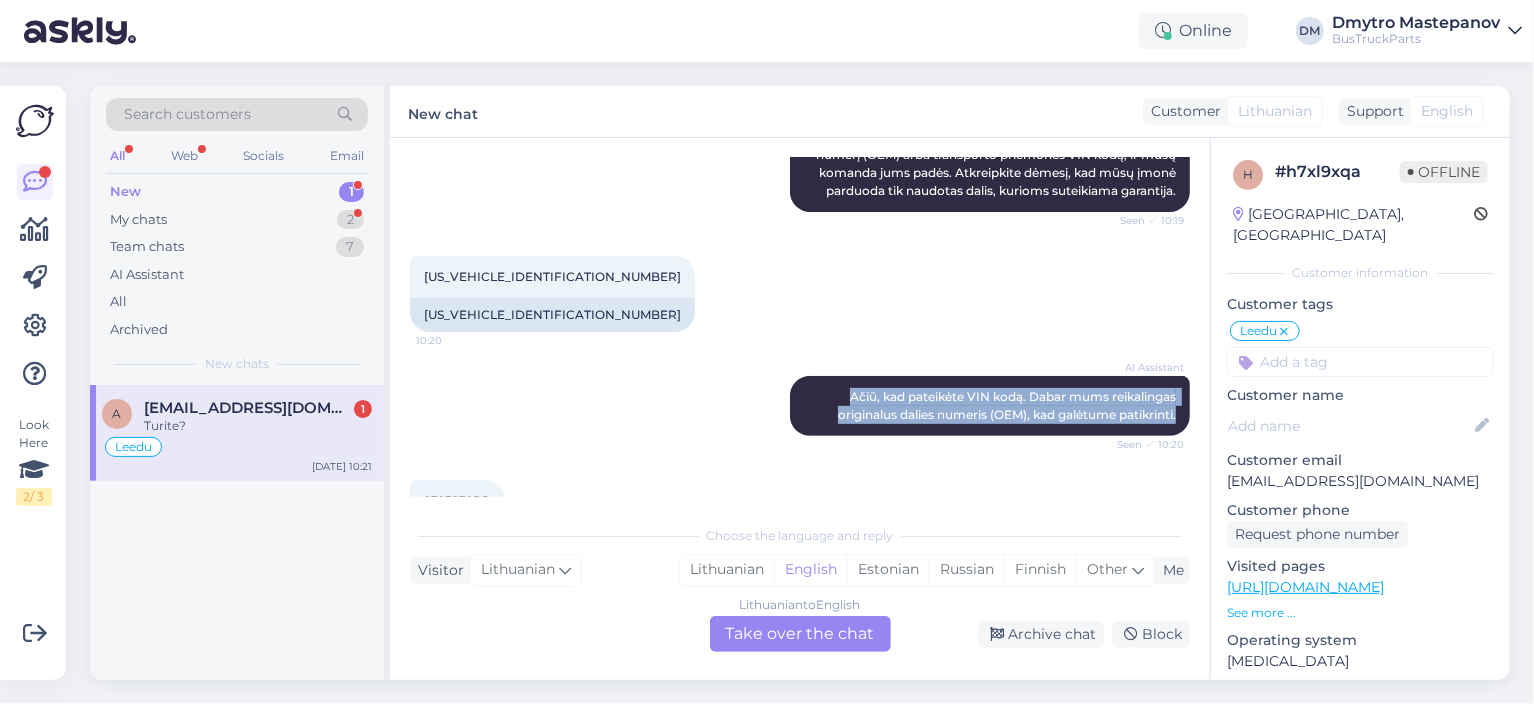 scroll, scrollTop: 397, scrollLeft: 0, axis: vertical 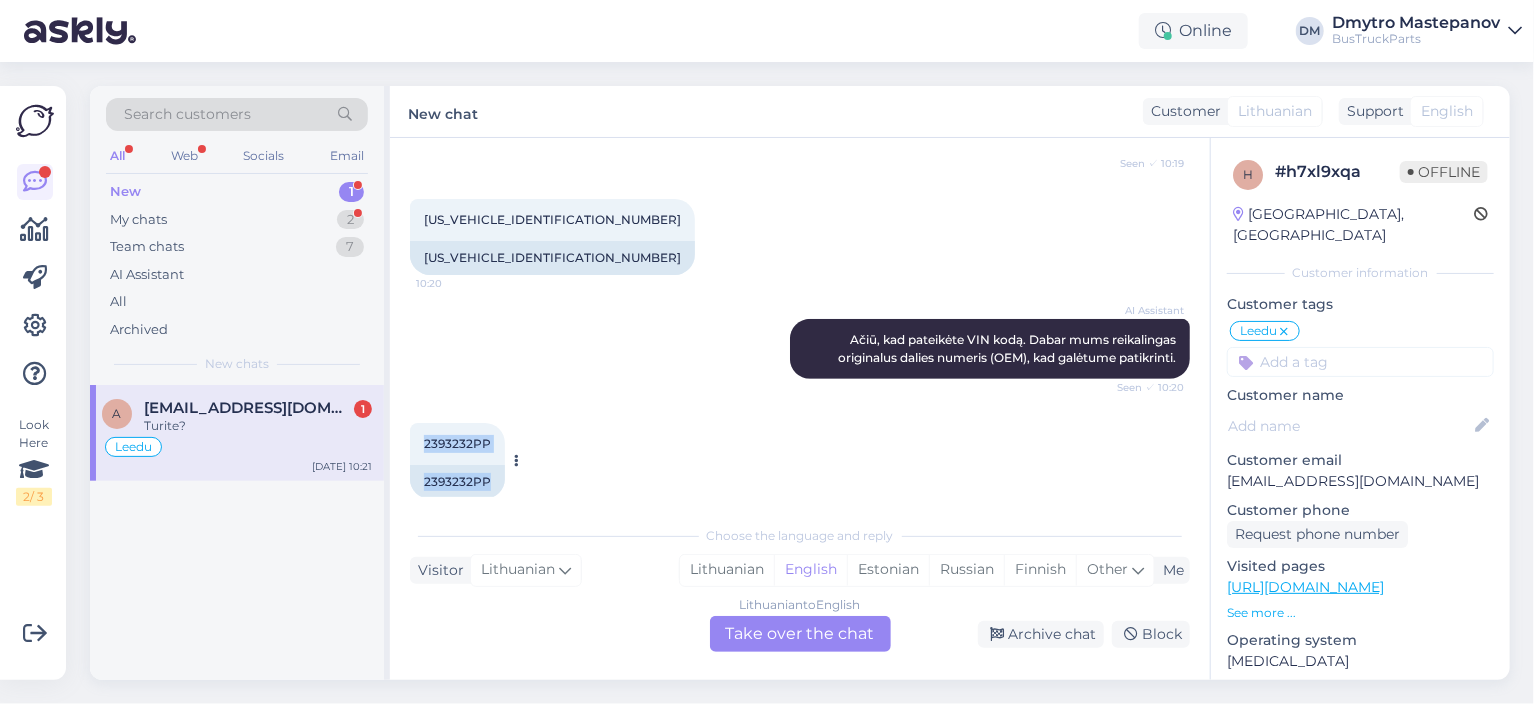 drag, startPoint x: 423, startPoint y: 445, endPoint x: 513, endPoint y: 445, distance: 90 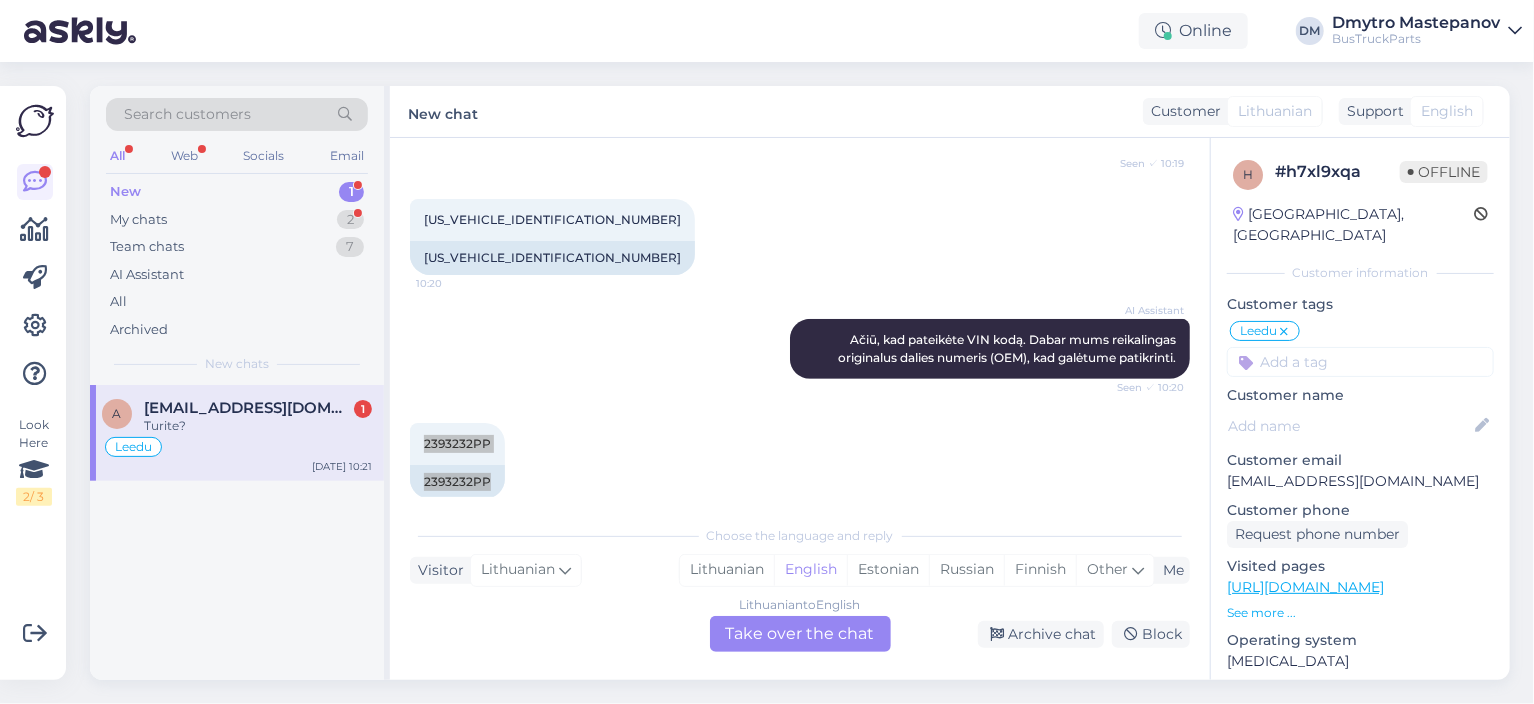 scroll, scrollTop: 0, scrollLeft: 0, axis: both 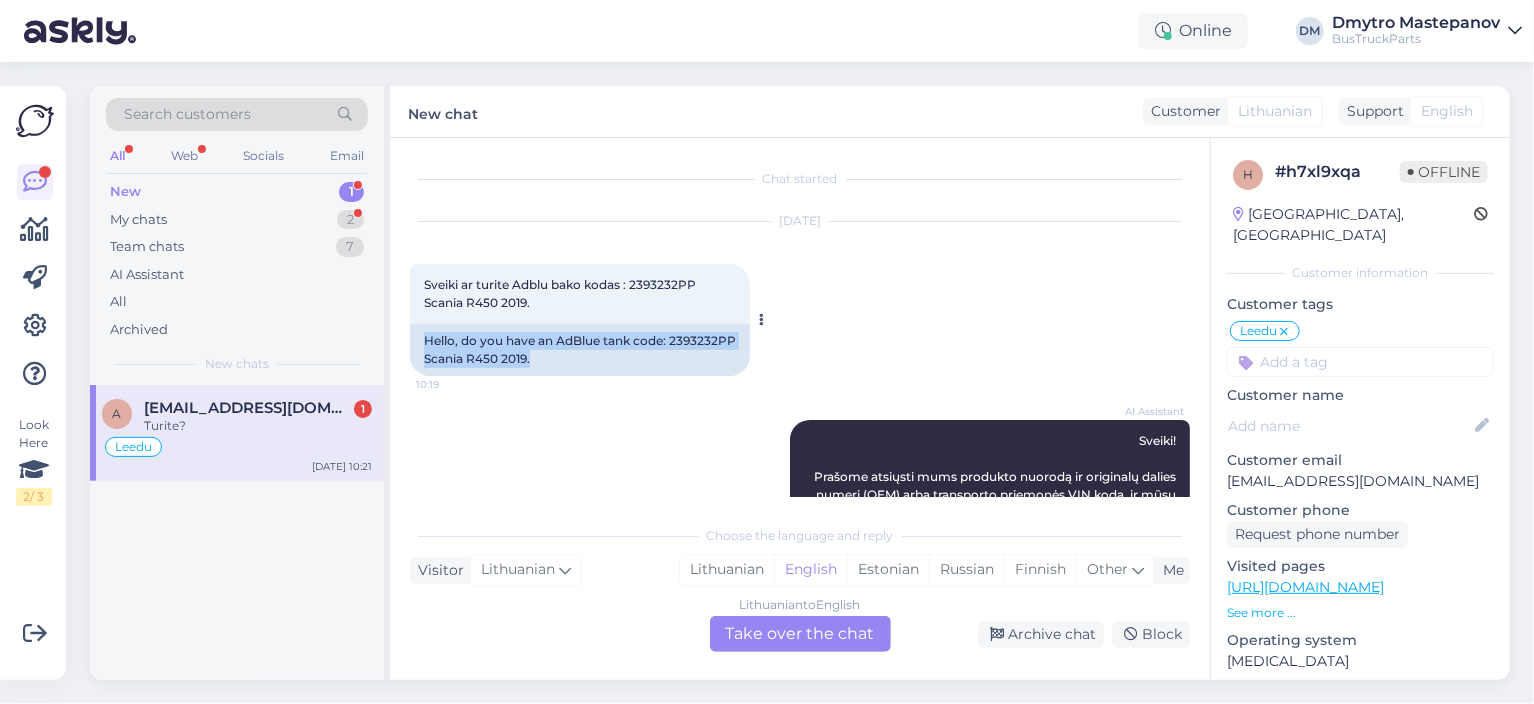 drag, startPoint x: 427, startPoint y: 337, endPoint x: 527, endPoint y: 361, distance: 102.83968 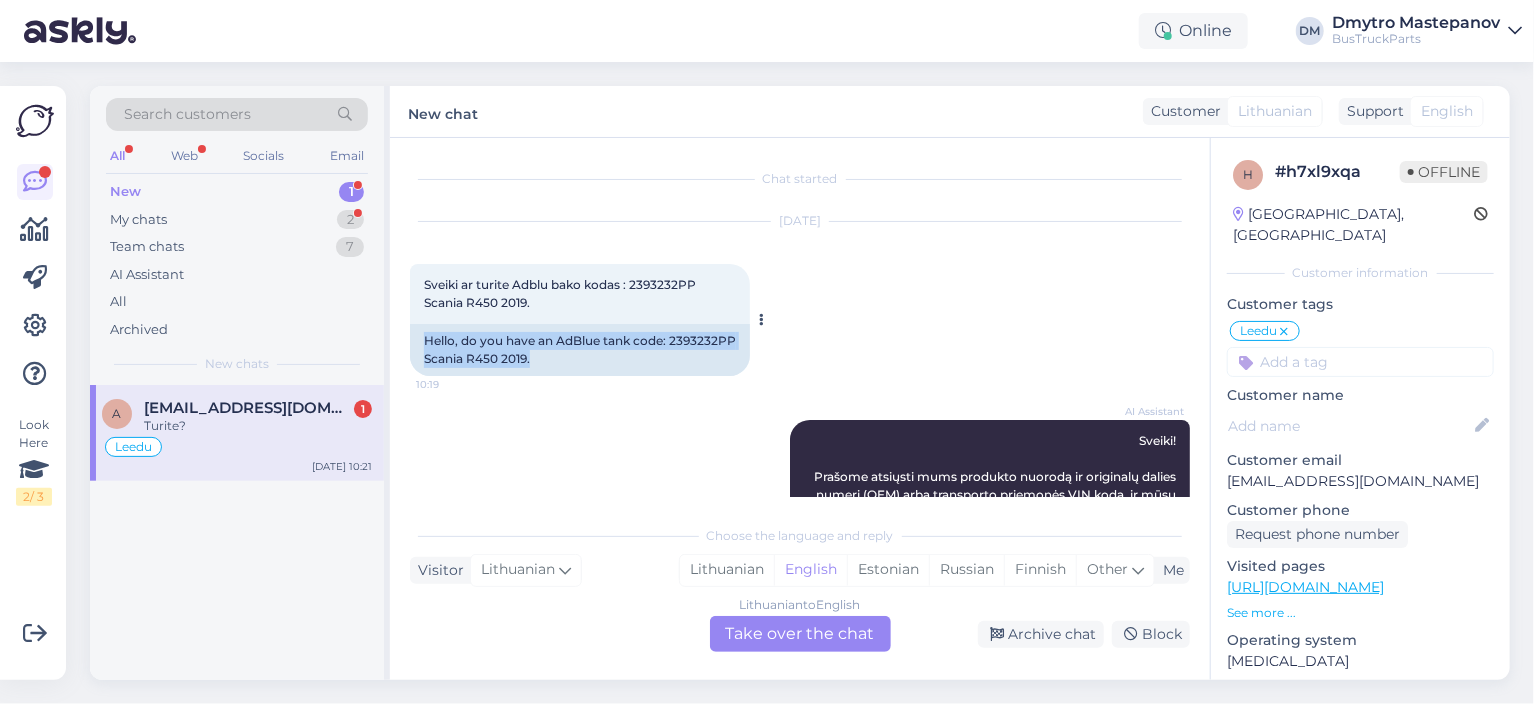 copy on "Hello, do you have an AdBlue tank code: 2393232PP
Scania R450 2019." 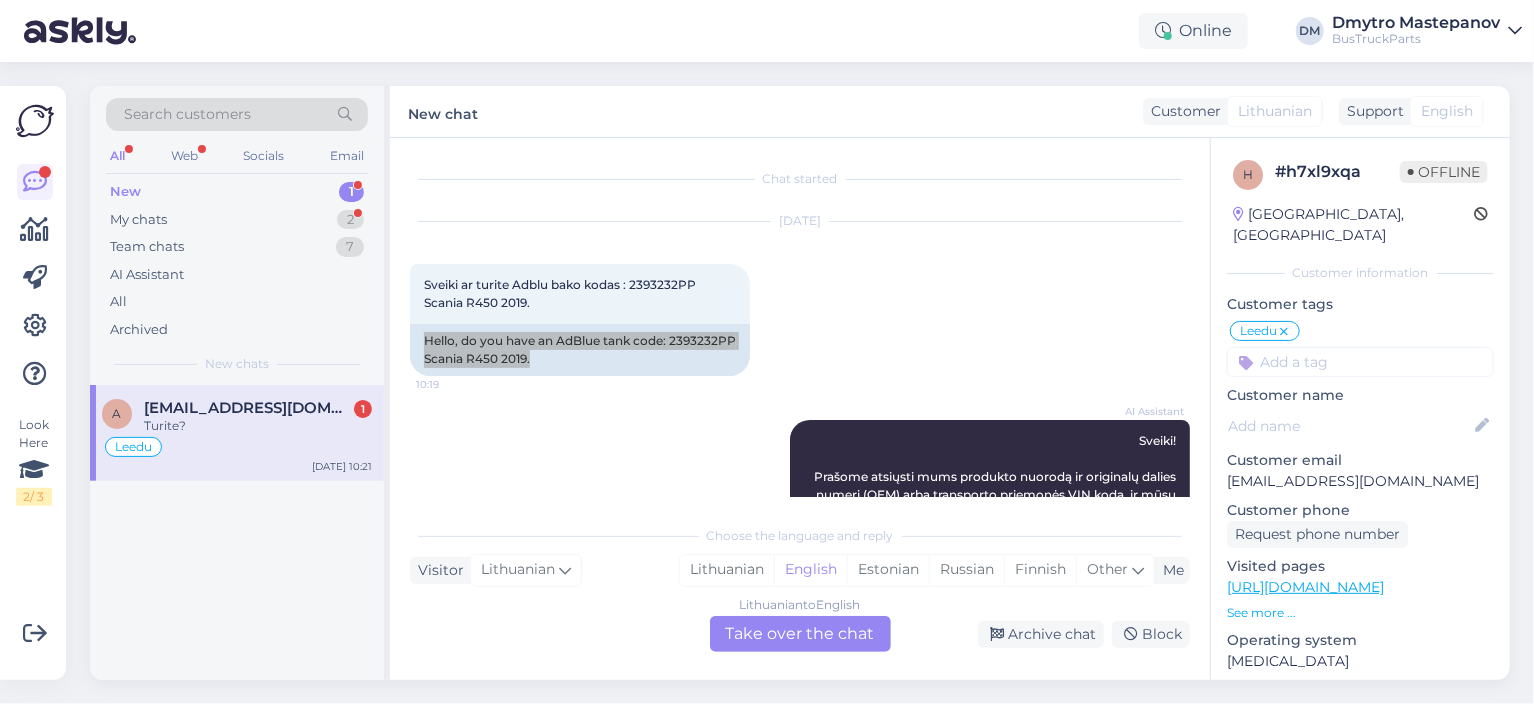 scroll, scrollTop: 540, scrollLeft: 0, axis: vertical 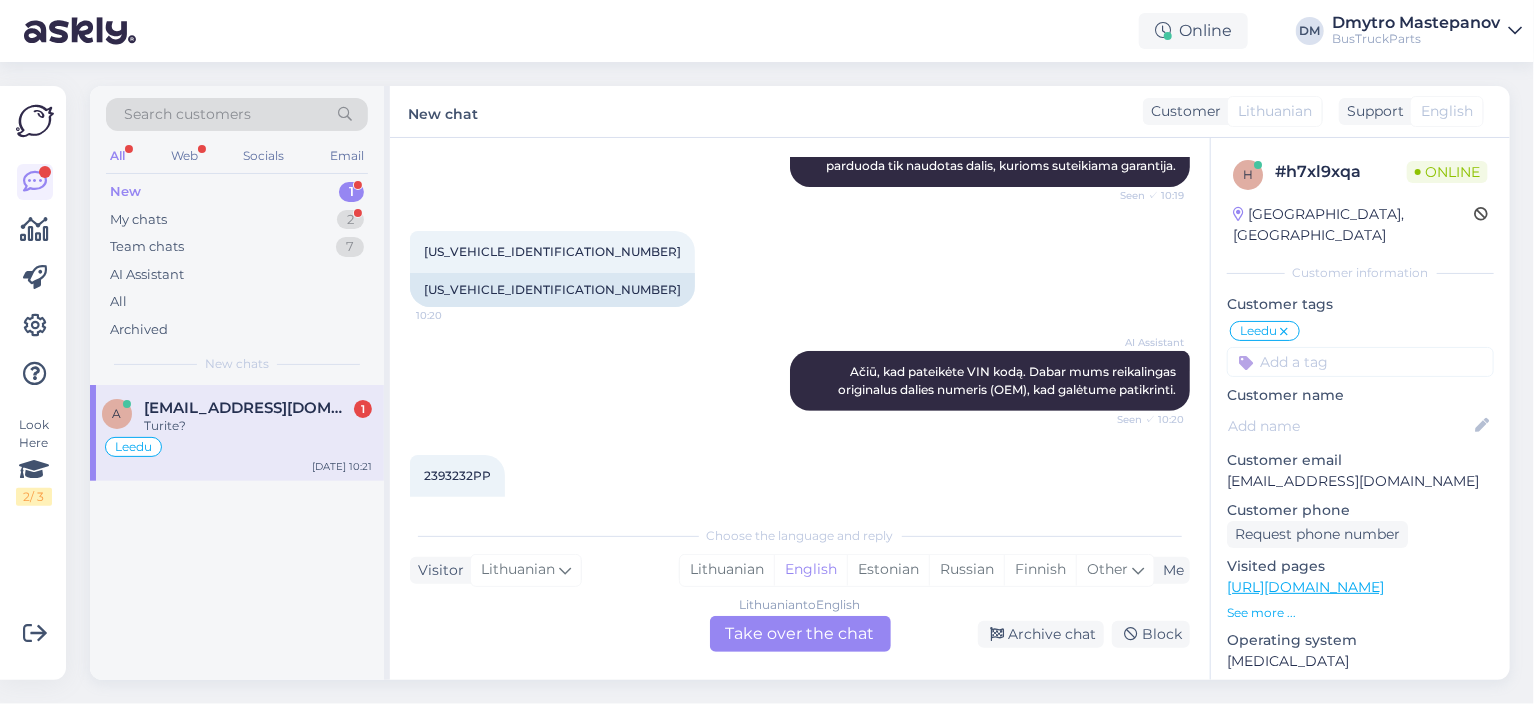 click on "[EMAIL_ADDRESS][DOMAIN_NAME]" at bounding box center (248, 408) 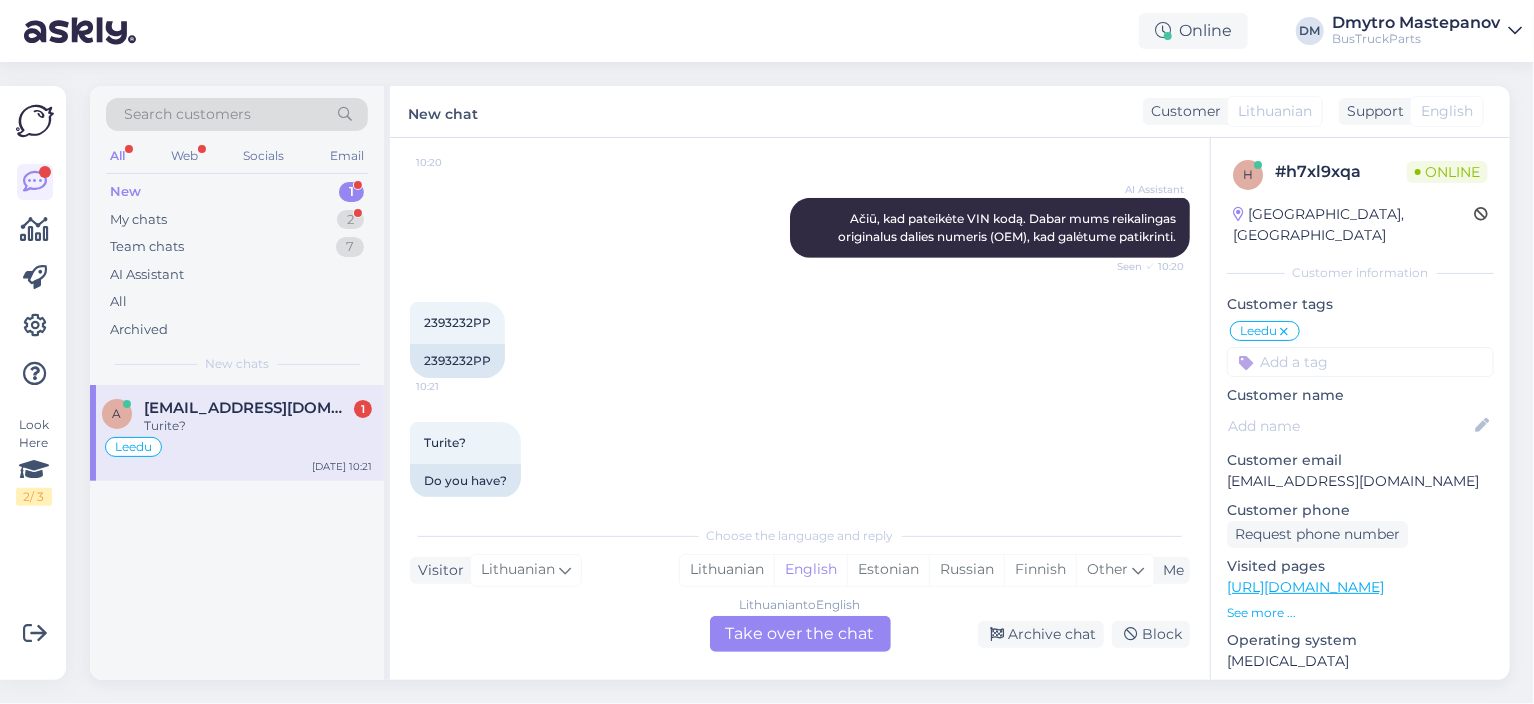 scroll, scrollTop: 540, scrollLeft: 0, axis: vertical 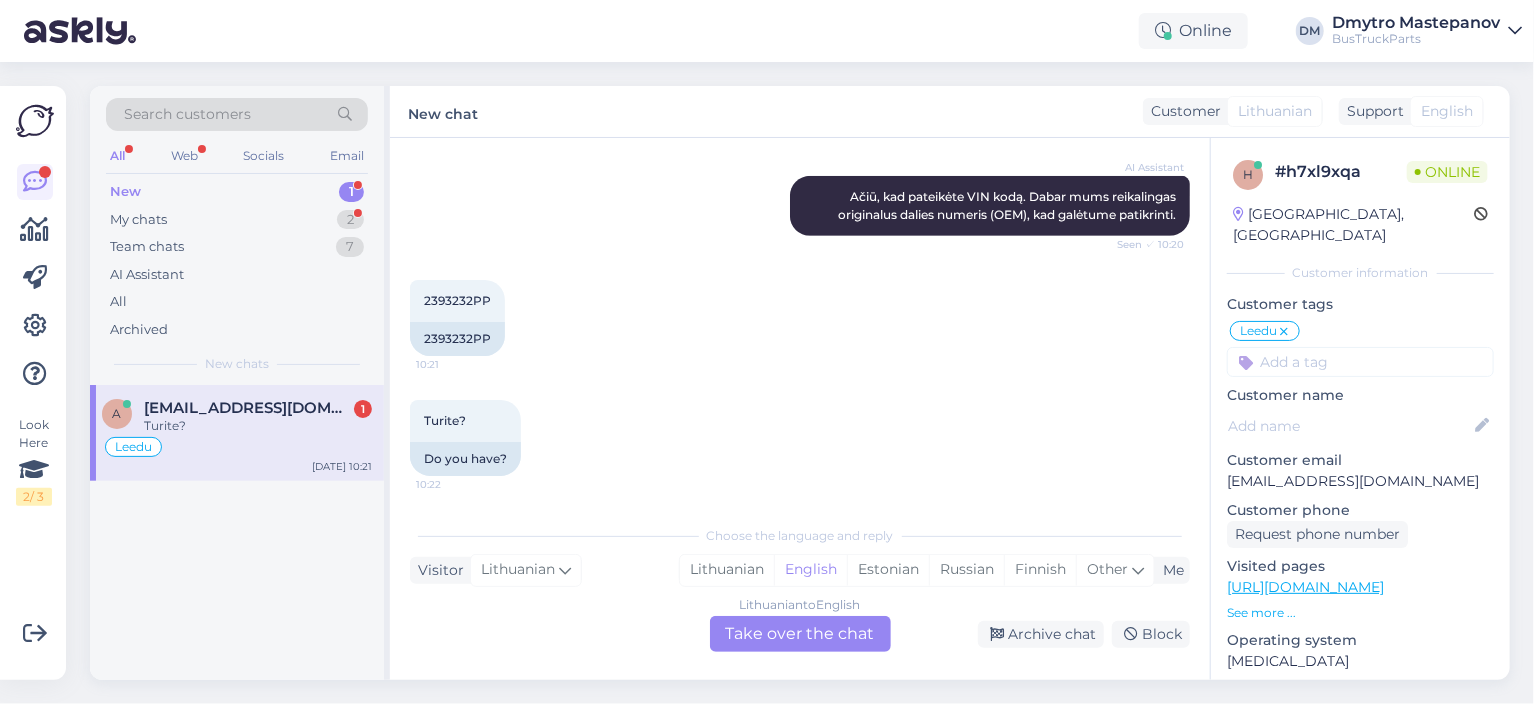 click on "Lithuanian  to  English Take over the chat" at bounding box center (800, 634) 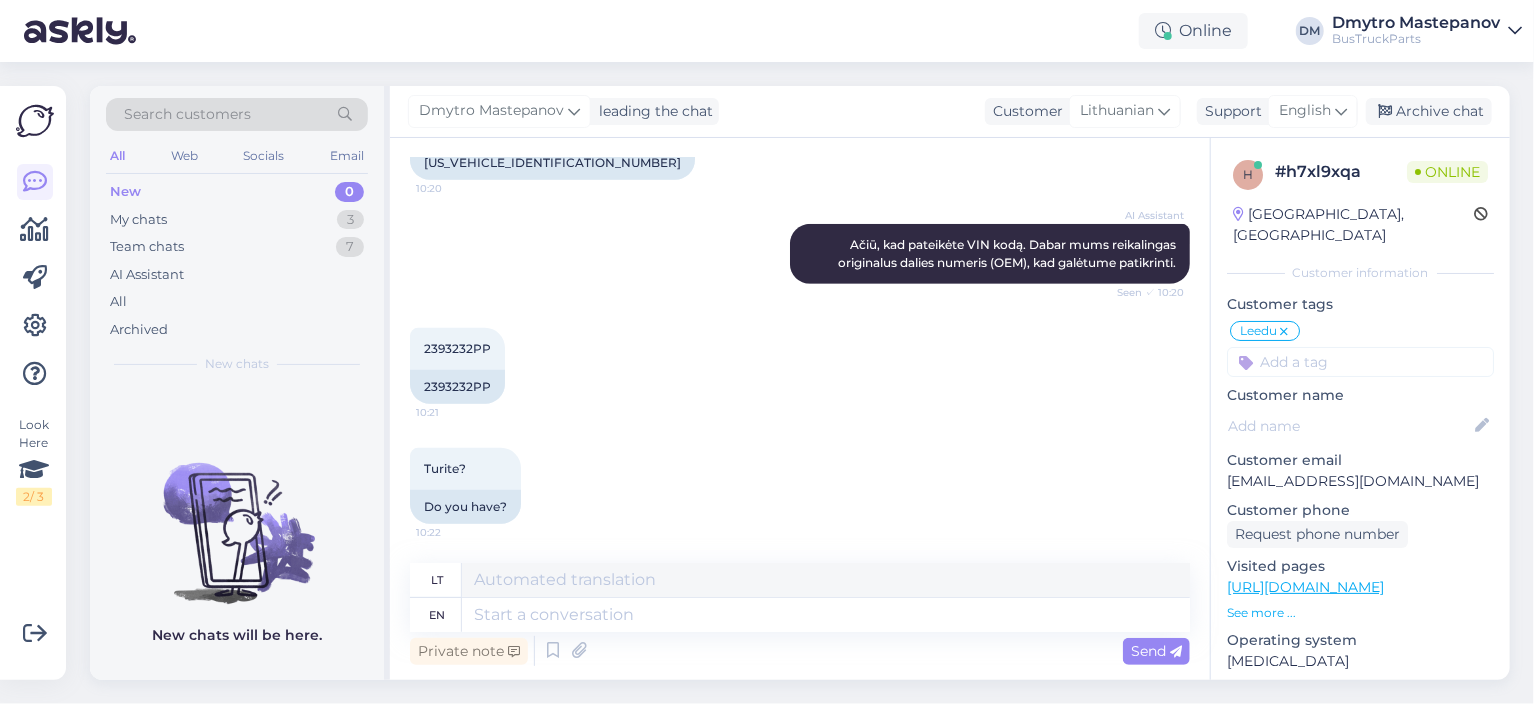 scroll, scrollTop: 491, scrollLeft: 0, axis: vertical 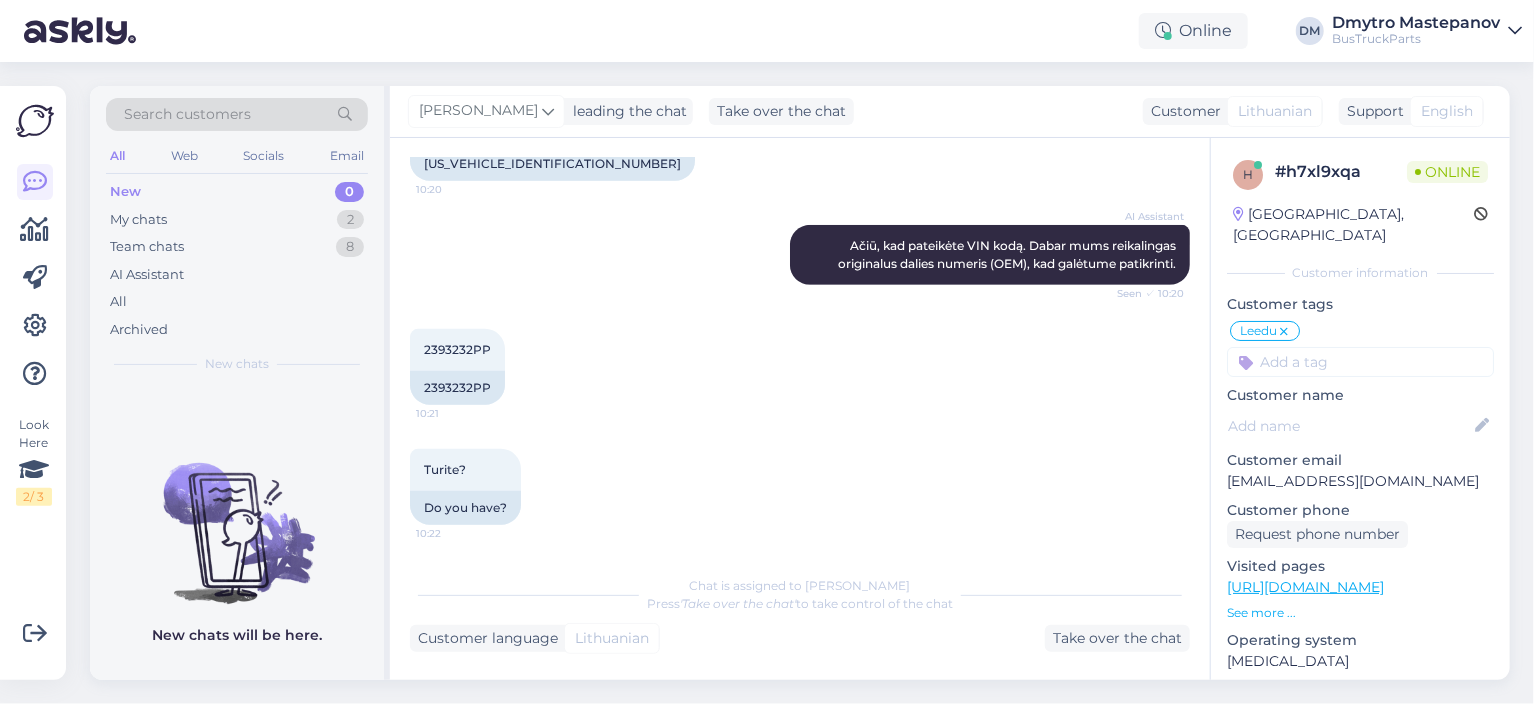 click on "Chat started [DATE] Sveiki ar turite Adblu bako kodas : 2393232PP
Scania R450 2019. 10:19  Hello, do you have an AdBlue tank code: 2393232PP
Scania R450 2019. AI Assistant Sveiki!
Prašome atsiųsti mums produkto nuorodą ir originalų dalies numerį (OEM) arba transporto priemonės VIN kodą, ir mūsų komanda jums padės. Atkreipkite dėmesį, kad mūsų įmonė parduoda tik naudotas dalis, kurioms suteikiama garantija. Seen ✓ 10:19  [US_VEHICLE_IDENTIFICATION_NUMBER] 10:20  [US_VEHICLE_IDENTIFICATION_NUMBER] AI Assistant Ačiū, kad pateikėte VIN kodą. Dabar mums reikalingas originalus dalies numeris (OEM), kad galėtume patikrinti. Seen ✓ 10:20  2393232PP 10:21  2393232PP Turite? 10:22  Do you have? Chat is assigned to [PERSON_NAME] Press  'Take over the chat'  to take control of the chat Customer language Lithuanian Take over the chat" at bounding box center (800, 409) 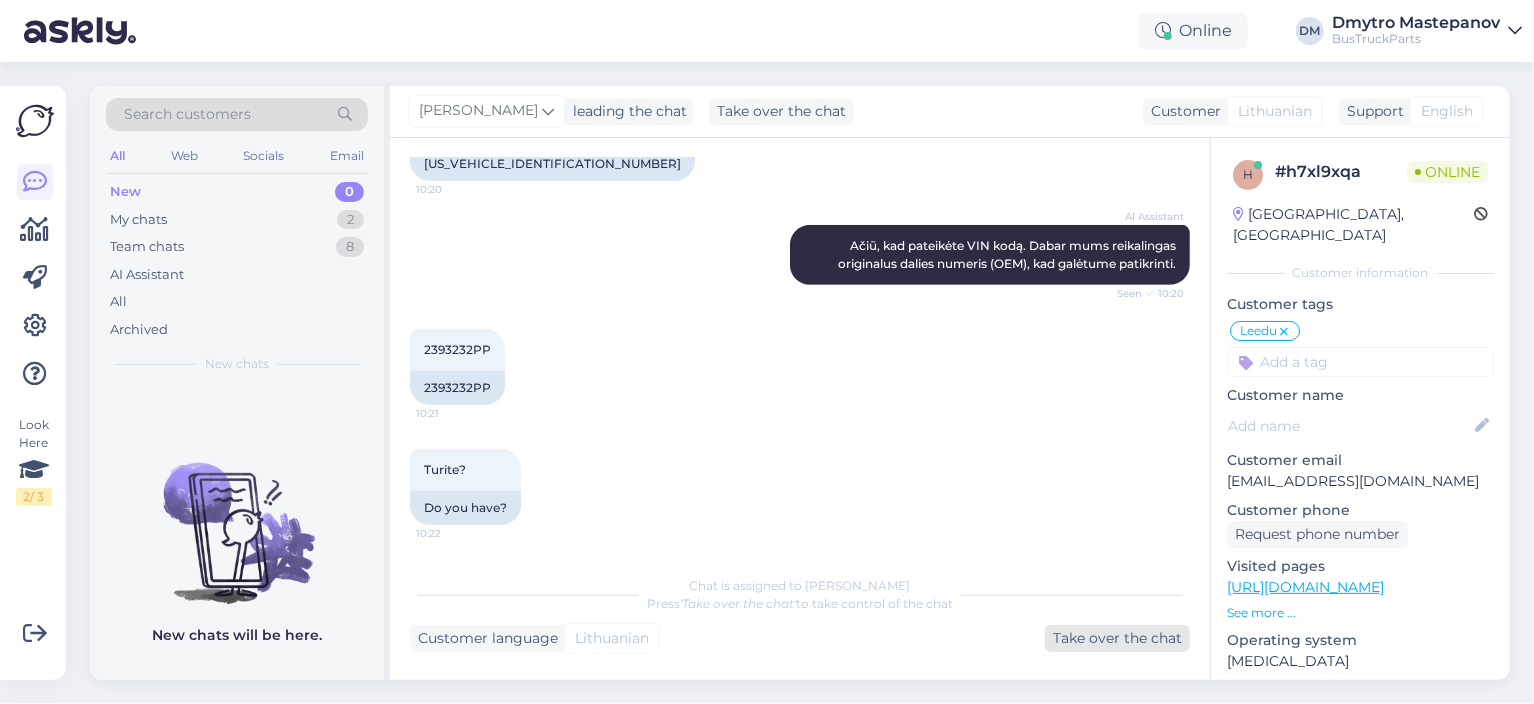 click on "Take over the chat" at bounding box center [1117, 638] 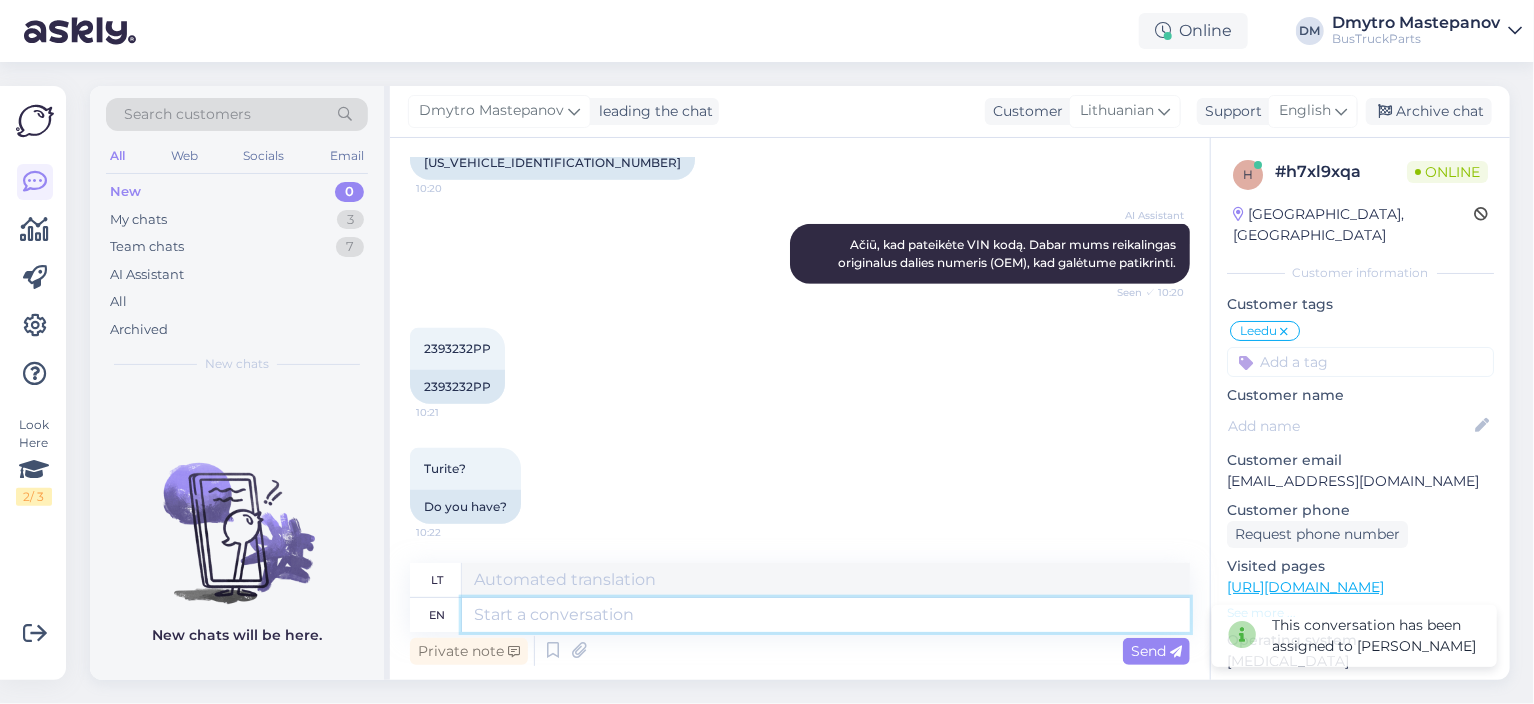 click at bounding box center (826, 615) 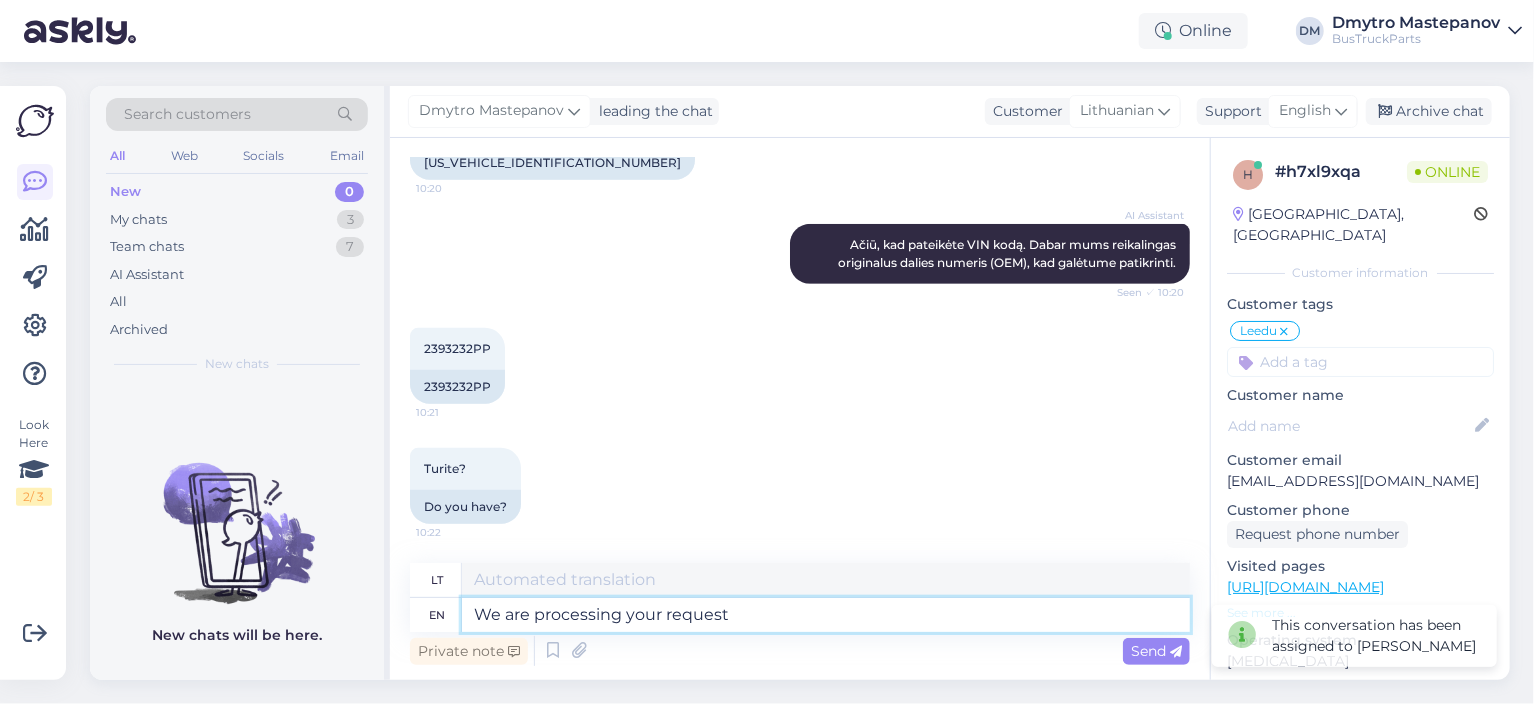 type on "Mes apdorojame jūsų užklausą" 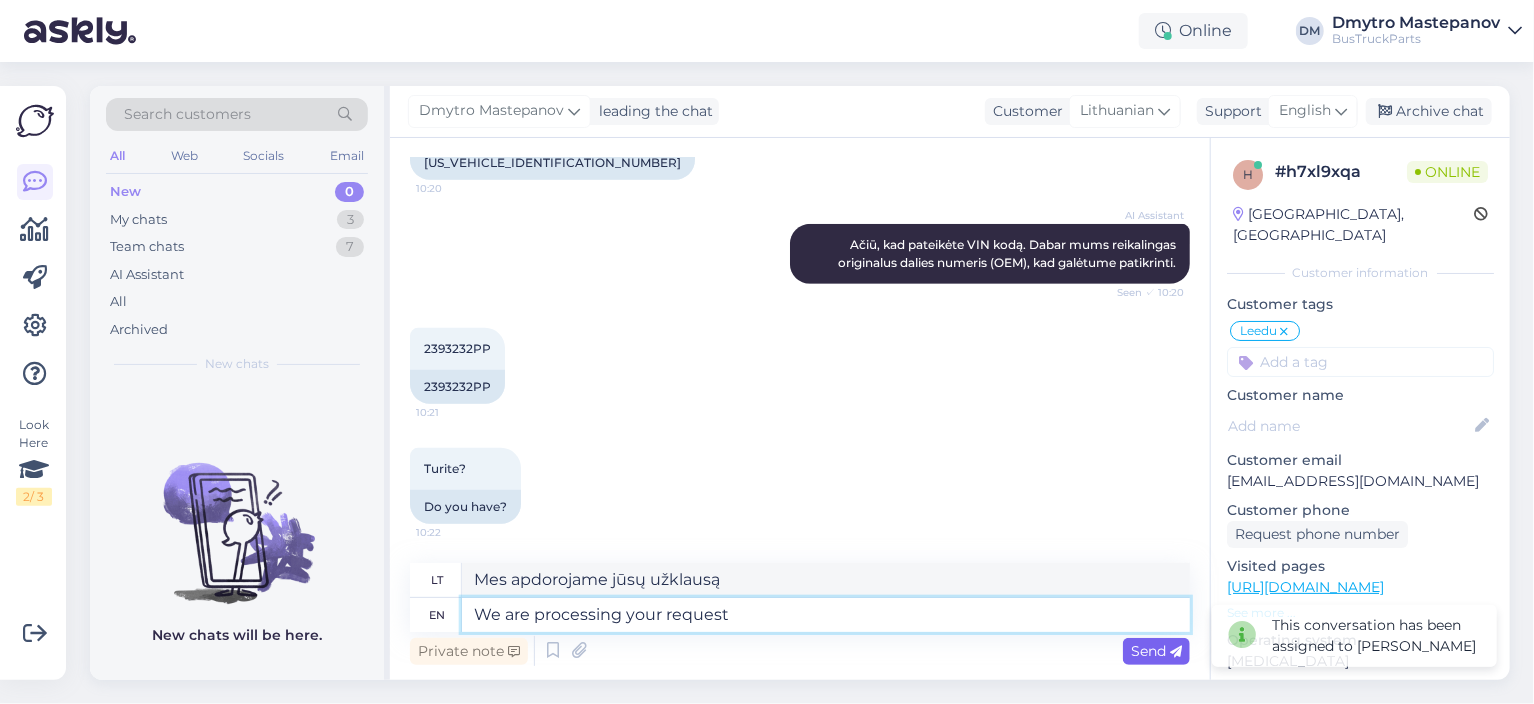 type on "We are processing your request" 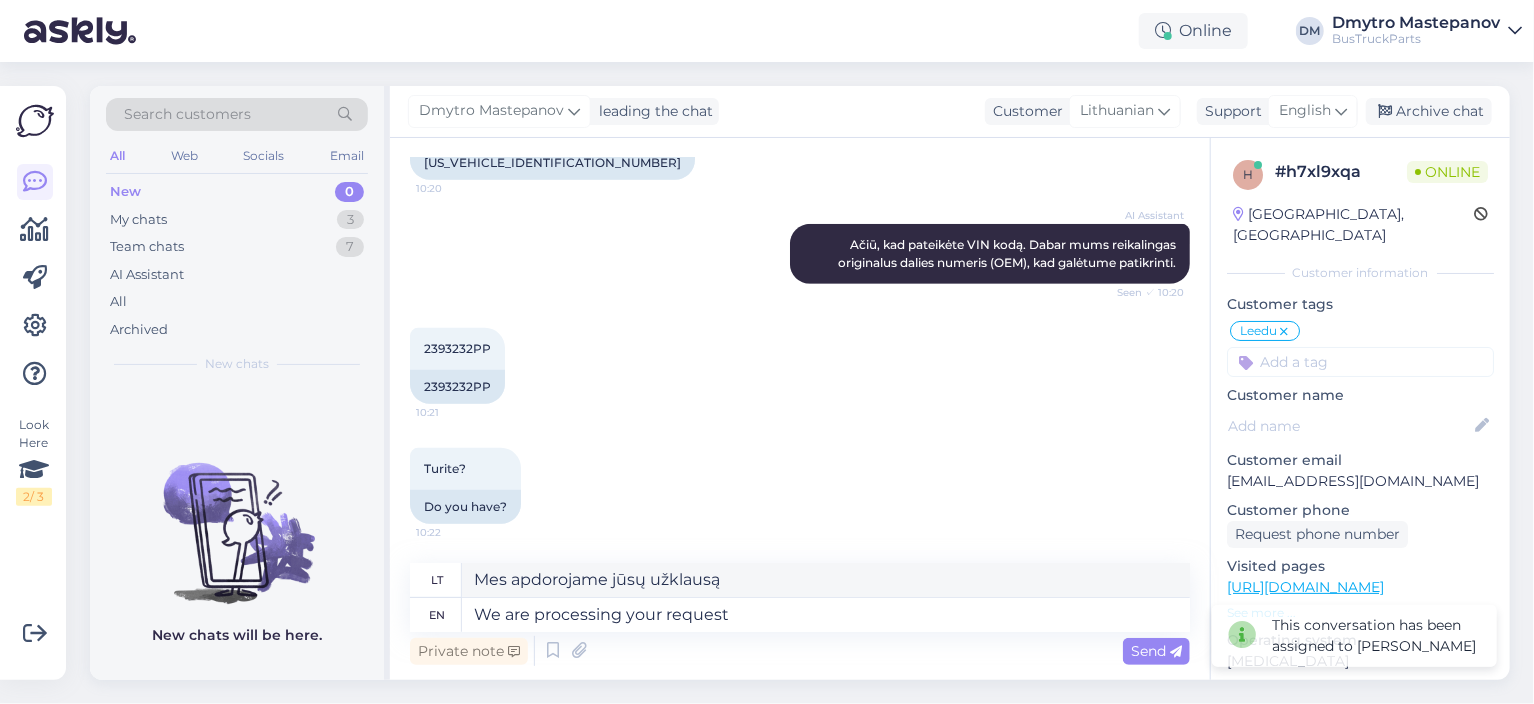 click on "Send" at bounding box center (1156, 651) 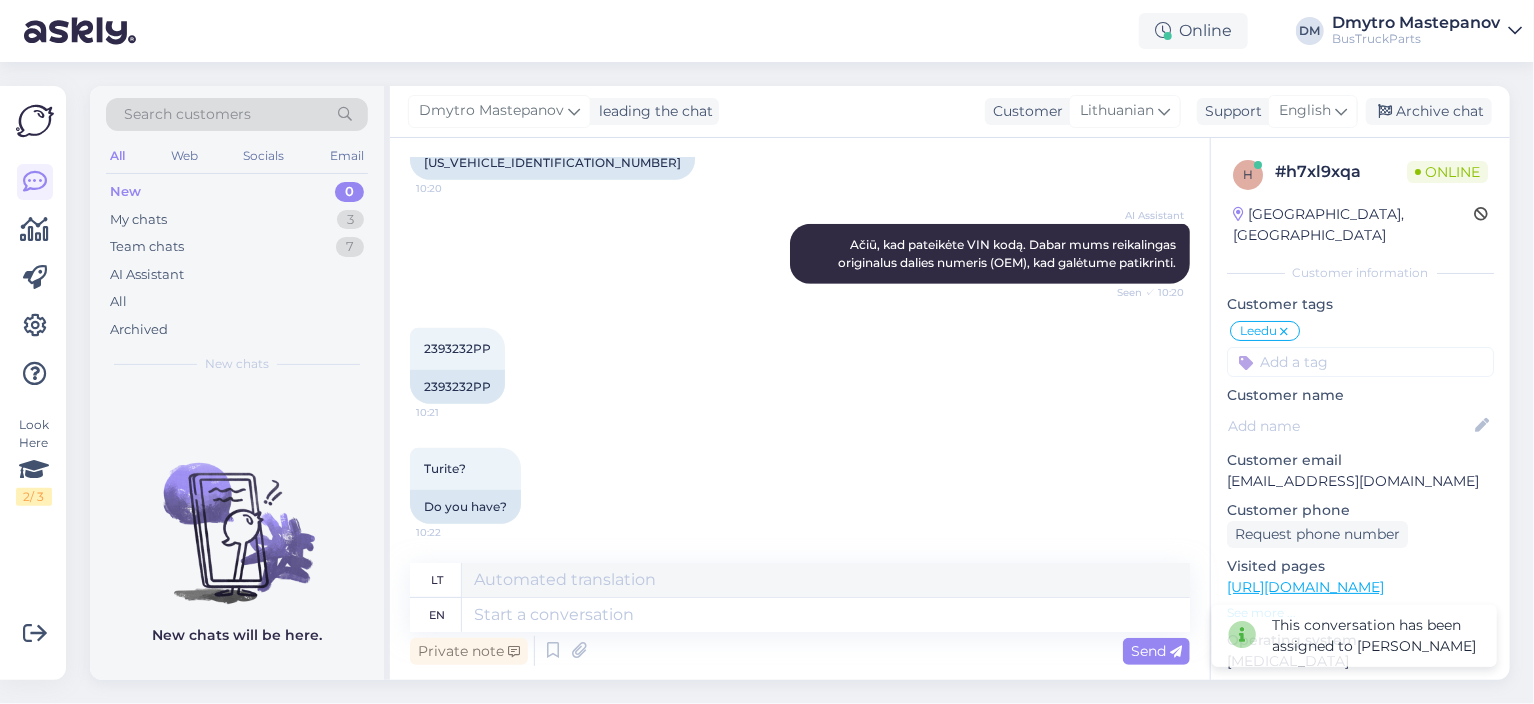 scroll, scrollTop: 612, scrollLeft: 0, axis: vertical 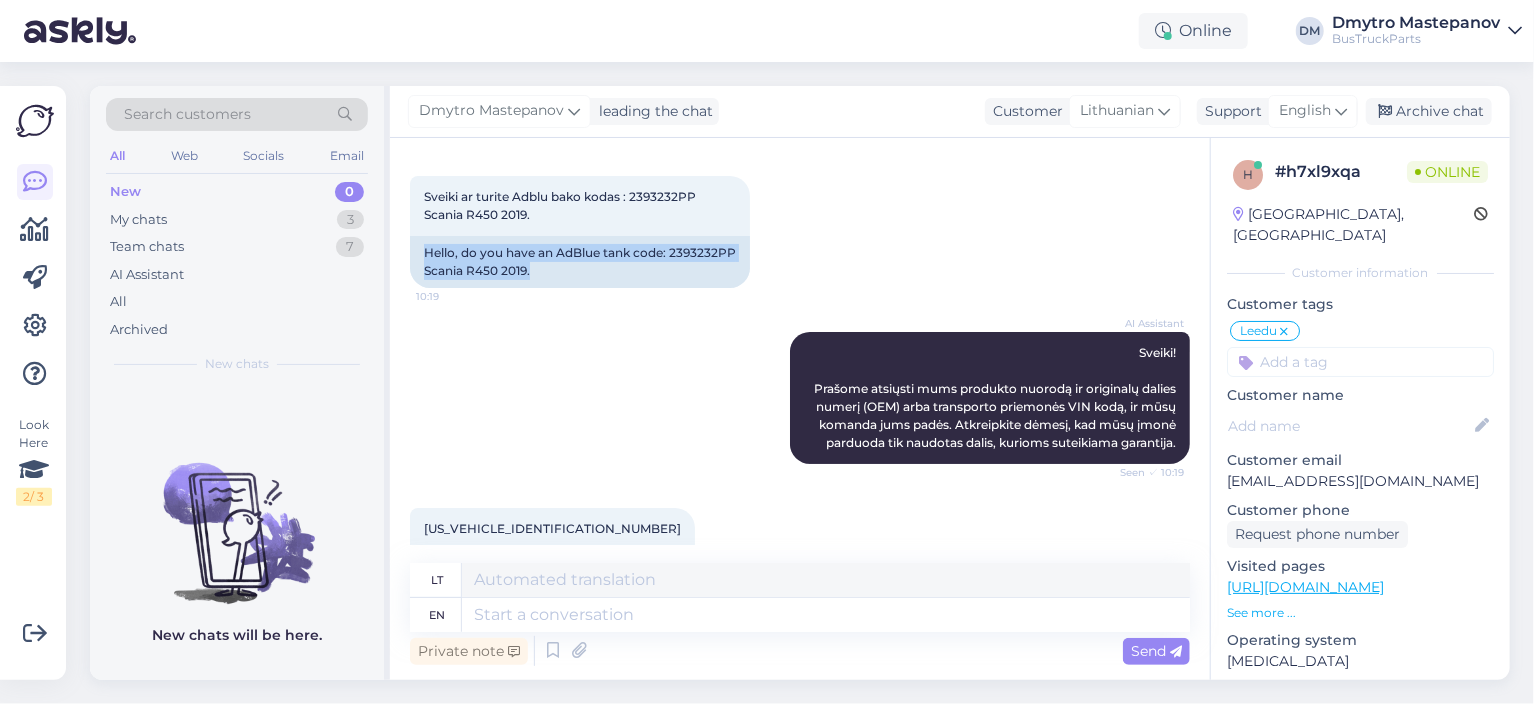 drag, startPoint x: 426, startPoint y: 247, endPoint x: 563, endPoint y: 288, distance: 143.0035 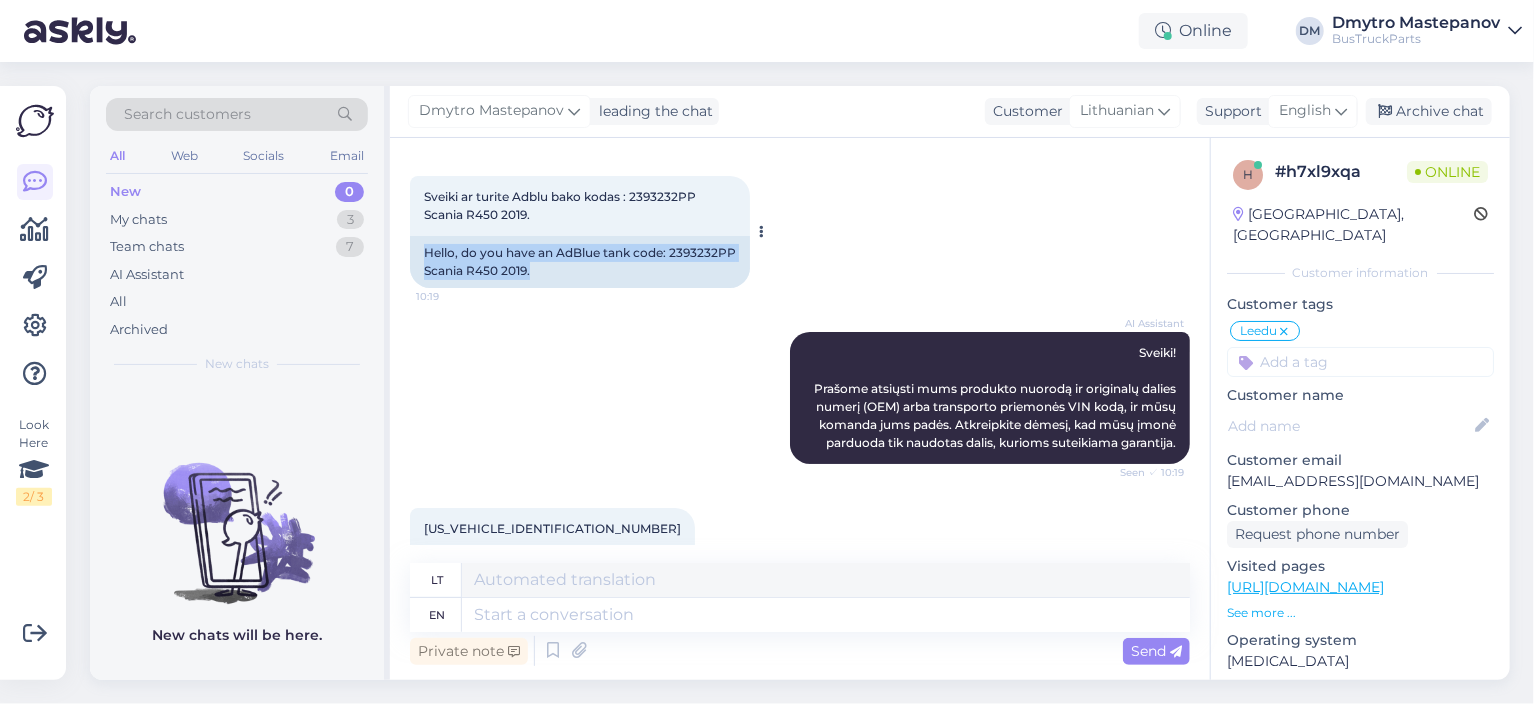 copy on "Hello, do you have an AdBlue tank code: 2393232PP
Scania R450 2019." 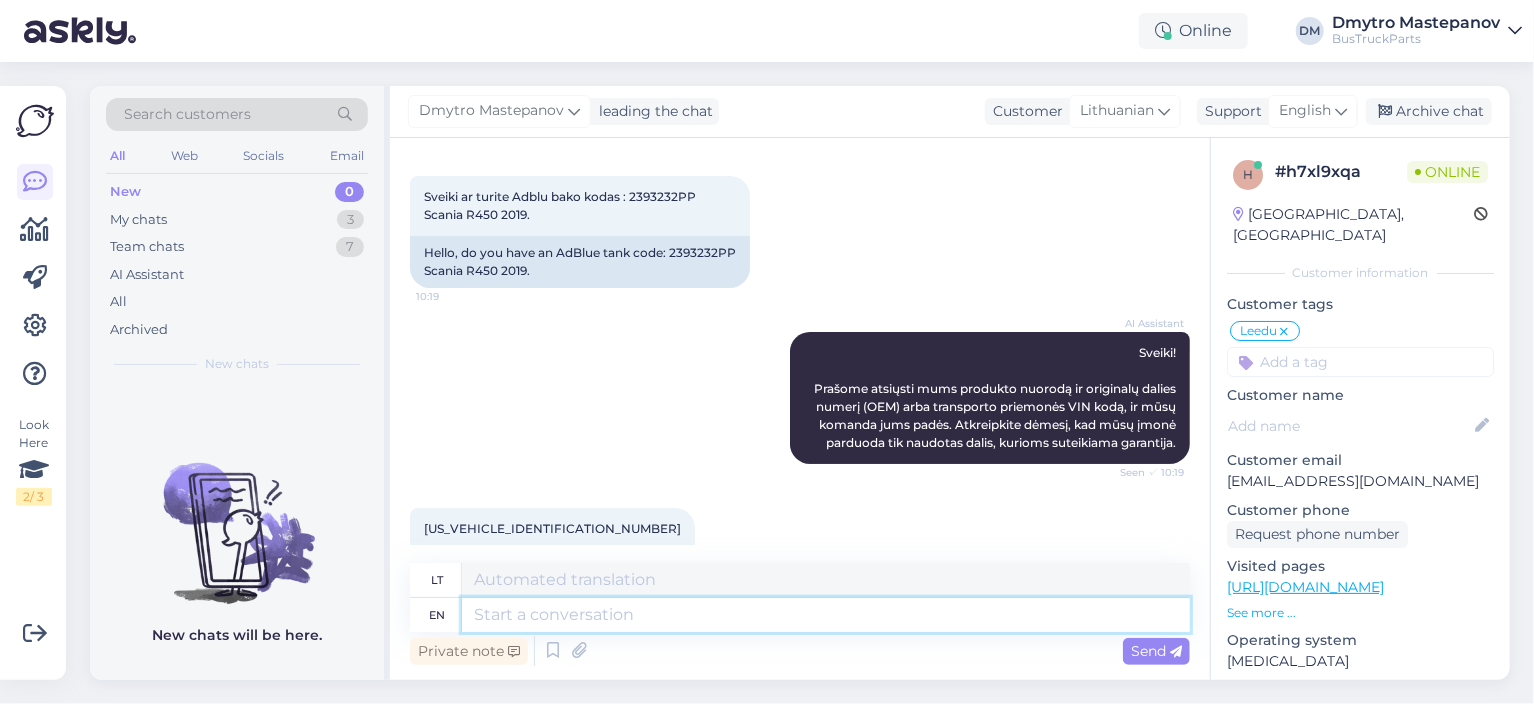 click at bounding box center (826, 615) 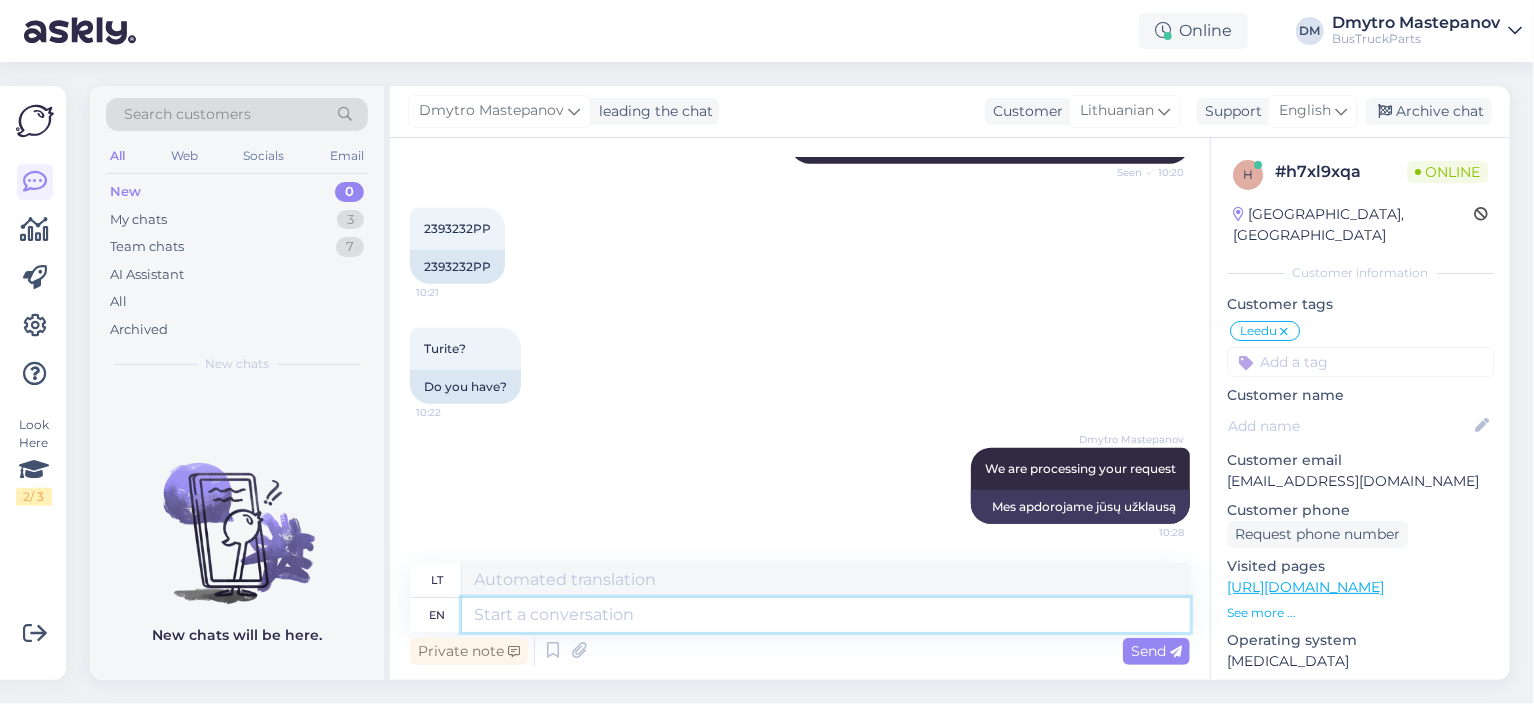 click at bounding box center (826, 615) 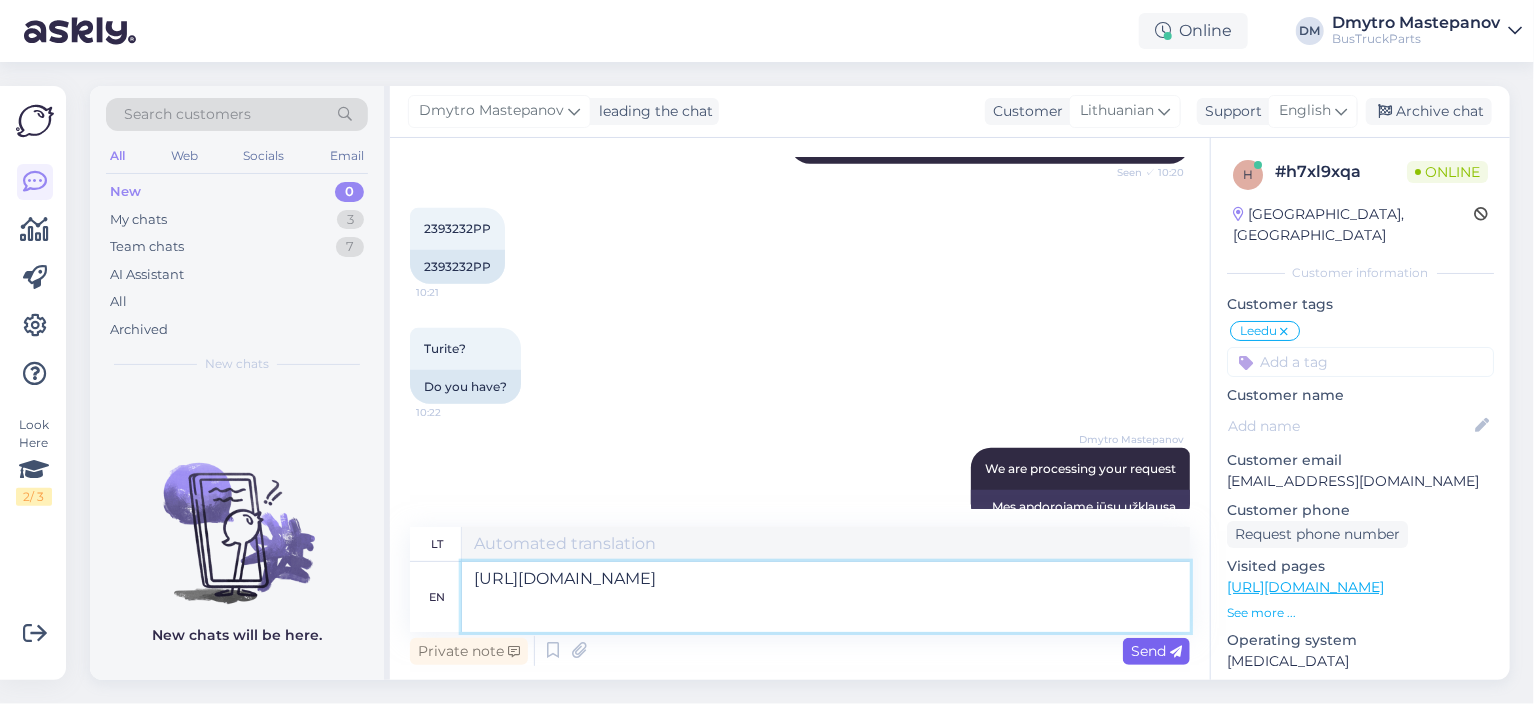 type on "[URL][DOMAIN_NAME]" 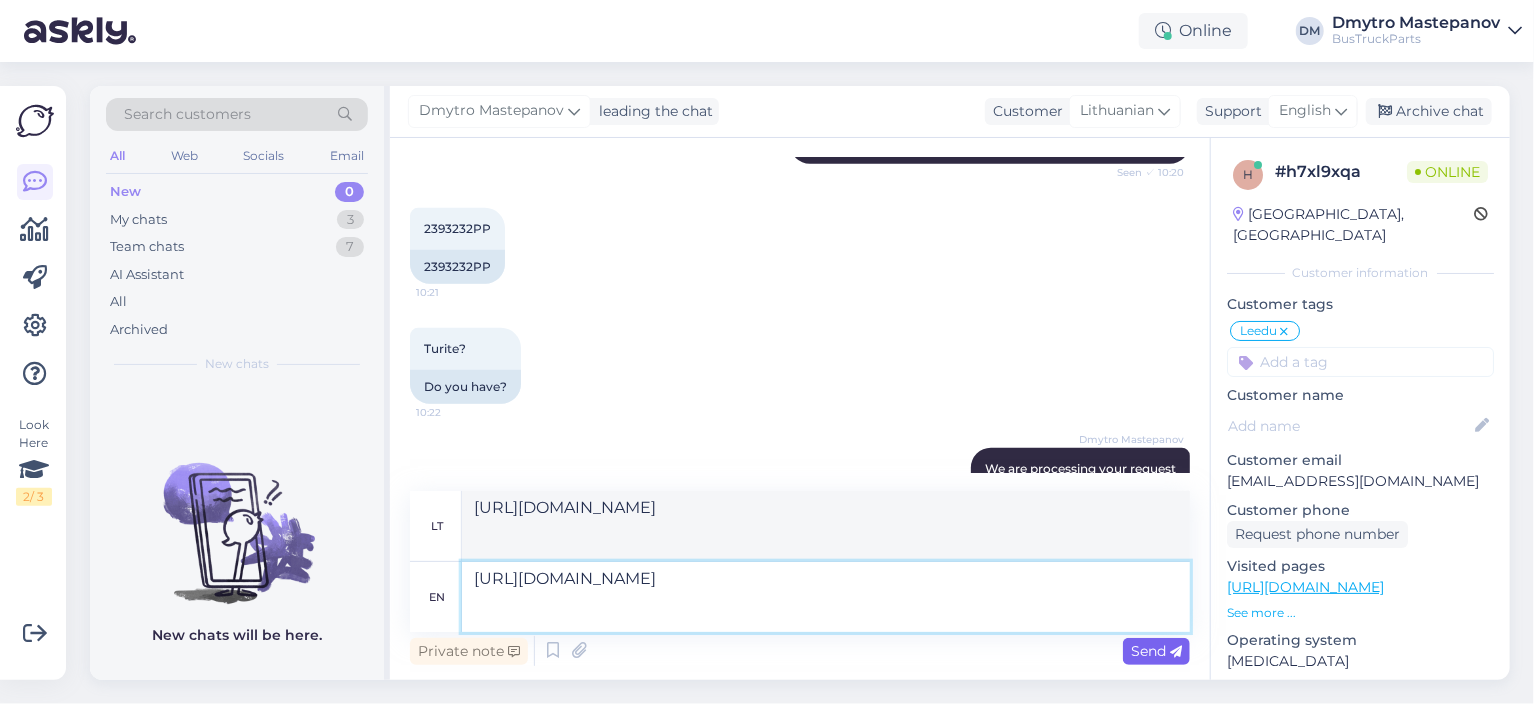 type on "[URL][DOMAIN_NAME]" 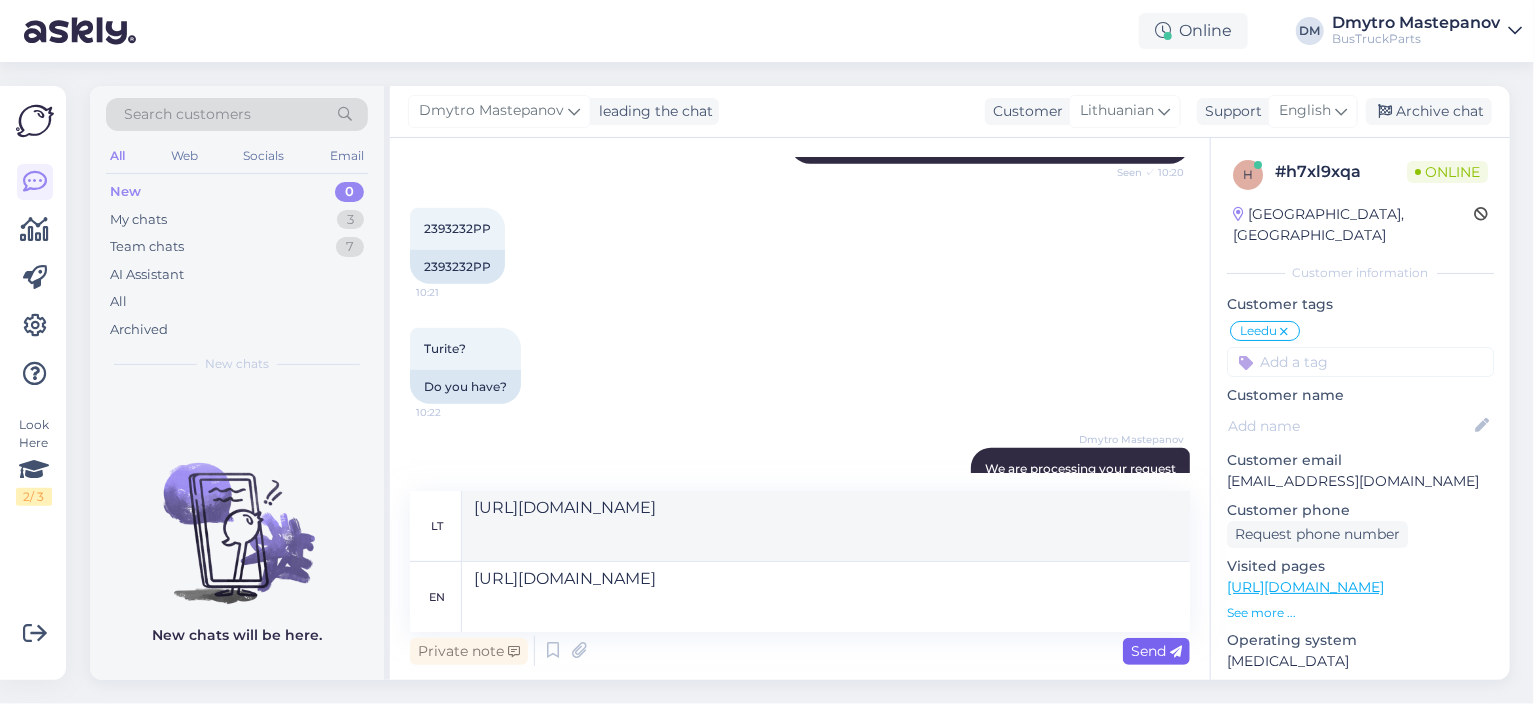 click on "Send" at bounding box center [1156, 651] 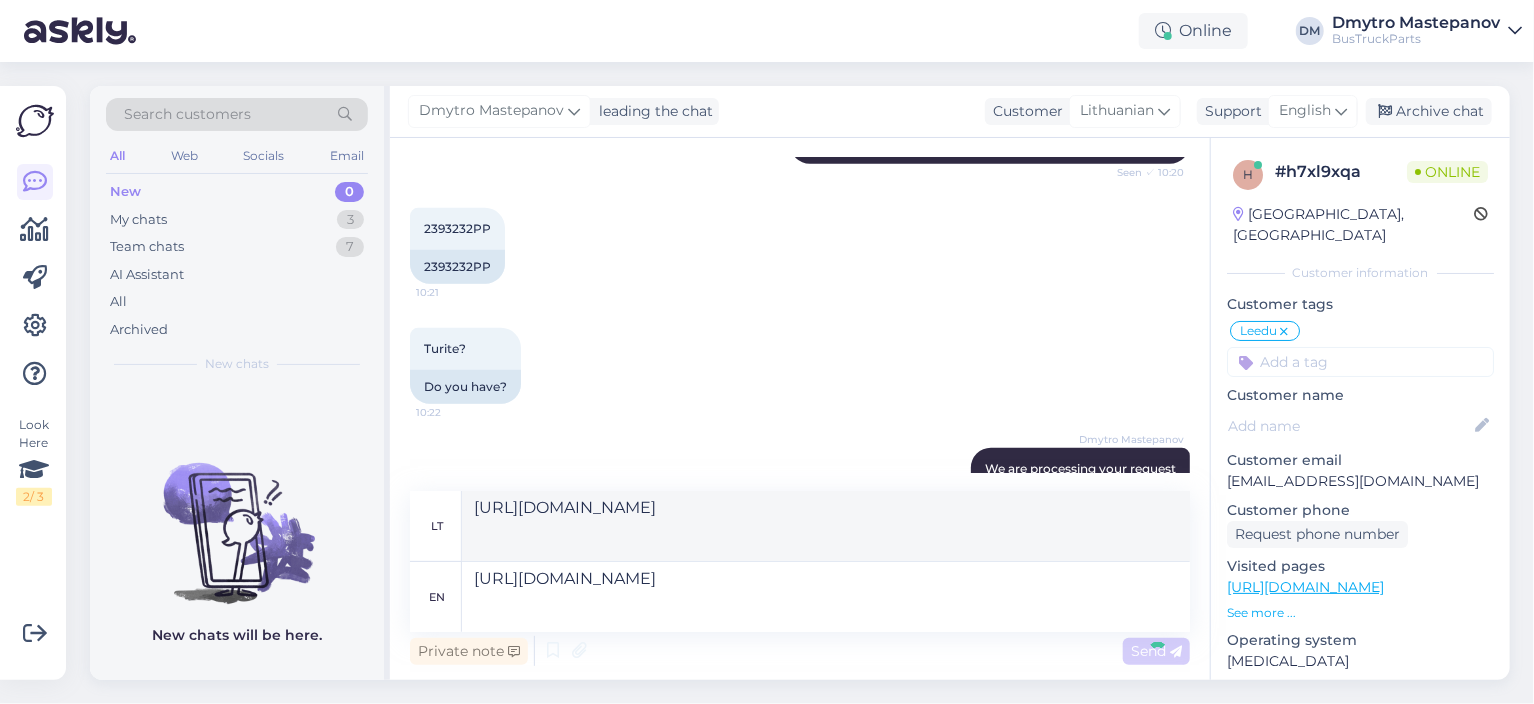 type 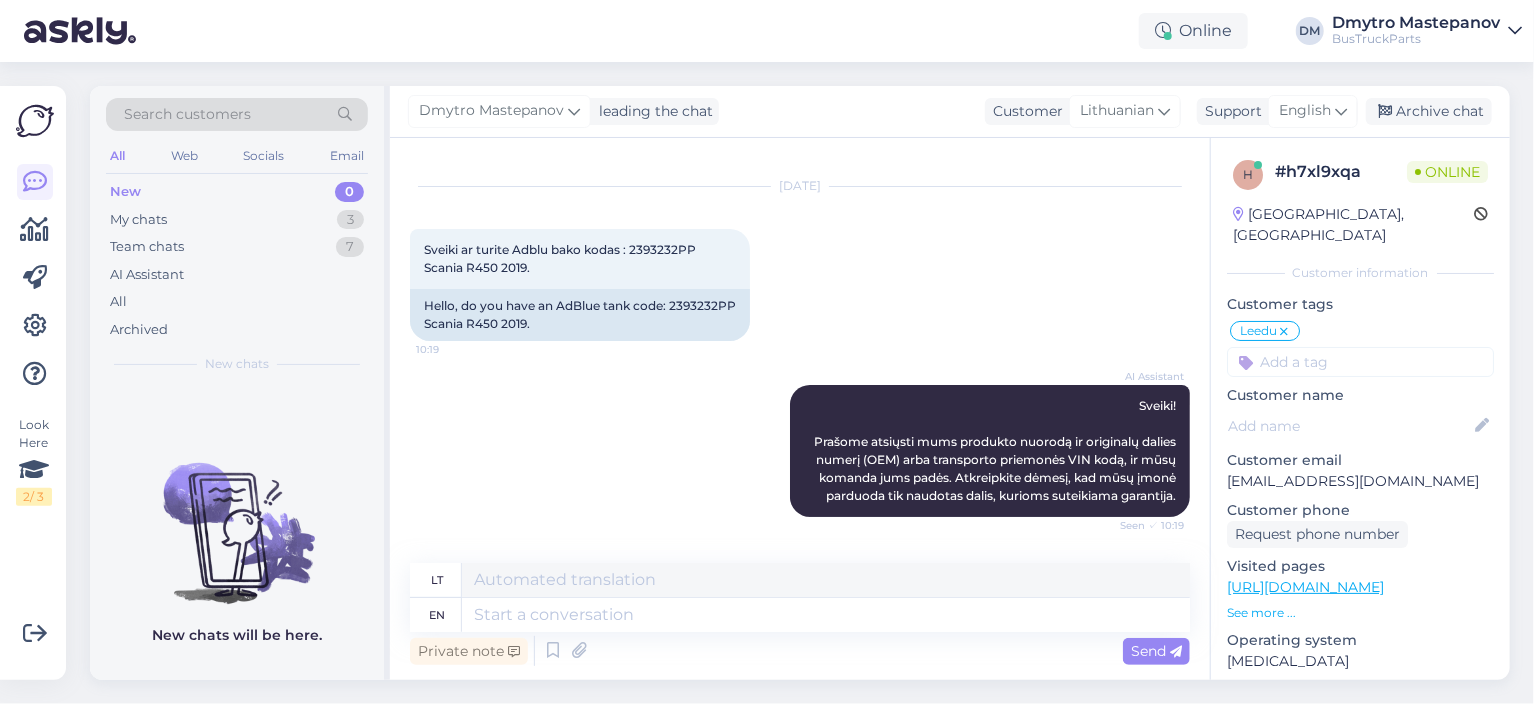 scroll, scrollTop: 0, scrollLeft: 0, axis: both 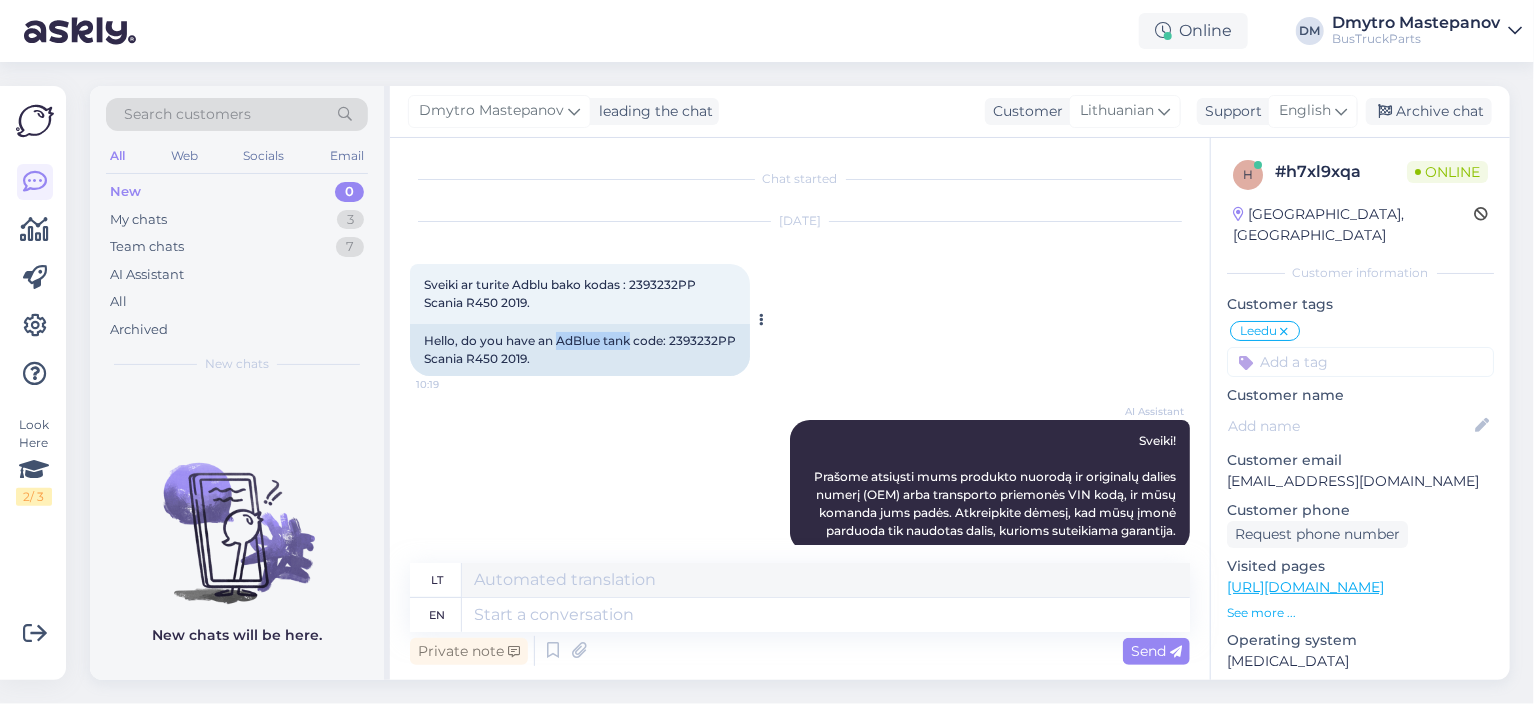 drag, startPoint x: 557, startPoint y: 335, endPoint x: 630, endPoint y: 342, distance: 73.33485 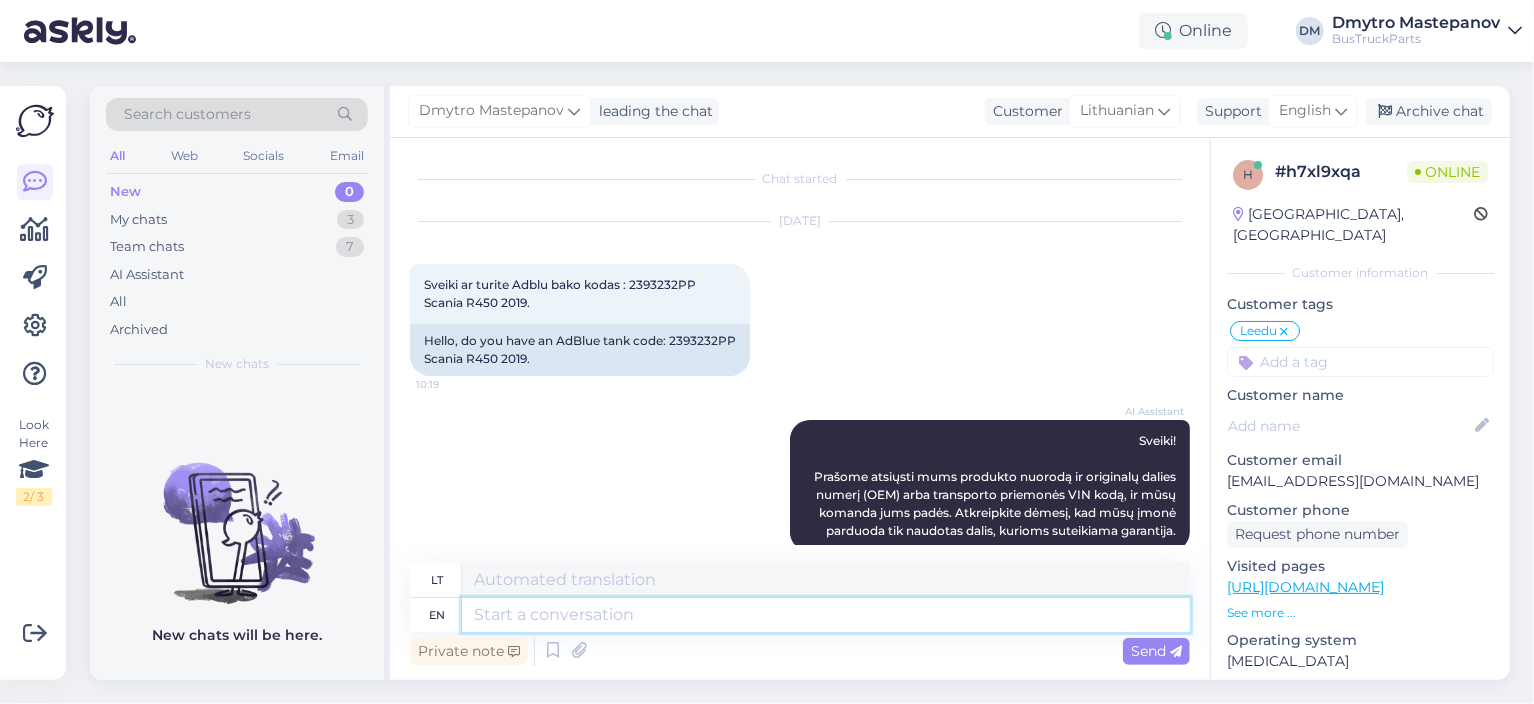 click at bounding box center [826, 615] 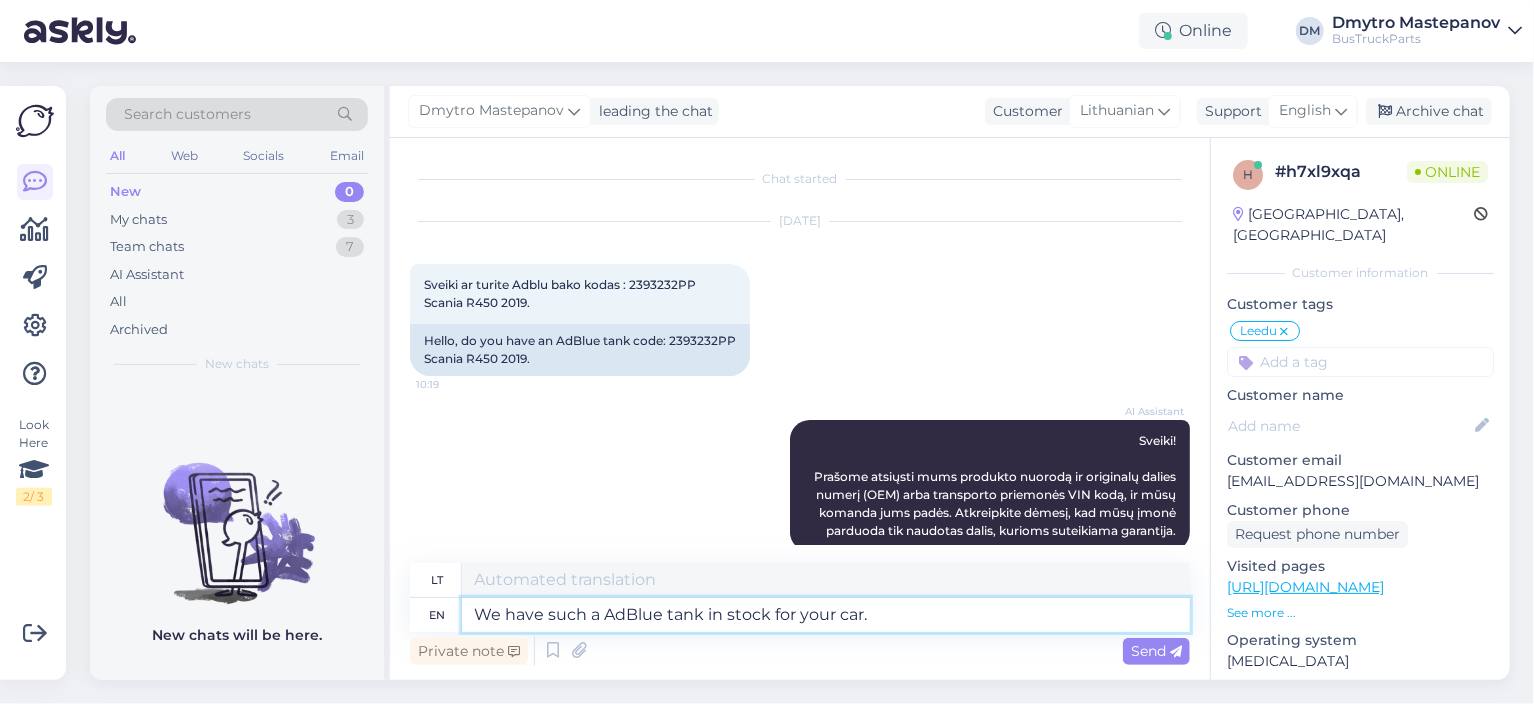 type on "Turime sandėlyje tokį „AdBlue“ baką jūsų automobiliui." 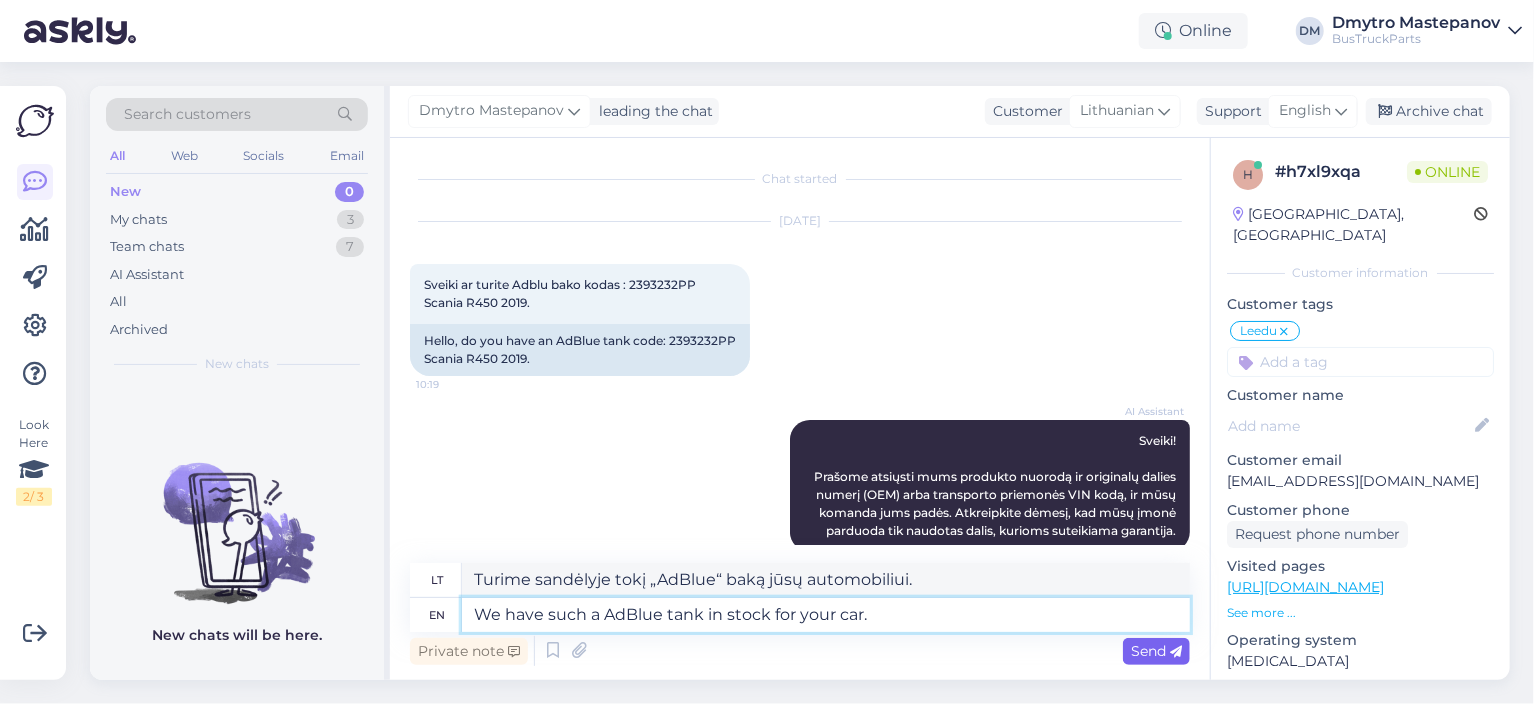 type on "We have such a AdBlue tank in stock for your car." 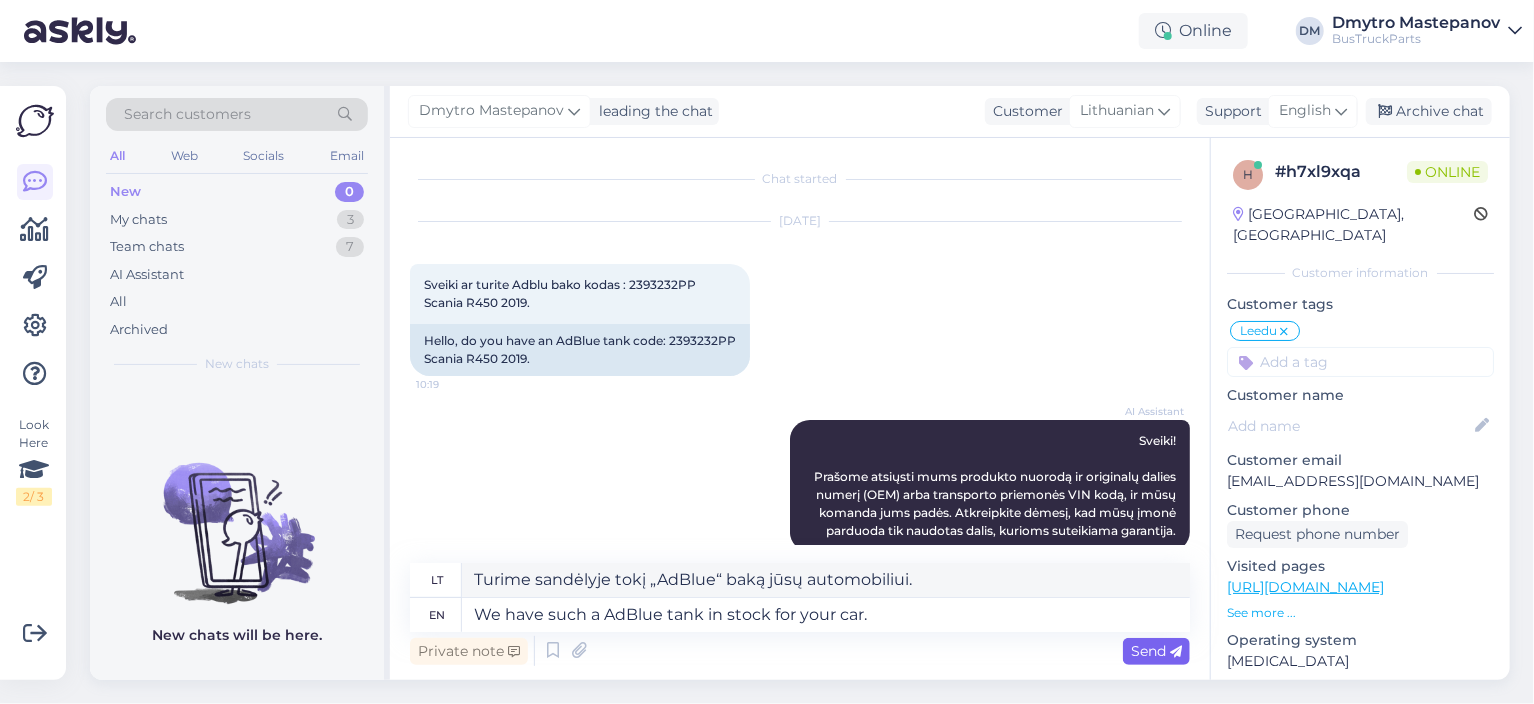 click on "Send" at bounding box center (1156, 651) 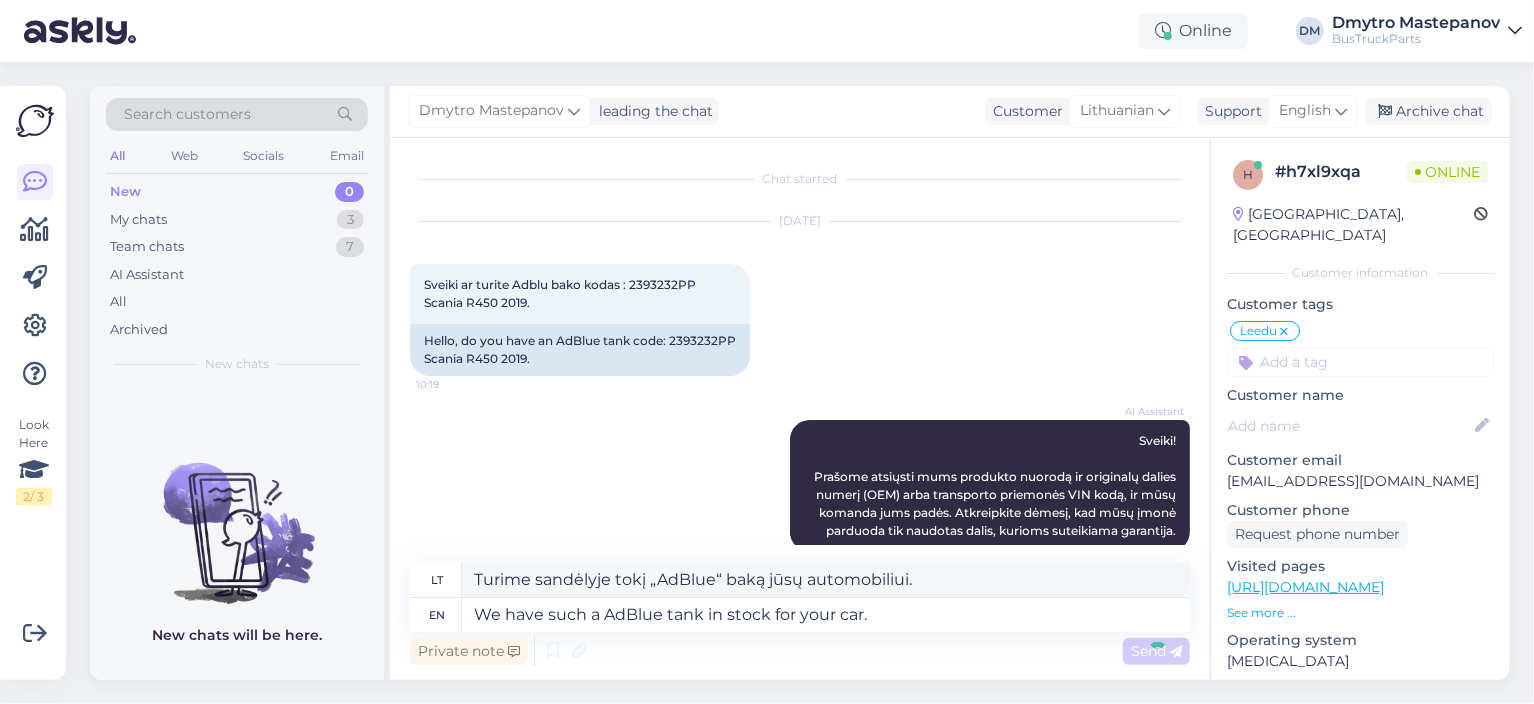 type 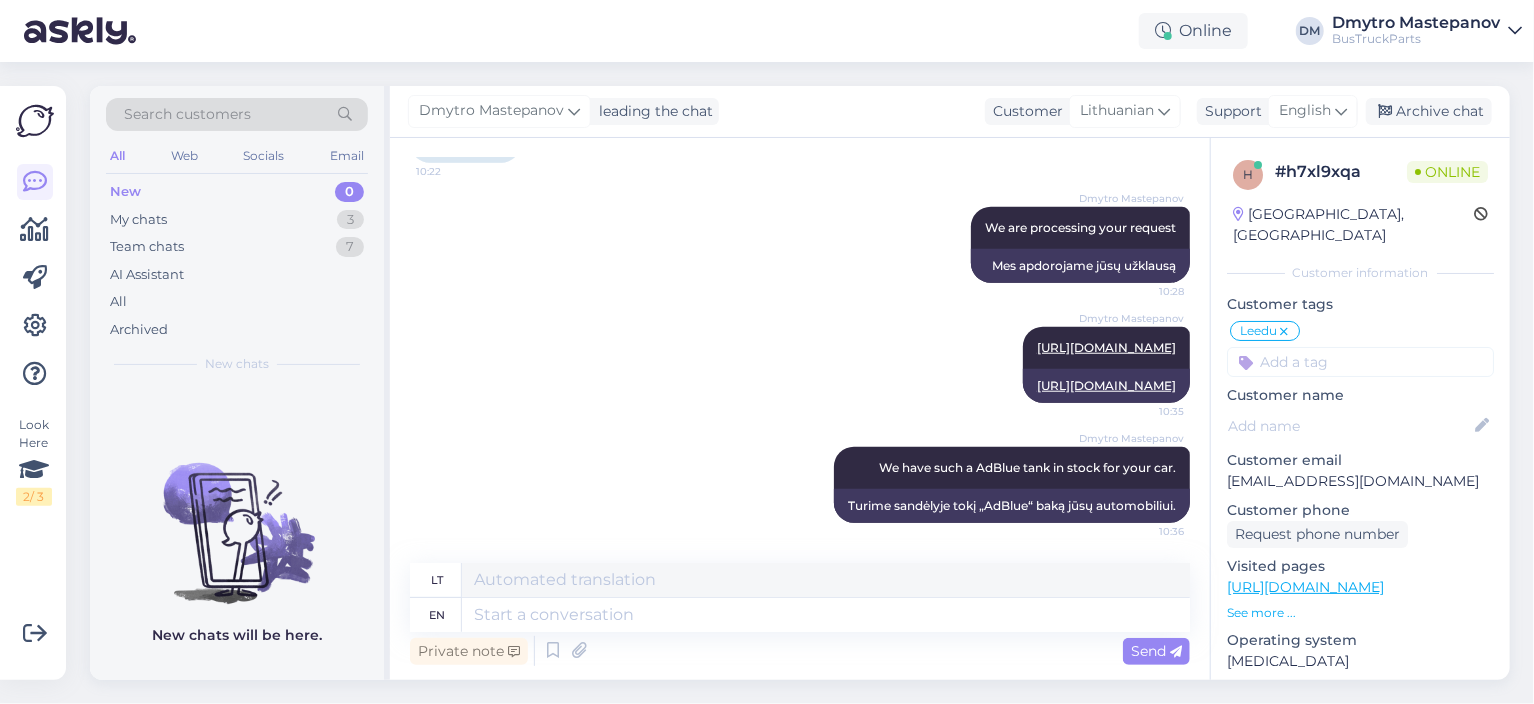 scroll, scrollTop: 524, scrollLeft: 0, axis: vertical 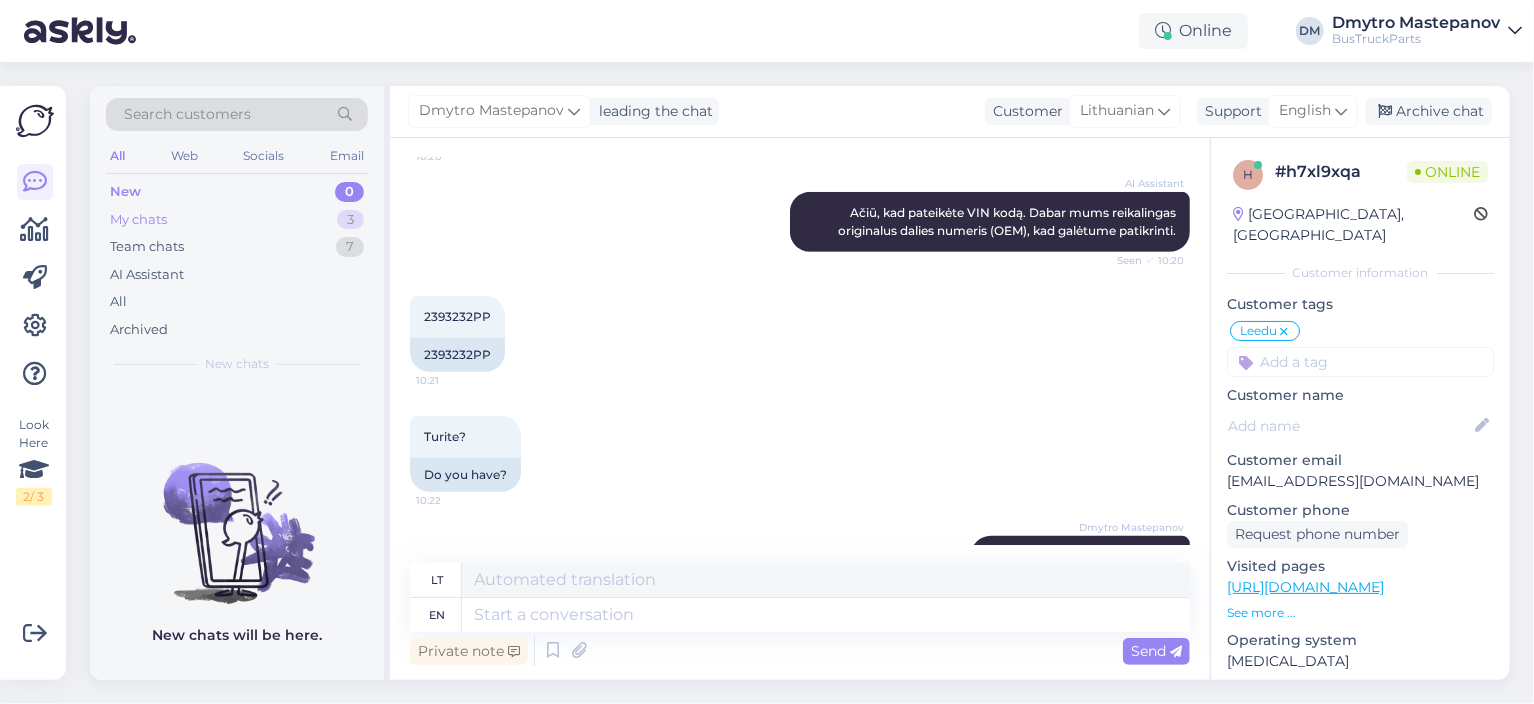 click on "My chats" at bounding box center (138, 220) 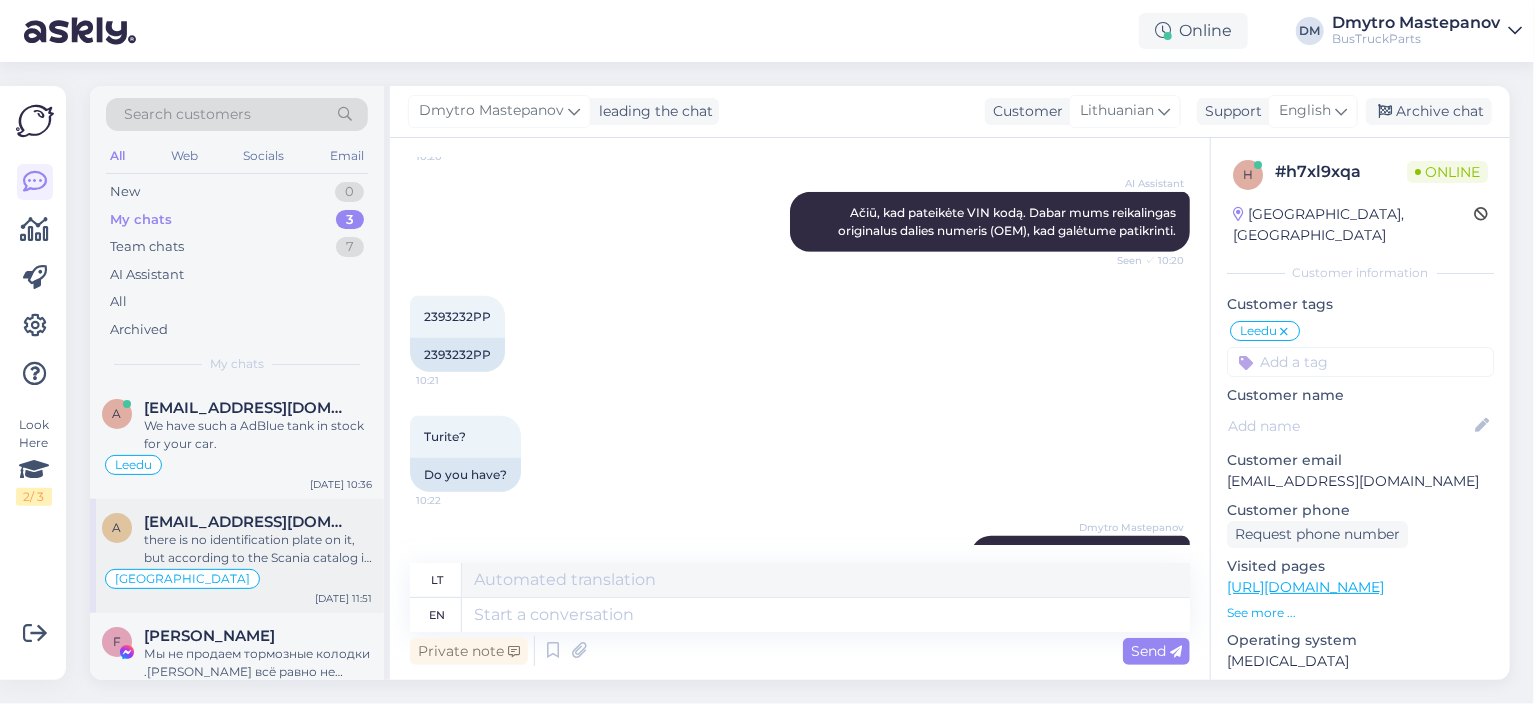 click on "there is no identification plate on it, but according to the Scania catalog it fits your engine DSC12 02 /360hp" at bounding box center [258, 549] 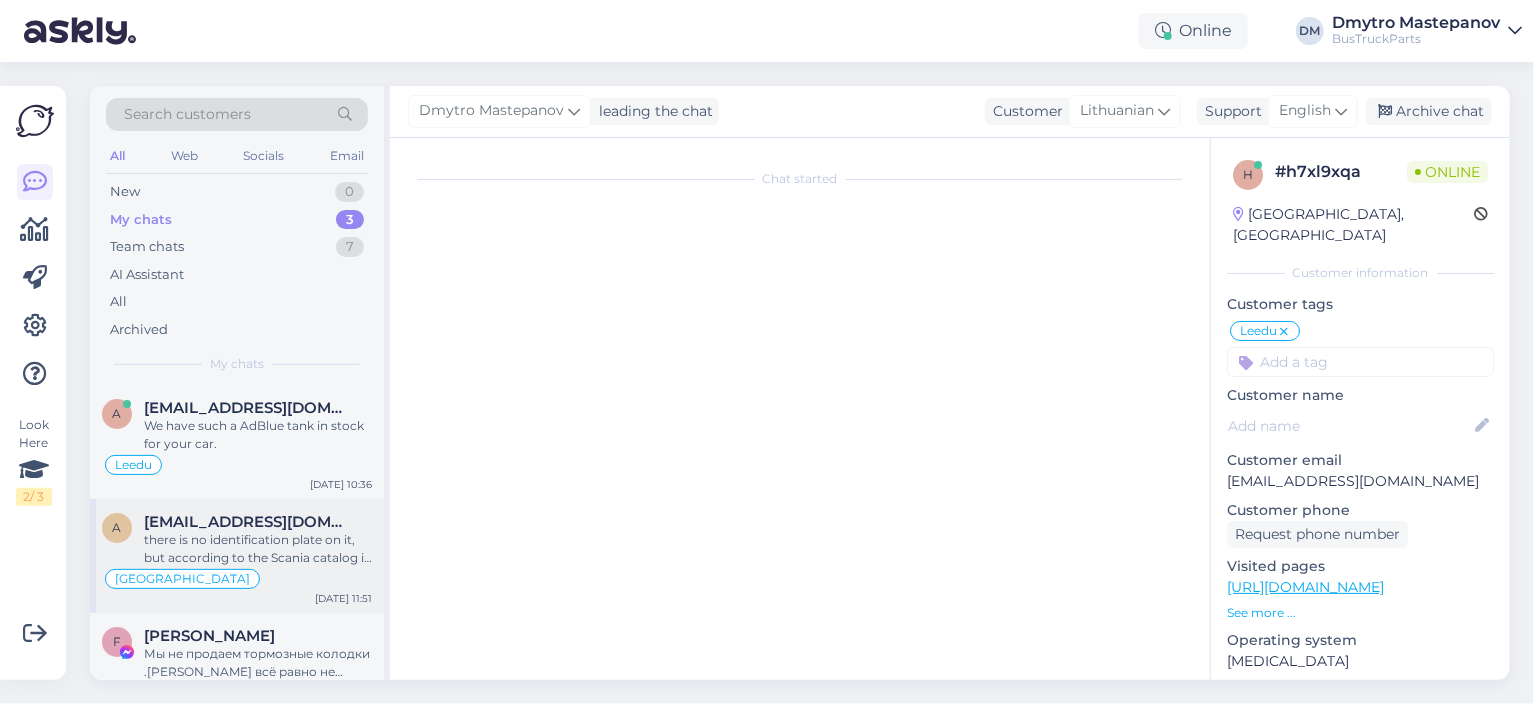 scroll, scrollTop: 1603, scrollLeft: 0, axis: vertical 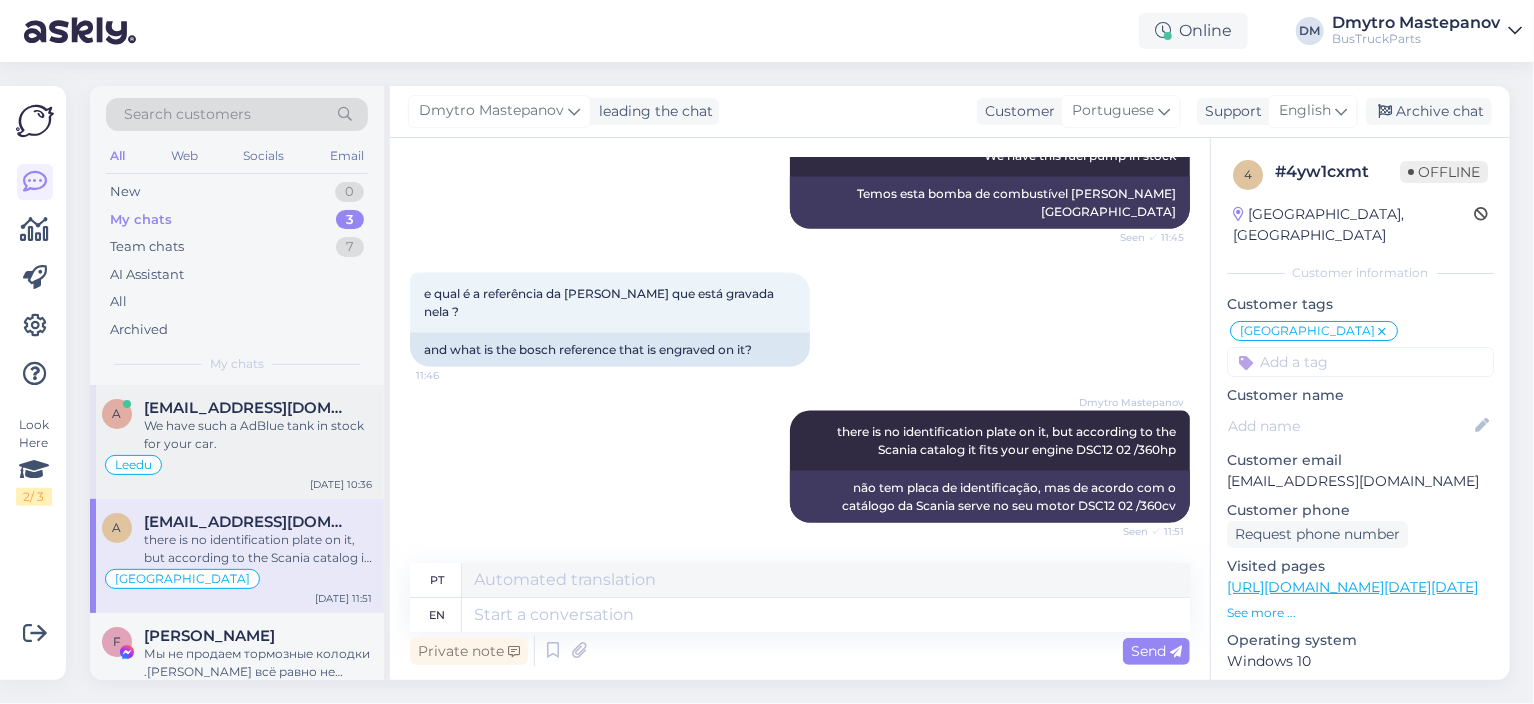 click on "We have such a AdBlue tank in stock for your car." at bounding box center (258, 435) 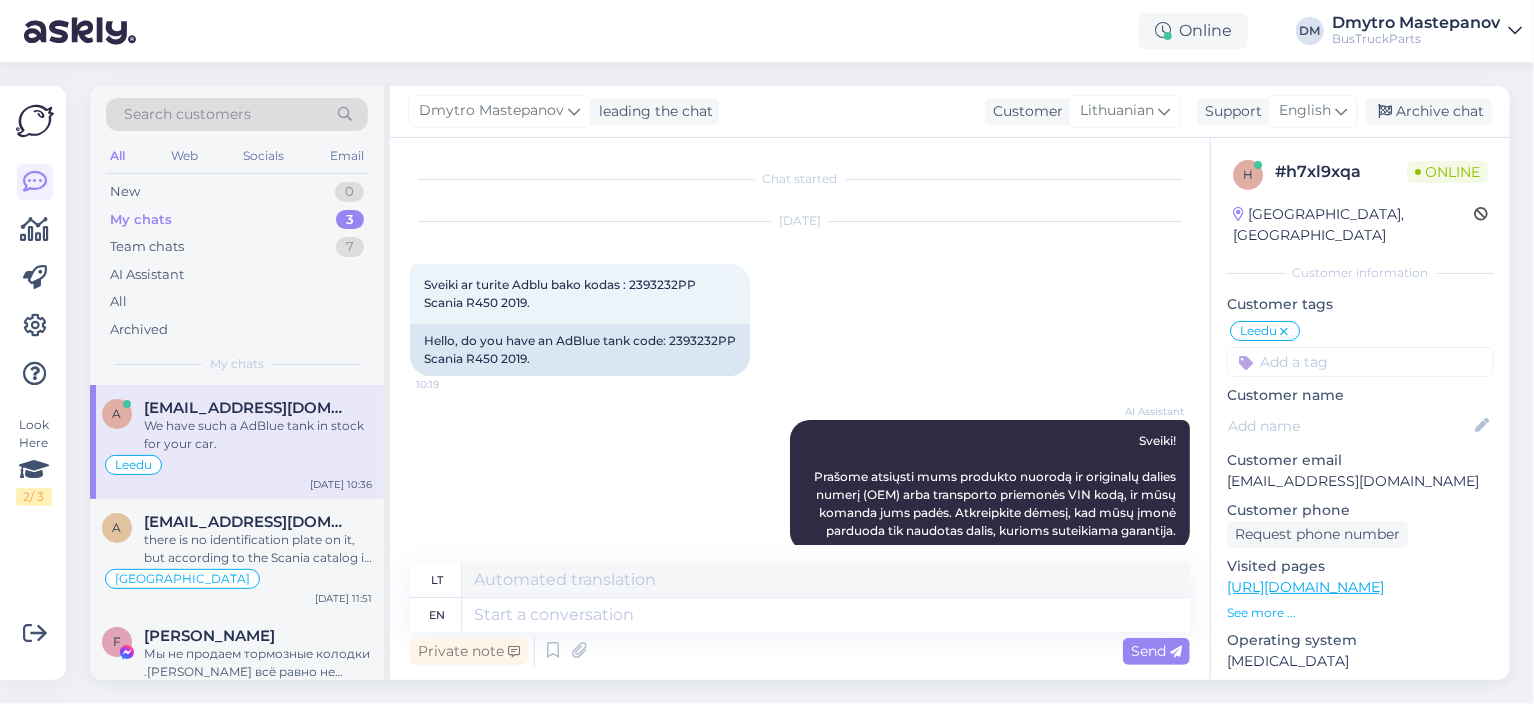 scroll, scrollTop: 924, scrollLeft: 0, axis: vertical 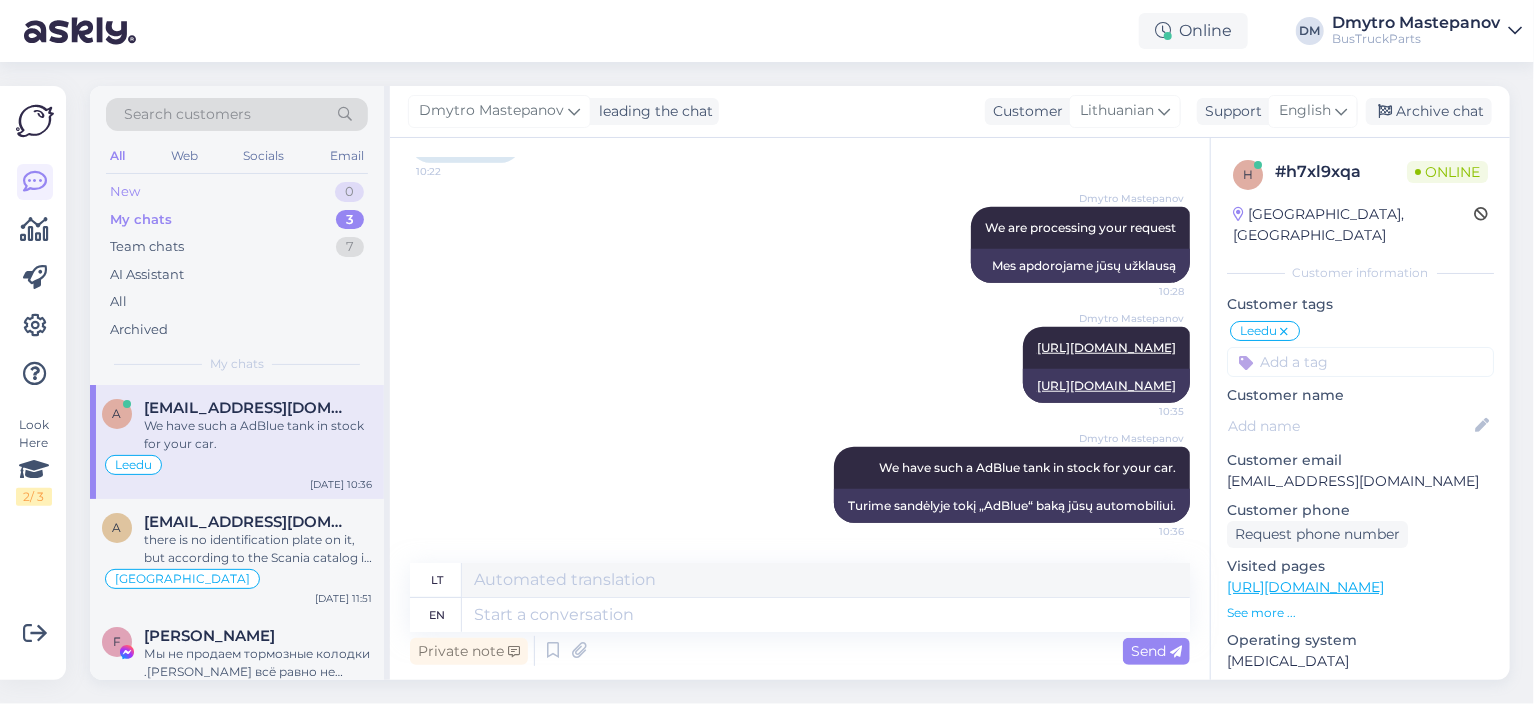 click on "New" at bounding box center (125, 192) 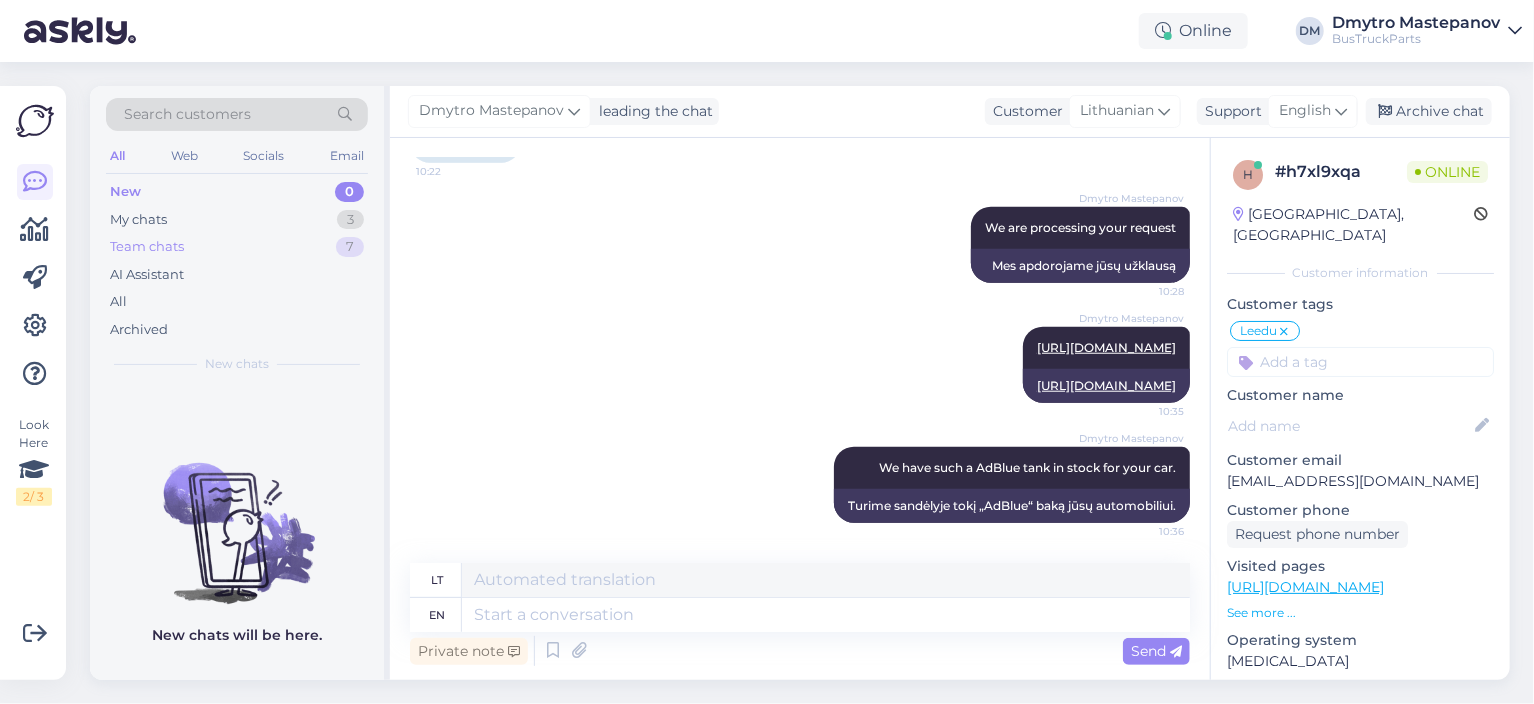 click on "Team chats" at bounding box center [147, 247] 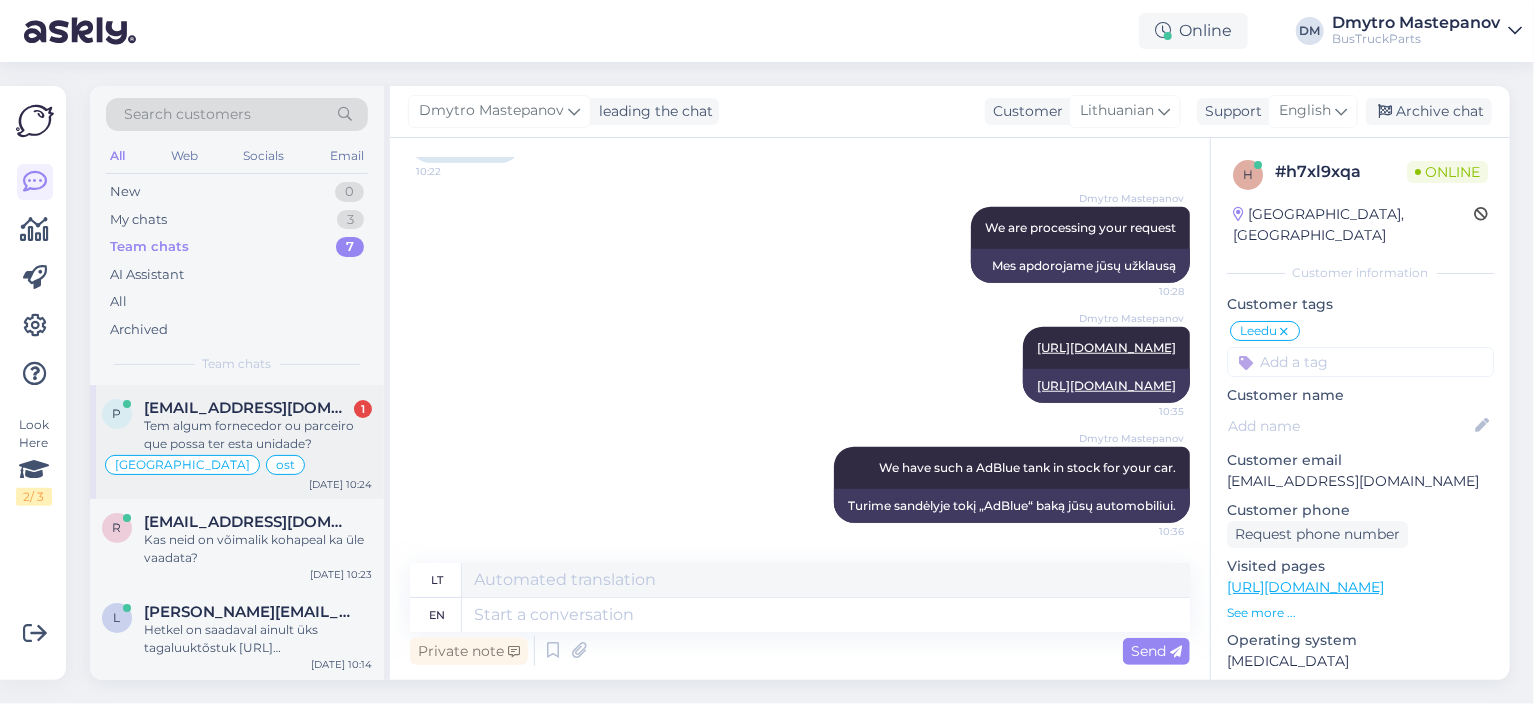 click on "Tem algum fornecedor ou parceiro que possa ter esta unidade?" at bounding box center (258, 435) 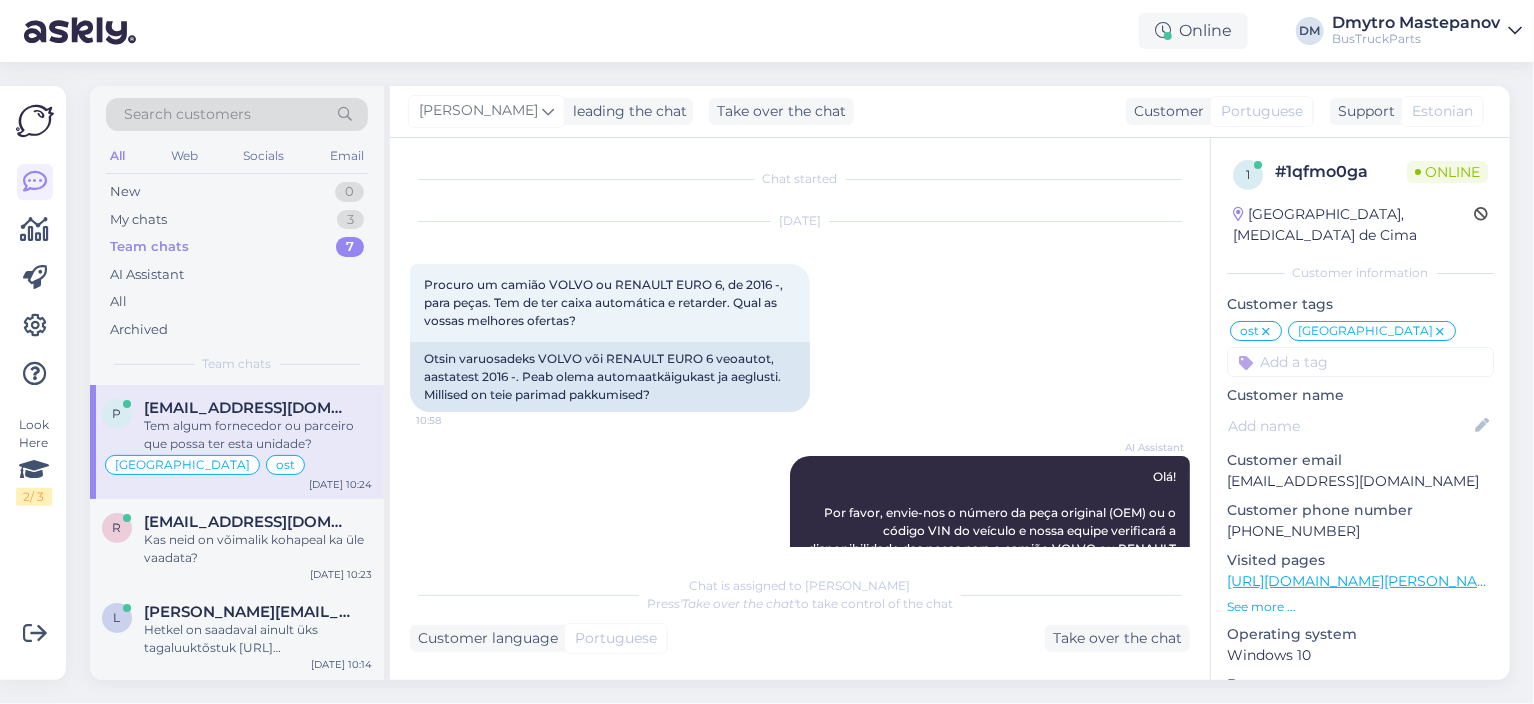 scroll, scrollTop: 400, scrollLeft: 0, axis: vertical 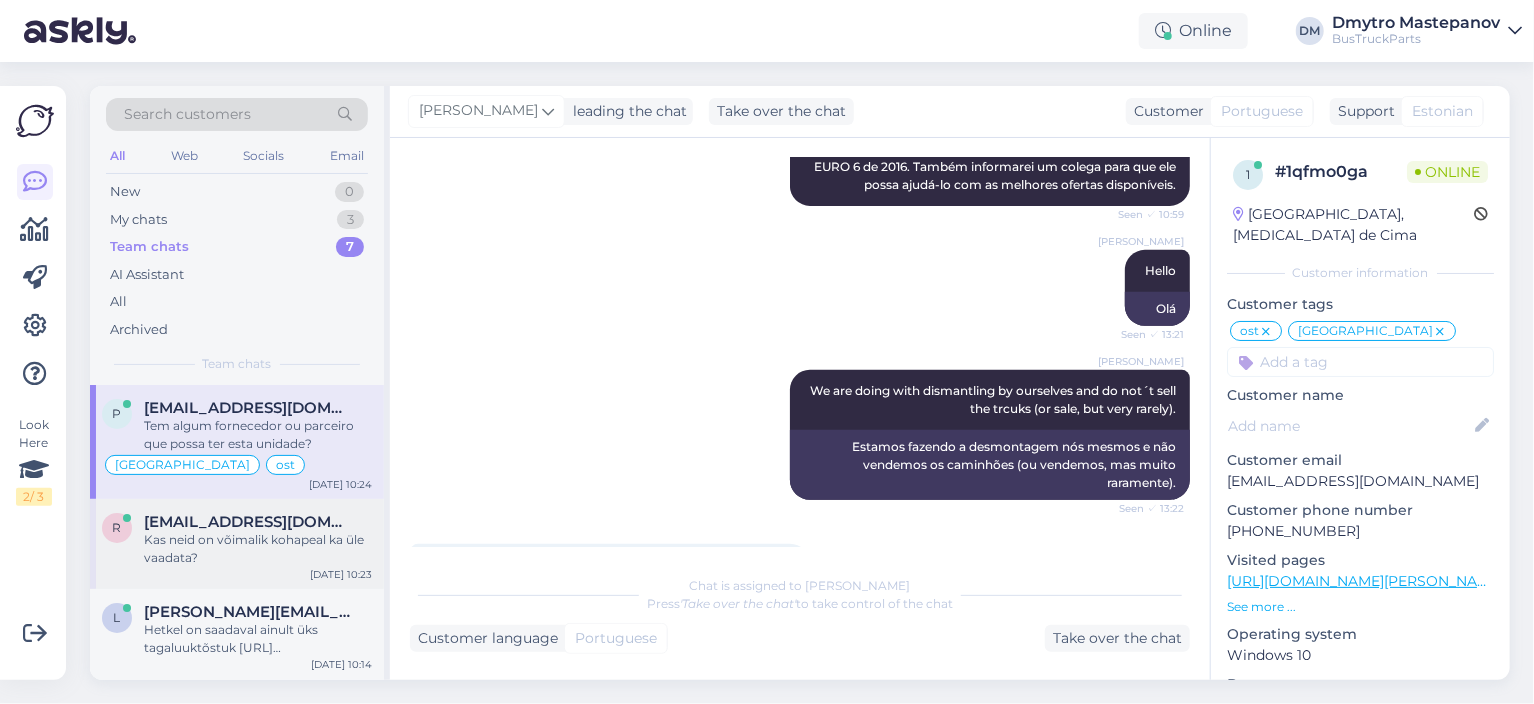 click on "Kas neid on võimalik kohapeal ka üle vaadata?" at bounding box center (258, 549) 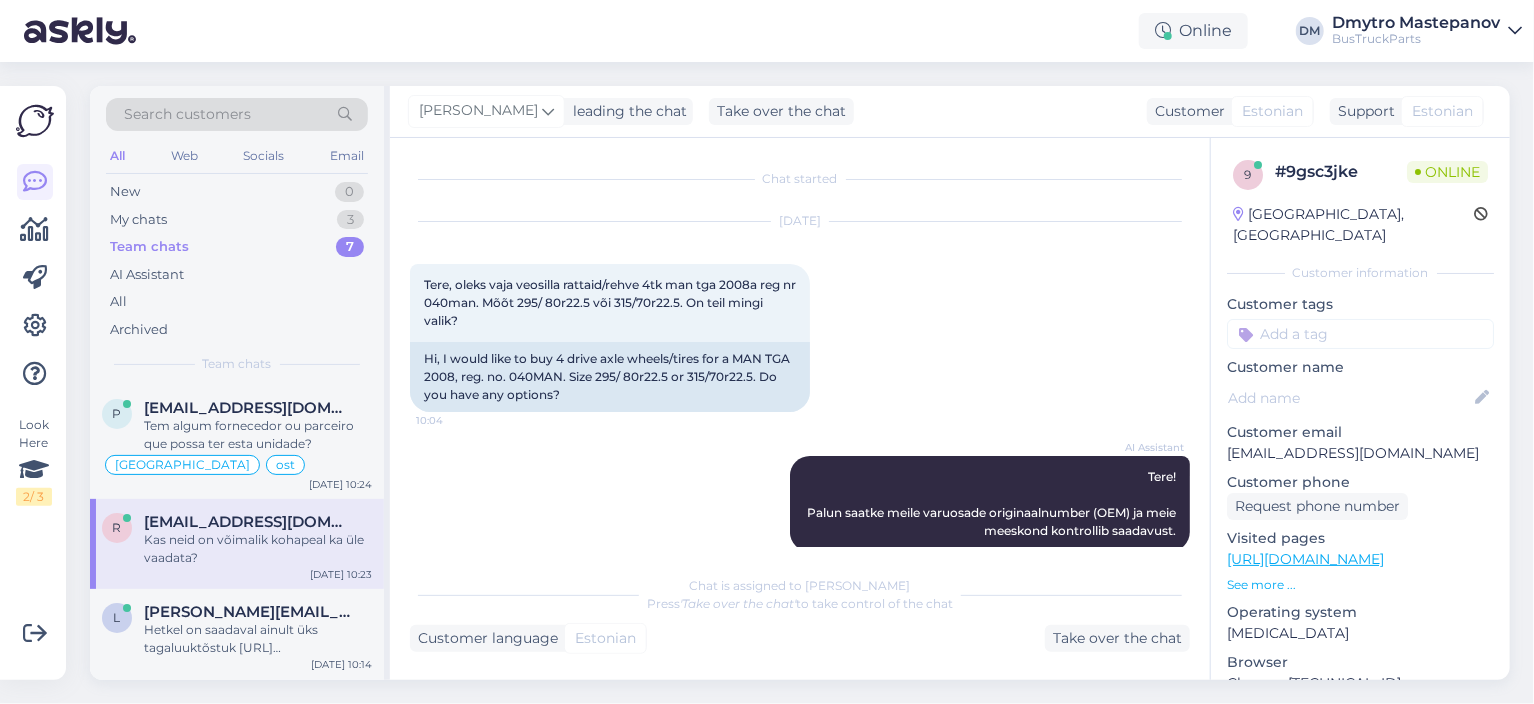 scroll, scrollTop: 551, scrollLeft: 0, axis: vertical 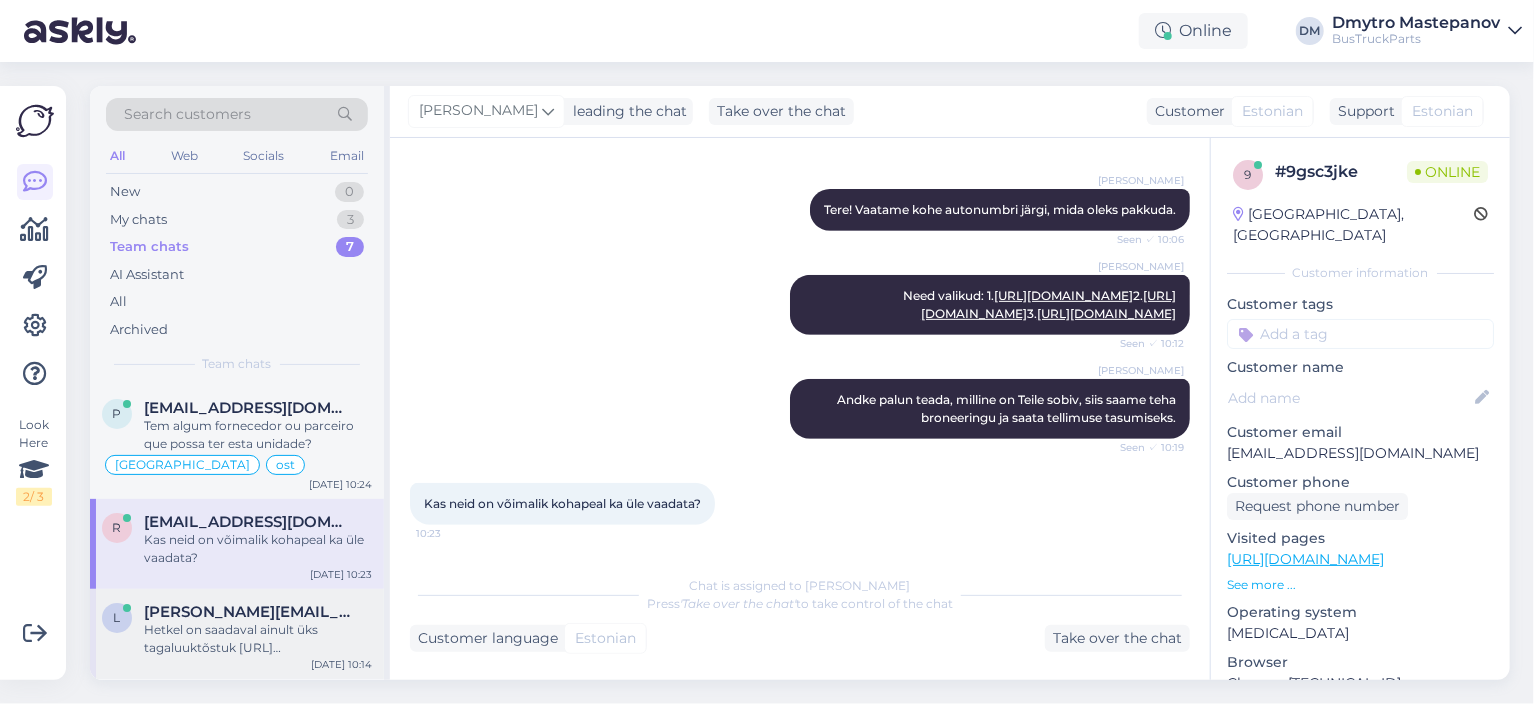 click on "Hetkel on saadaval ainult üks tagaluuktõstuk [URL][DOMAIN_NAME]" at bounding box center [258, 639] 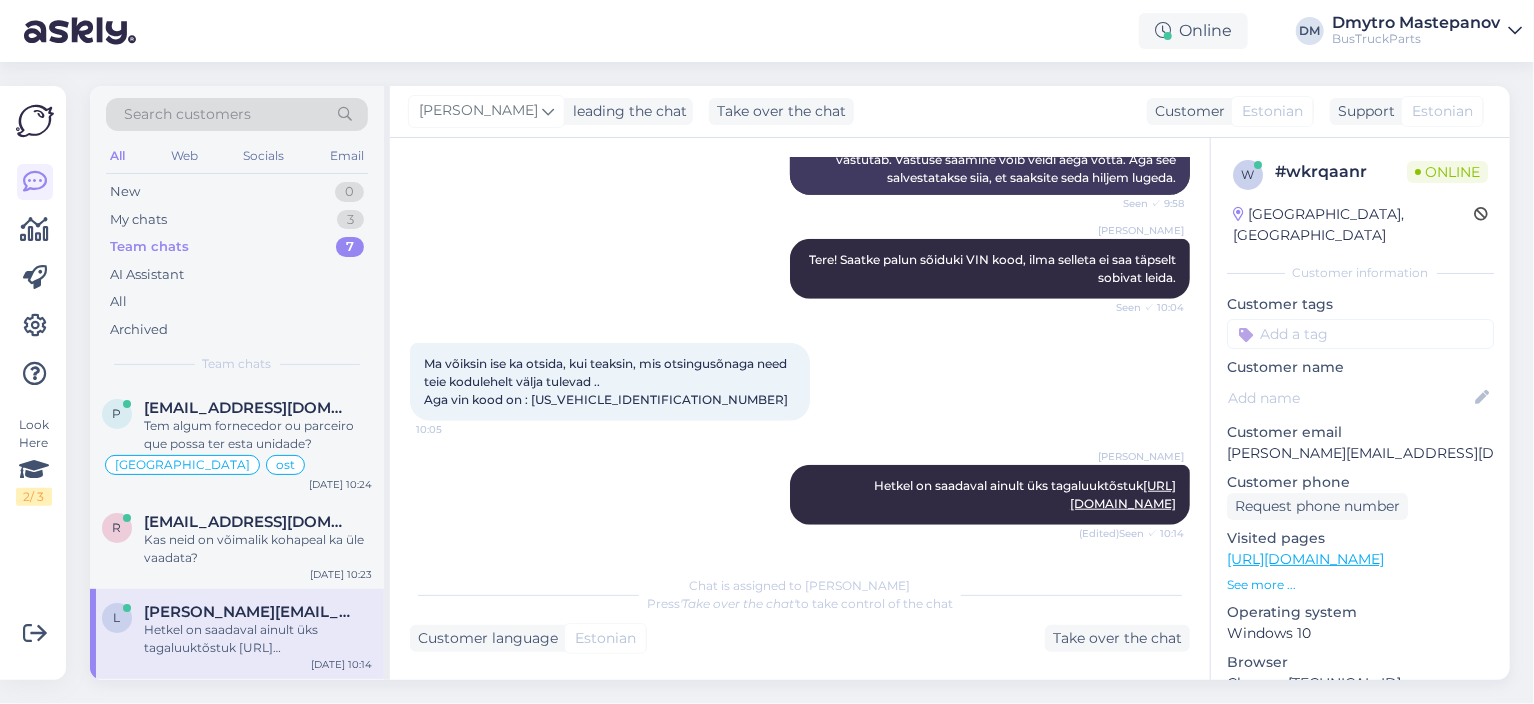 scroll, scrollTop: 818, scrollLeft: 0, axis: vertical 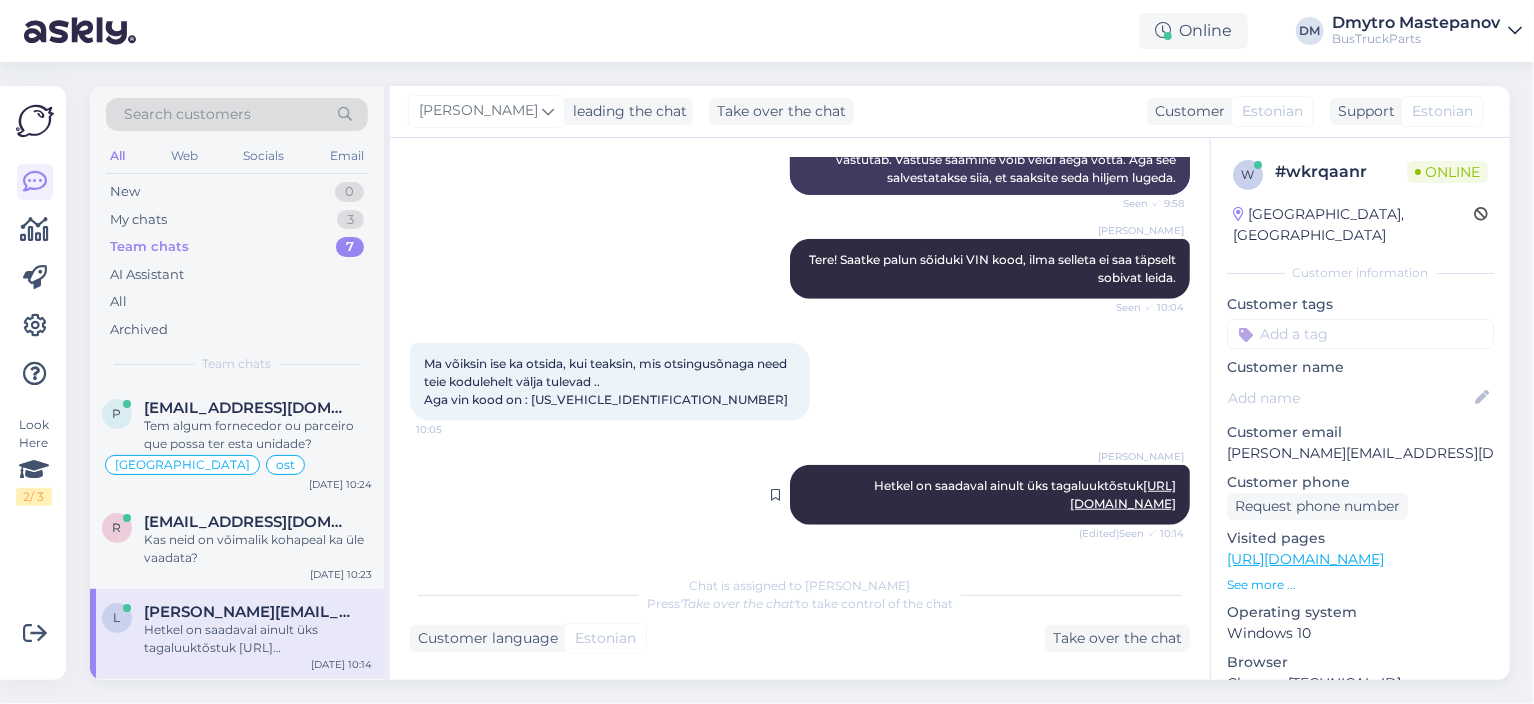 click on "[URL][DOMAIN_NAME]" at bounding box center (1123, 494) 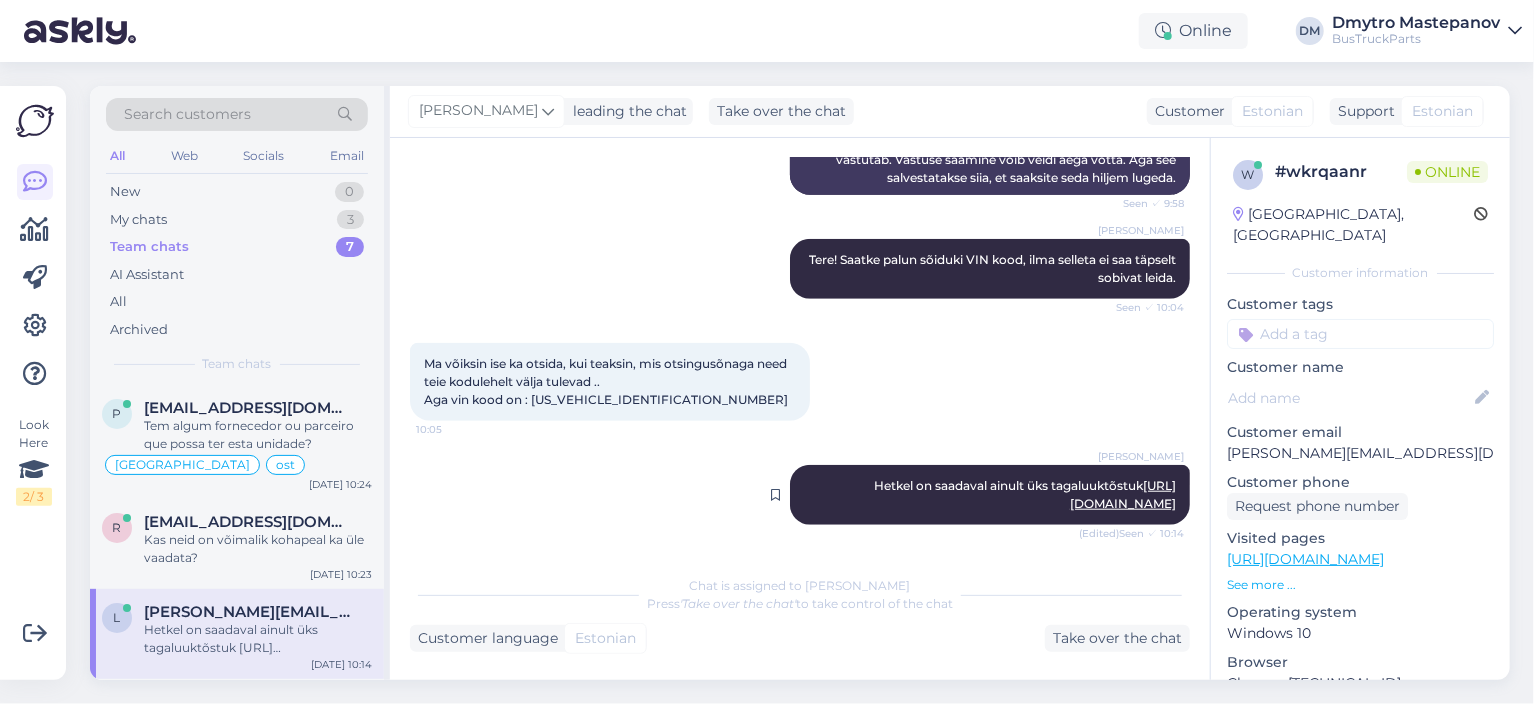 drag, startPoint x: 878, startPoint y: 432, endPoint x: 1175, endPoint y: 437, distance: 297.04208 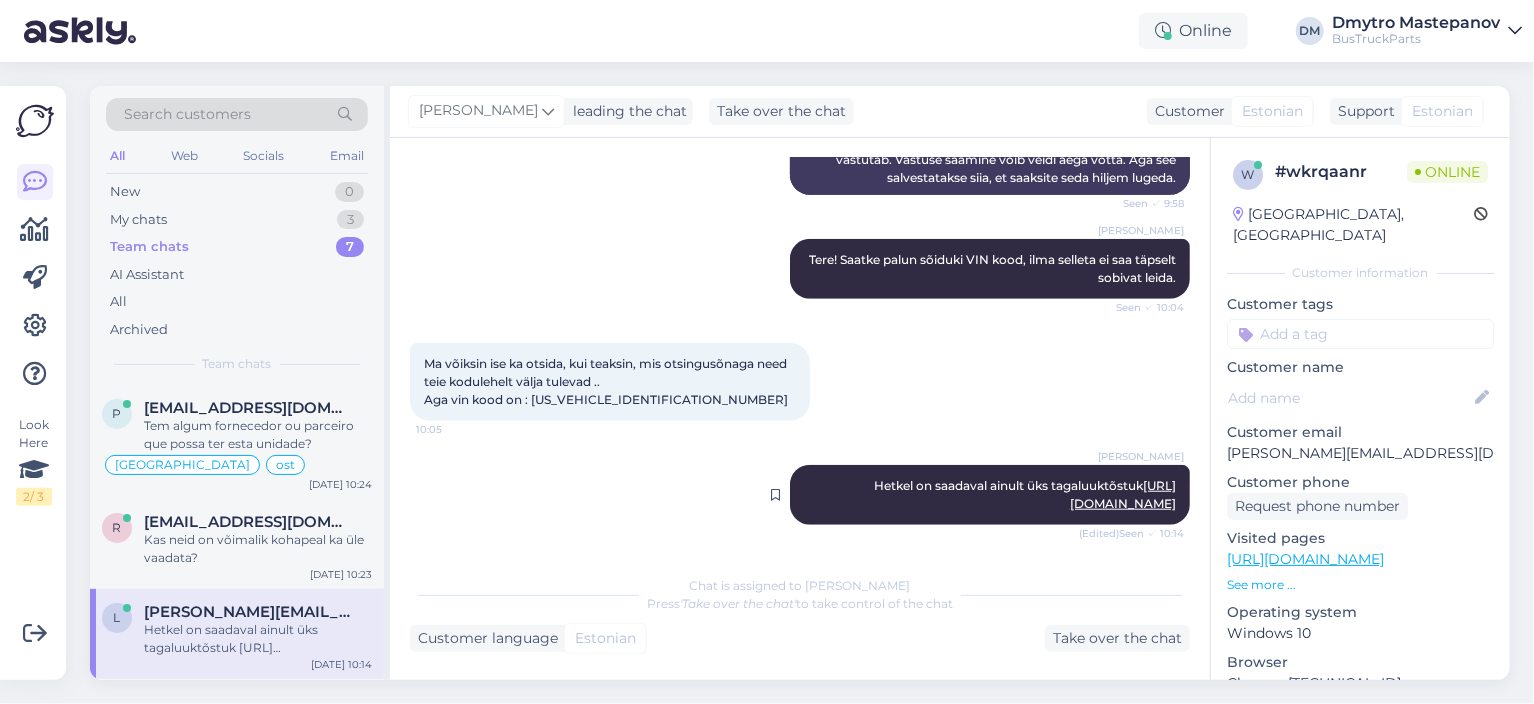 copy on "Hetkel on saadaval ainult üks tagaluuktõstuk" 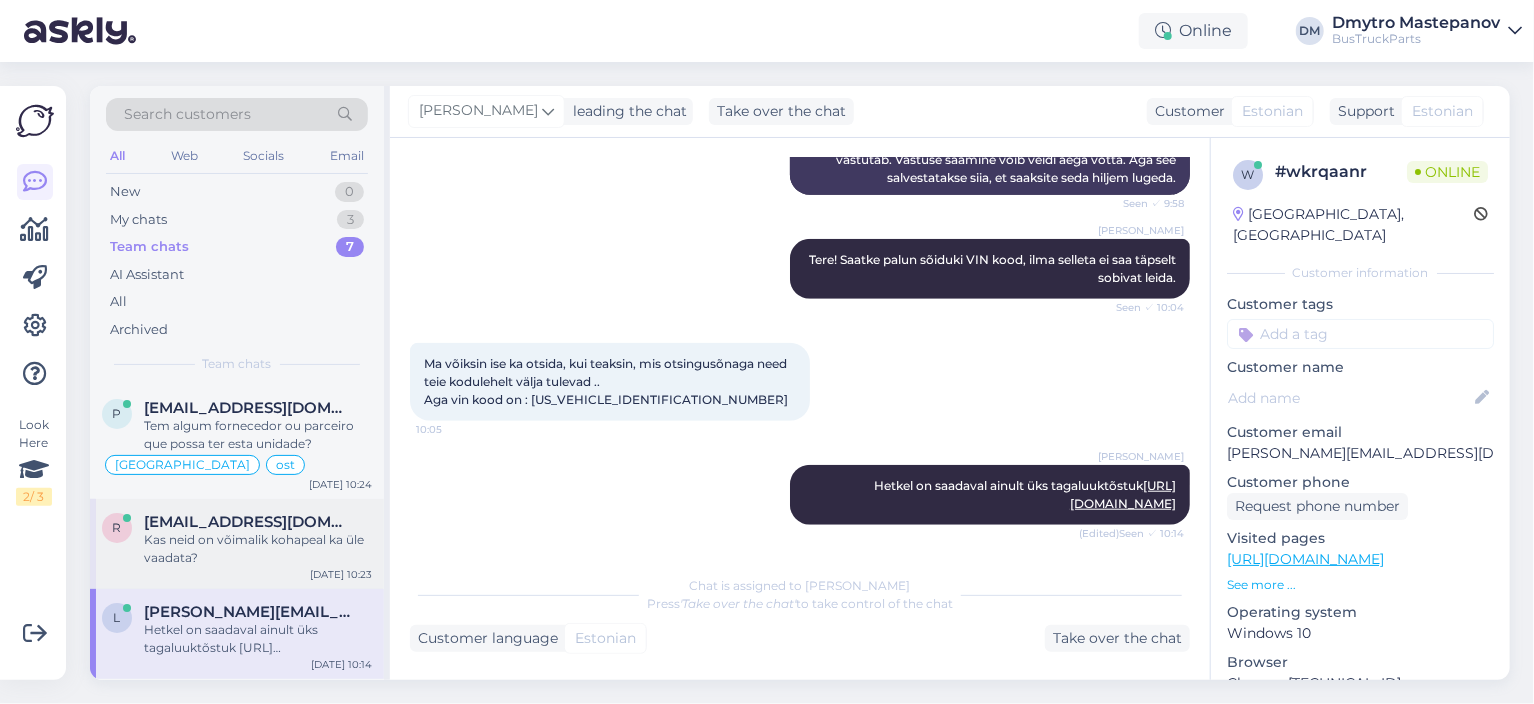 click on "[EMAIL_ADDRESS][DOMAIN_NAME]" at bounding box center (248, 522) 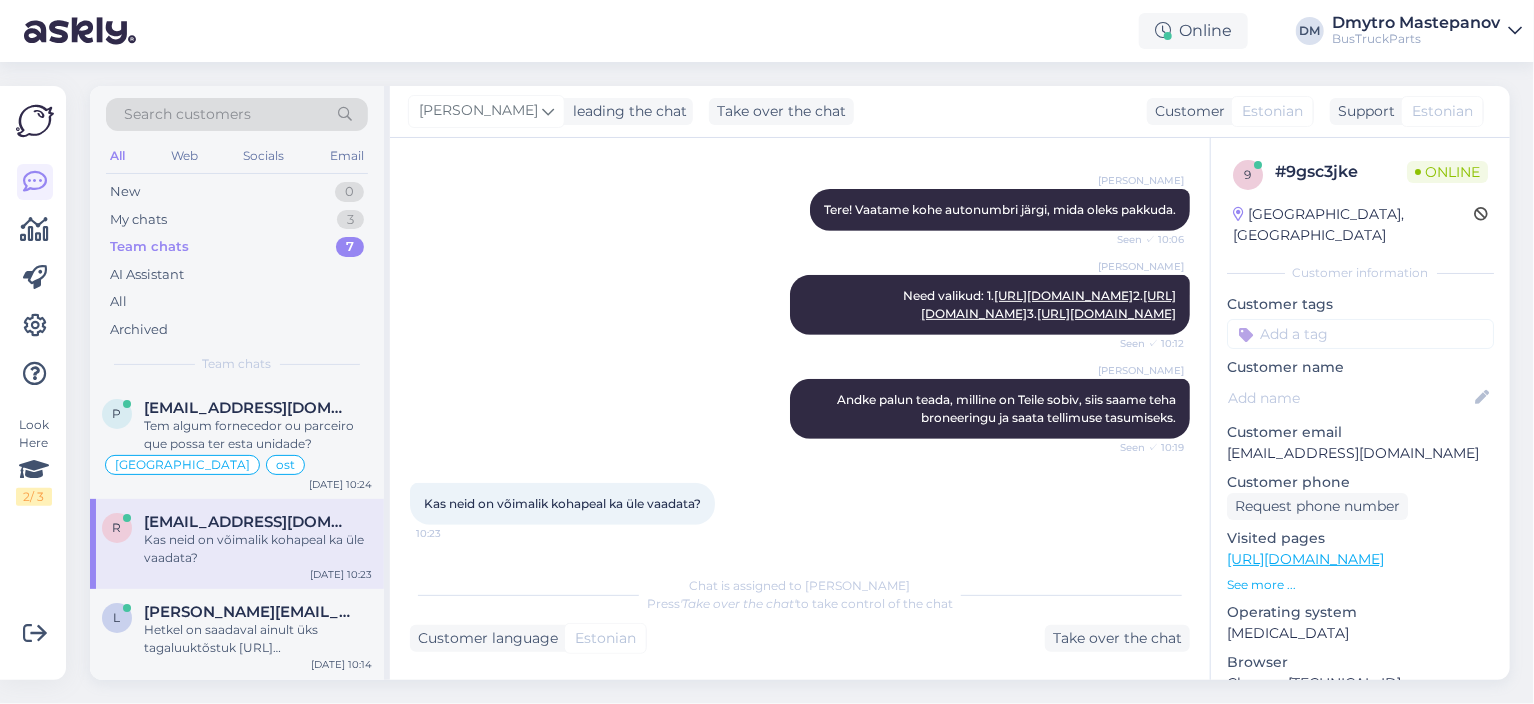 scroll, scrollTop: 551, scrollLeft: 0, axis: vertical 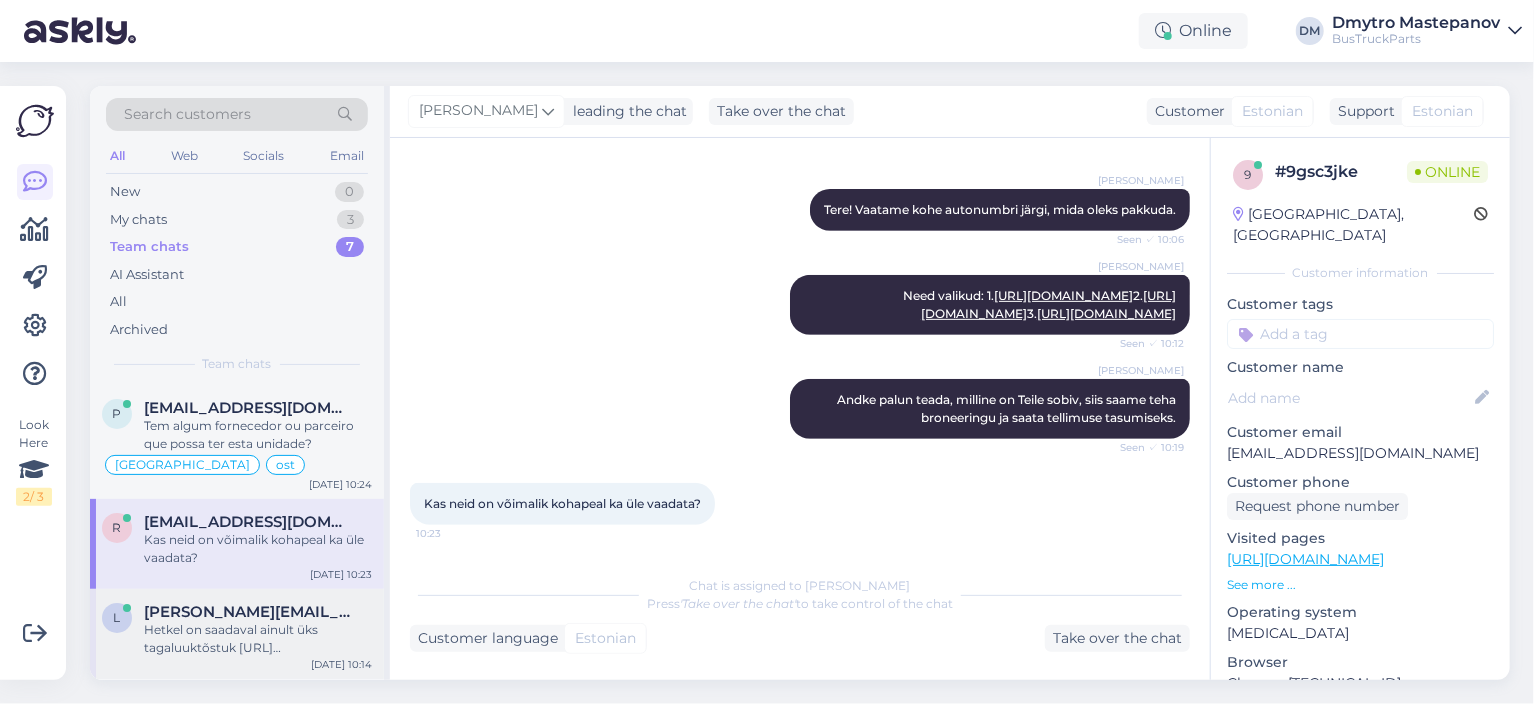 click on "Hetkel on saadaval ainult üks tagaluuktõstuk [URL][DOMAIN_NAME]" at bounding box center (258, 639) 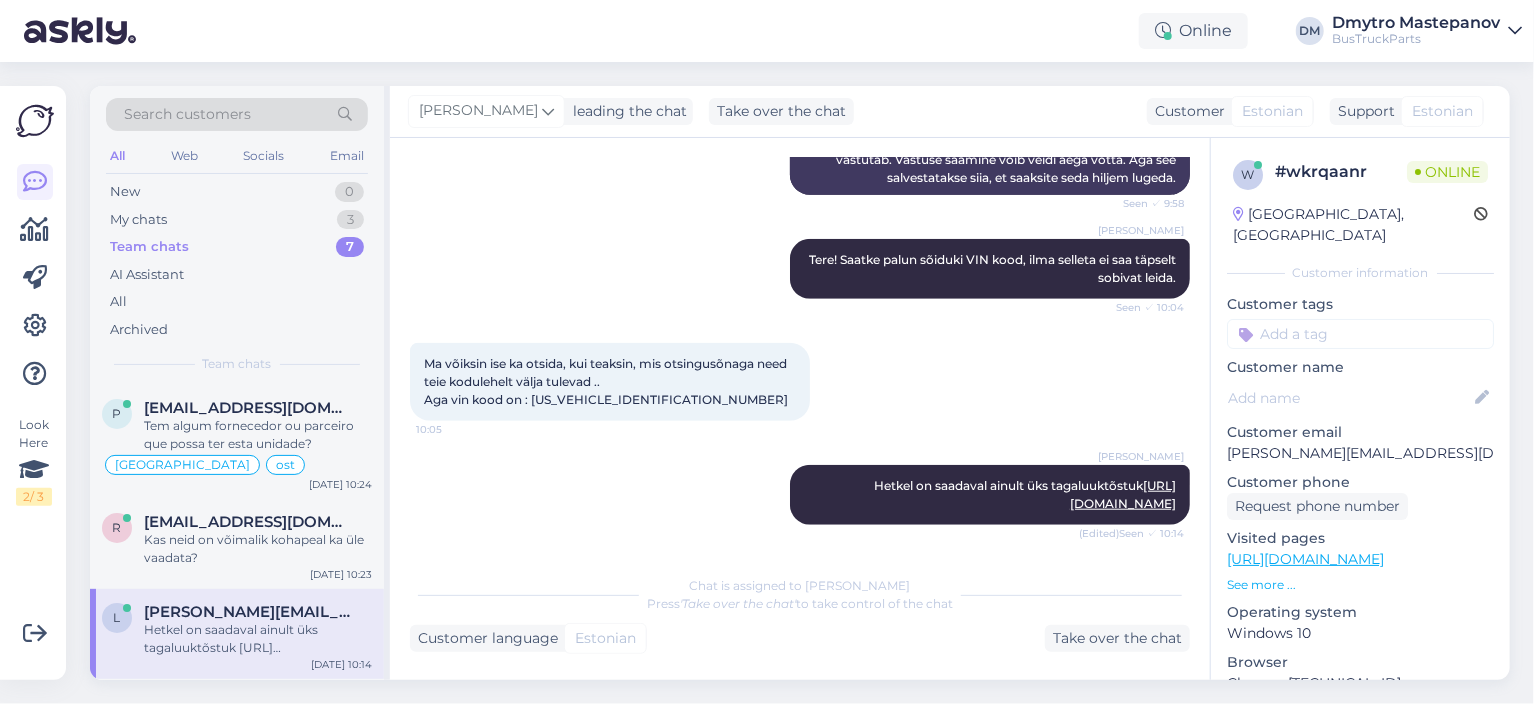 scroll, scrollTop: 818, scrollLeft: 0, axis: vertical 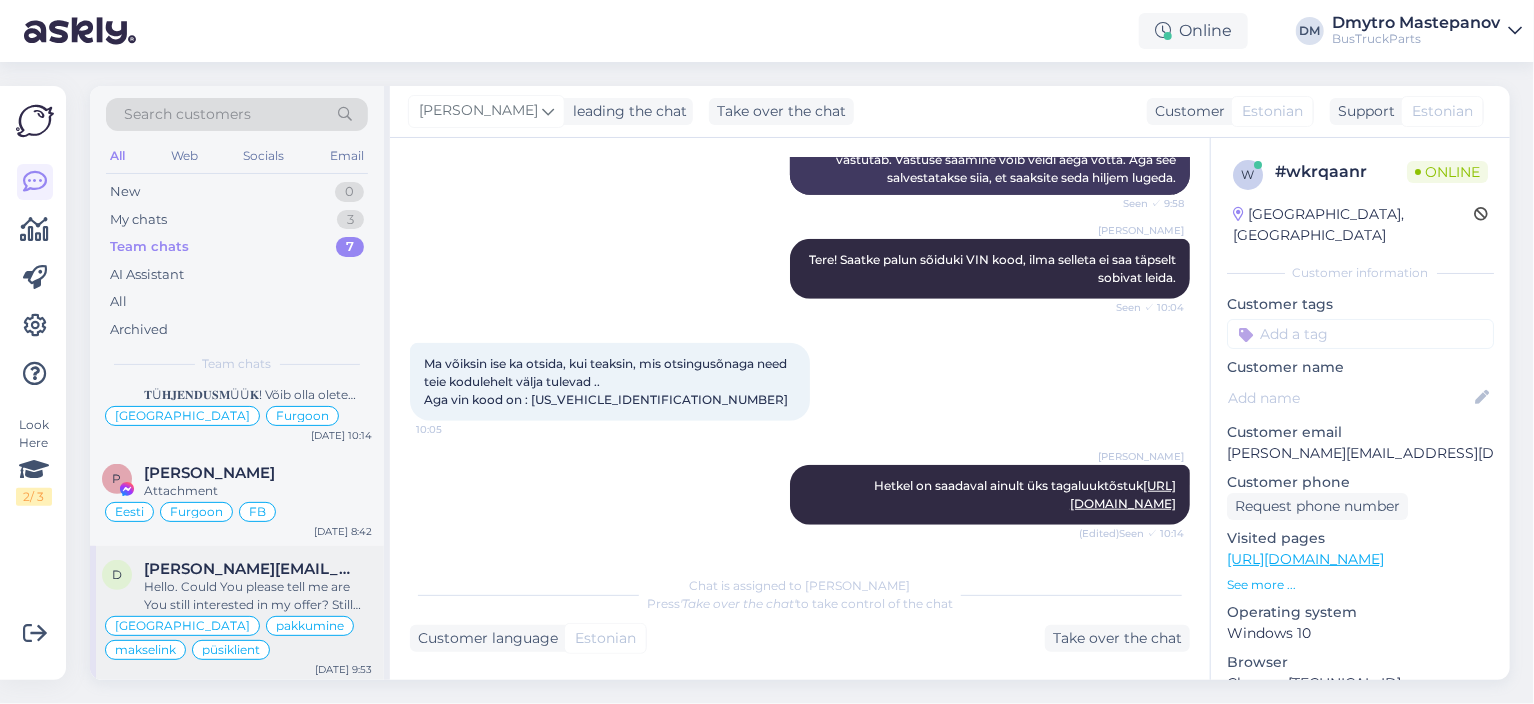 click on "[PERSON_NAME][EMAIL_ADDRESS][PERSON_NAME][DOMAIN_NAME]" at bounding box center [248, 569] 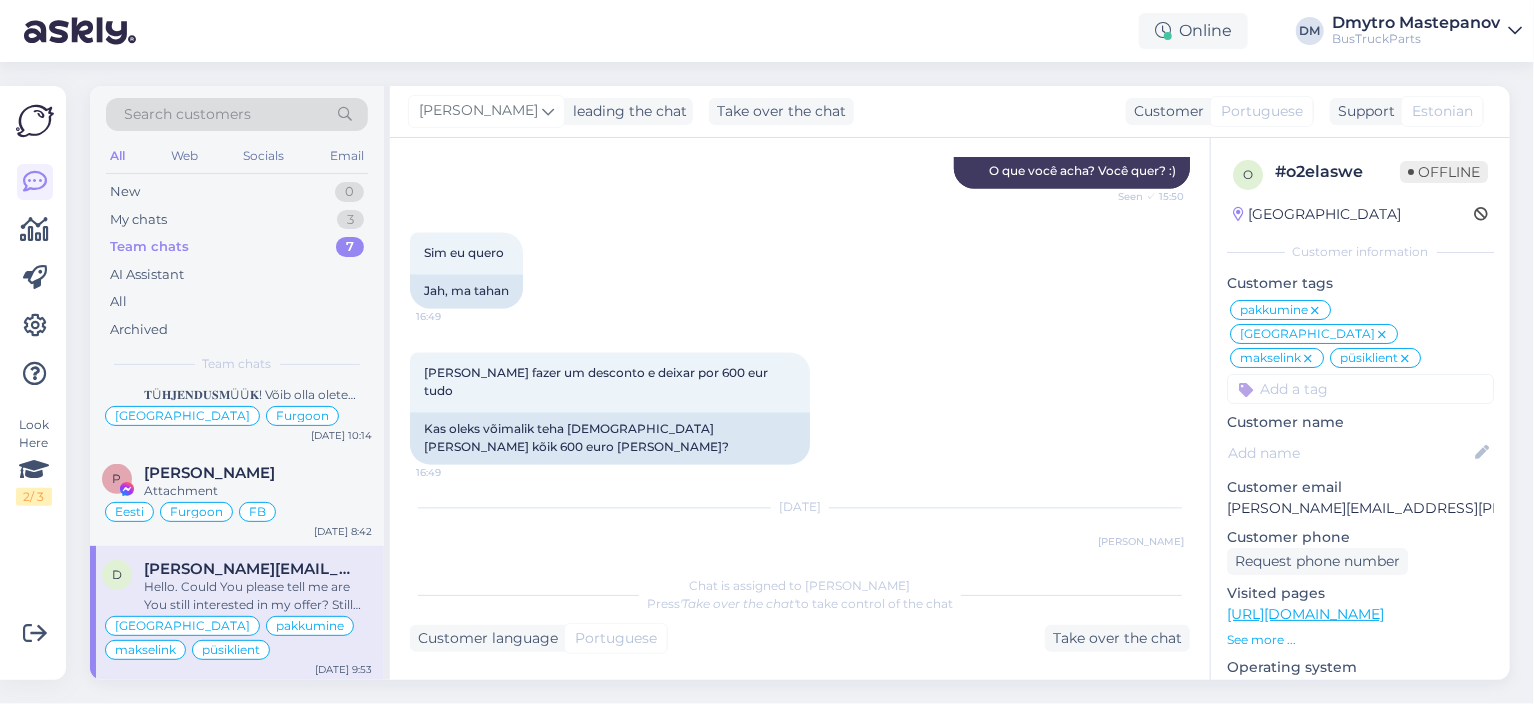 scroll, scrollTop: 2476, scrollLeft: 0, axis: vertical 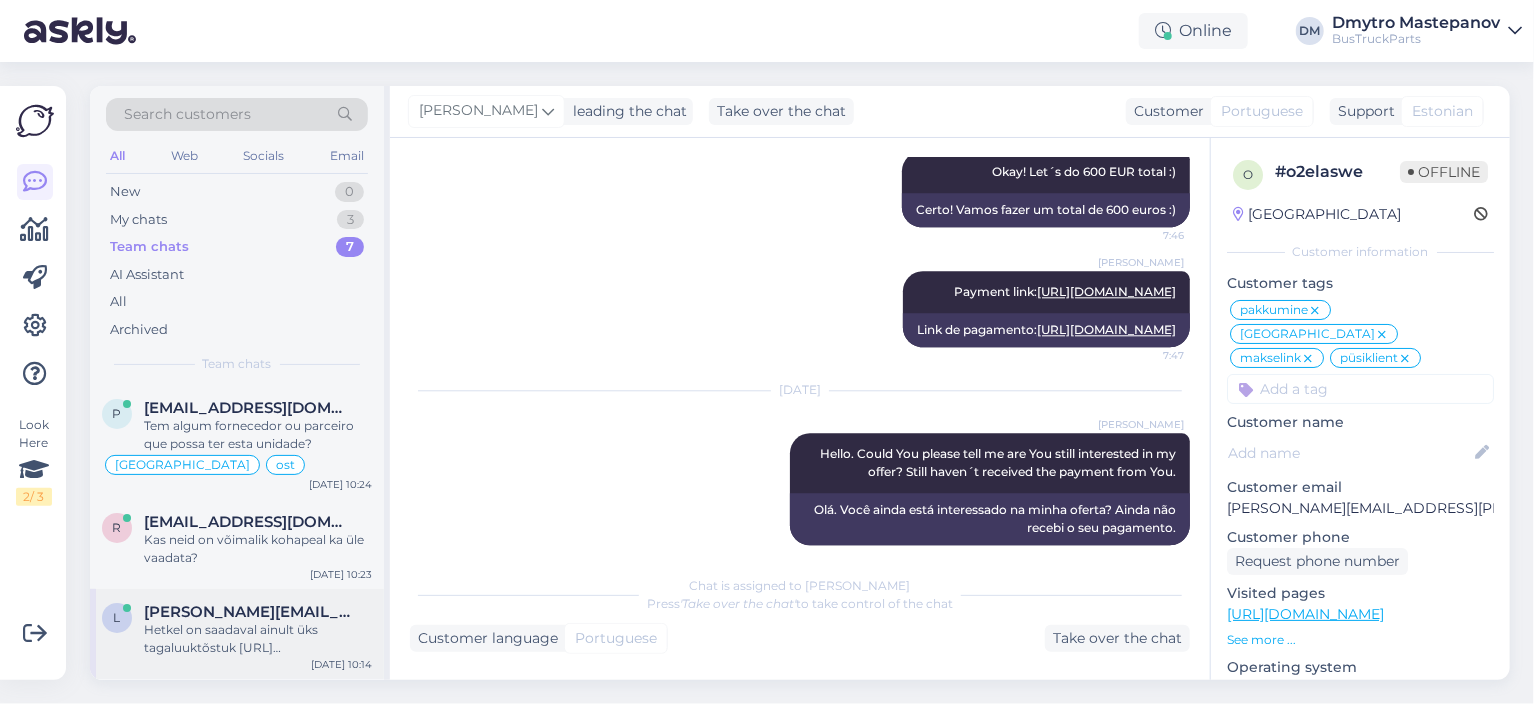 click on "Hetkel on saadaval ainult üks tagaluuktõstuk [URL][DOMAIN_NAME]" at bounding box center (258, 639) 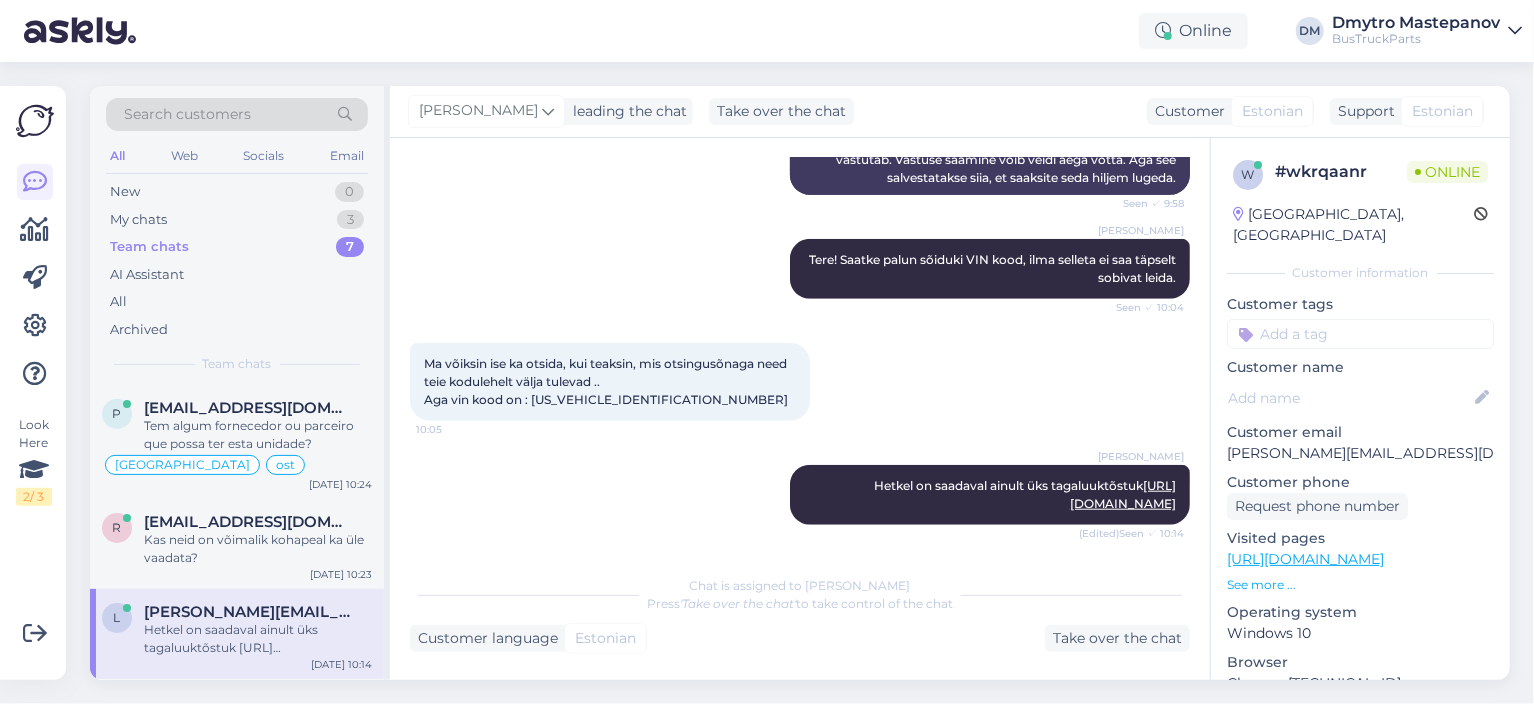 scroll, scrollTop: 818, scrollLeft: 0, axis: vertical 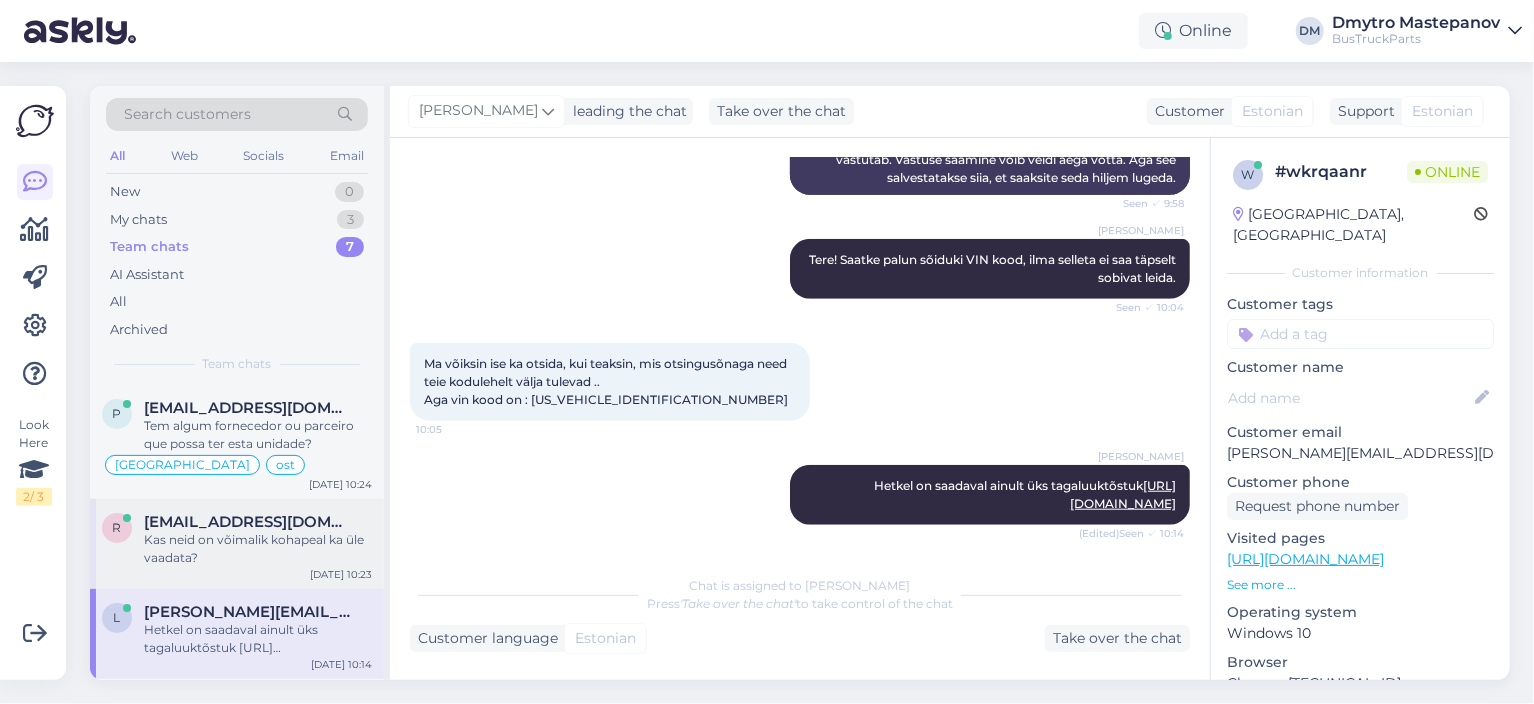 click on "Kas neid on võimalik kohapeal ka üle vaadata?" at bounding box center [258, 549] 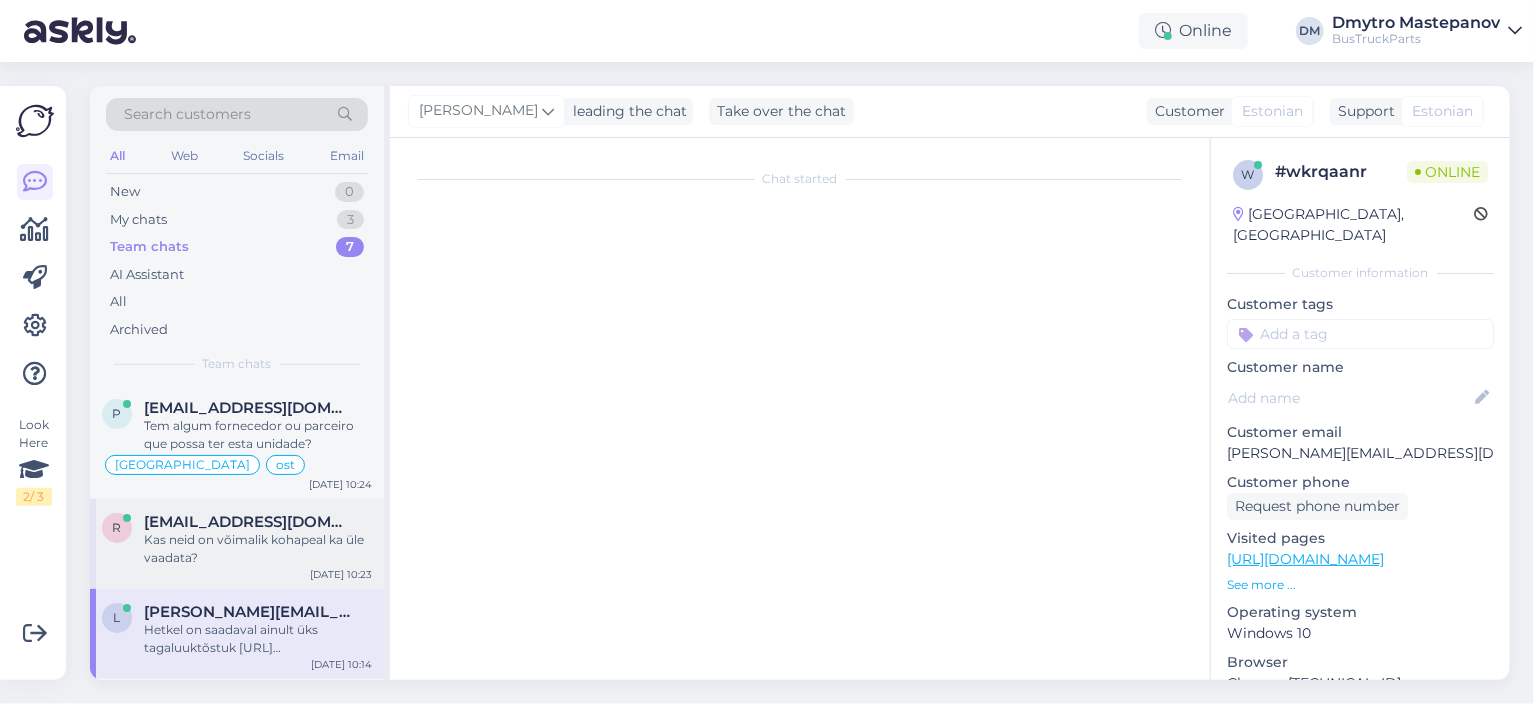 scroll, scrollTop: 551, scrollLeft: 0, axis: vertical 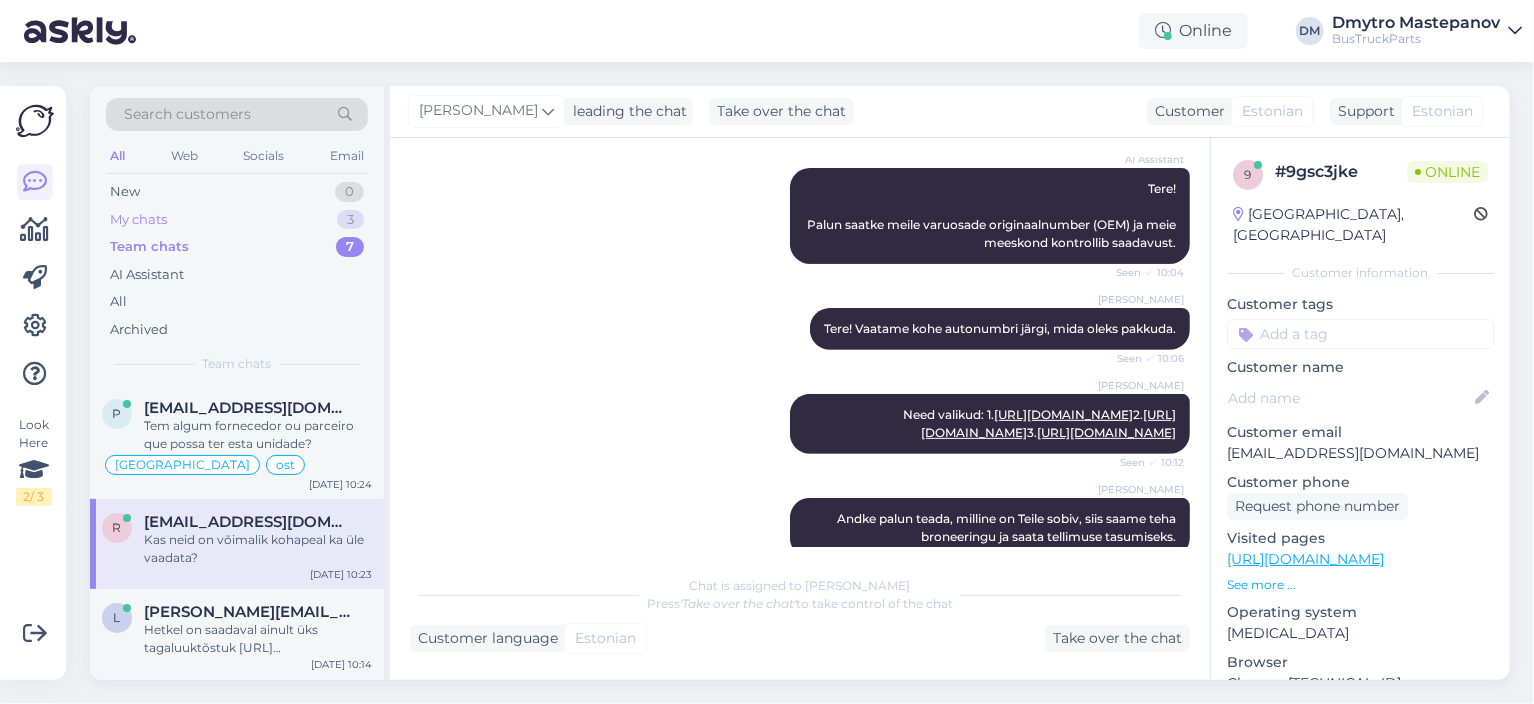 click on "My chats" at bounding box center (138, 220) 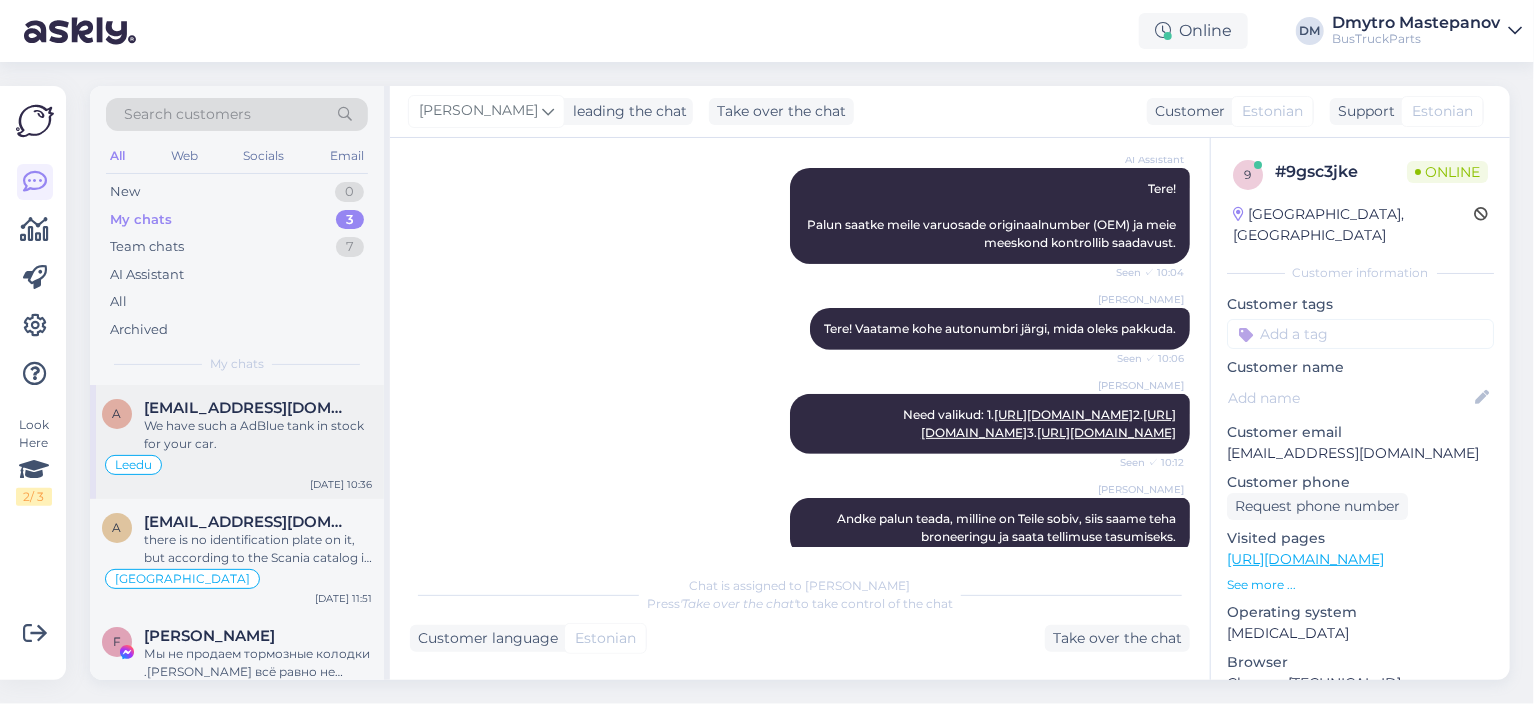 click on "We have such a AdBlue tank in stock for your car." at bounding box center [258, 435] 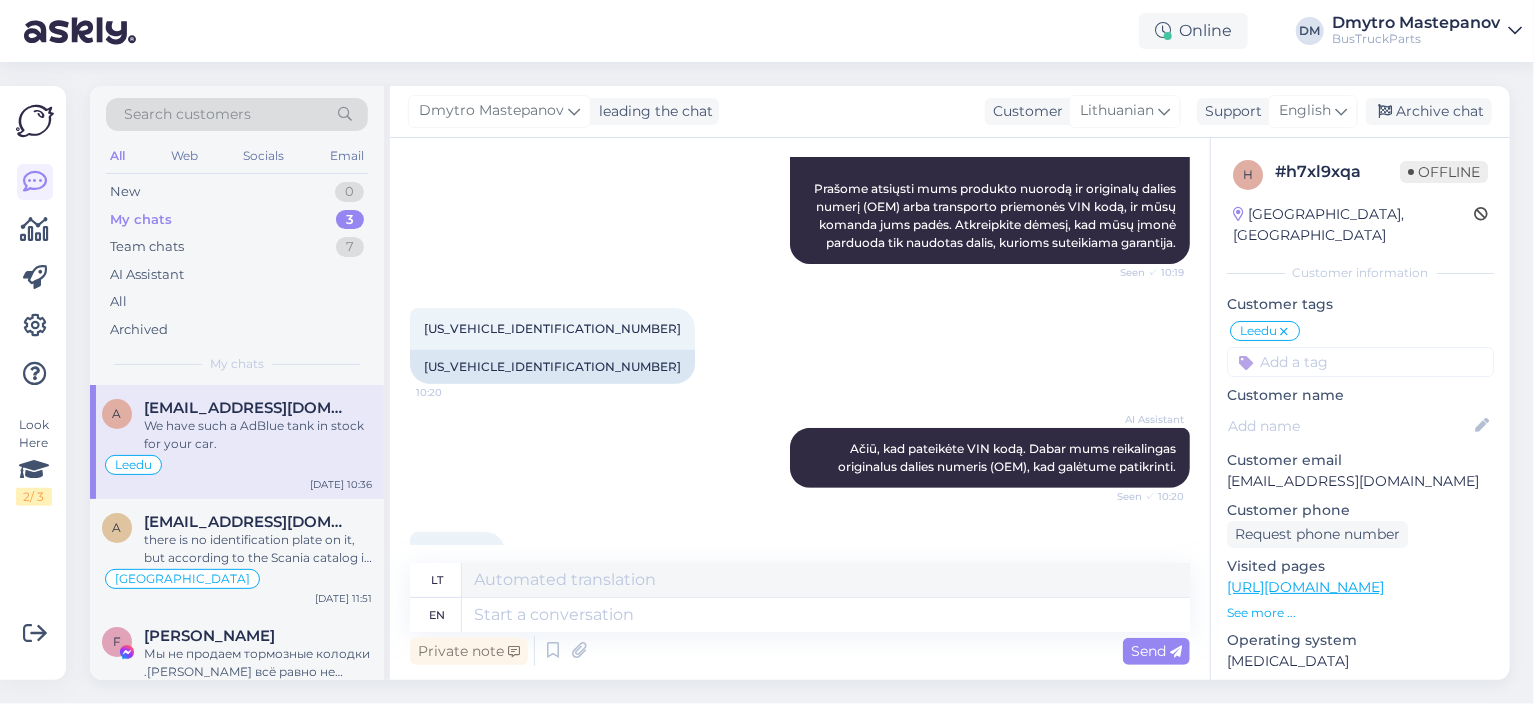 scroll, scrollTop: 924, scrollLeft: 0, axis: vertical 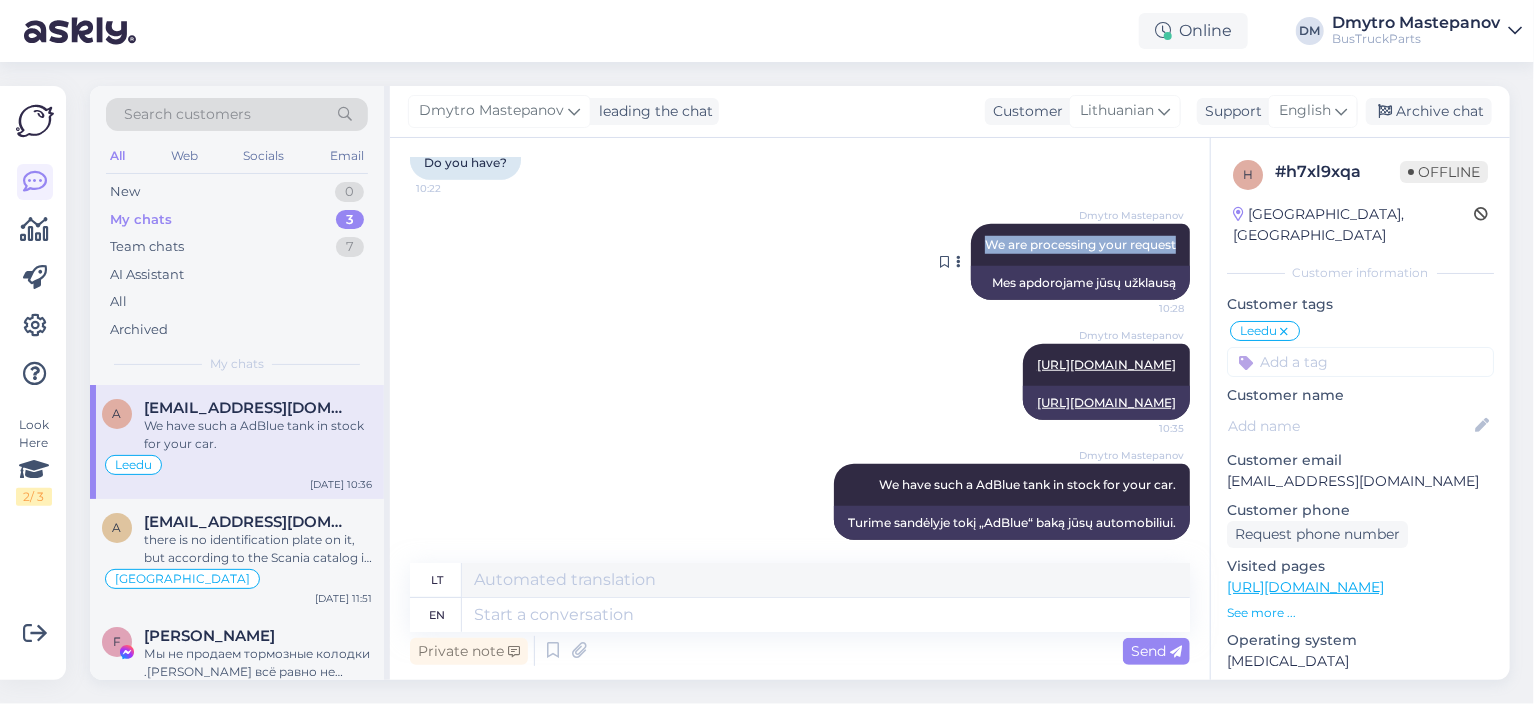 drag, startPoint x: 971, startPoint y: 241, endPoint x: 1167, endPoint y: 253, distance: 196.367 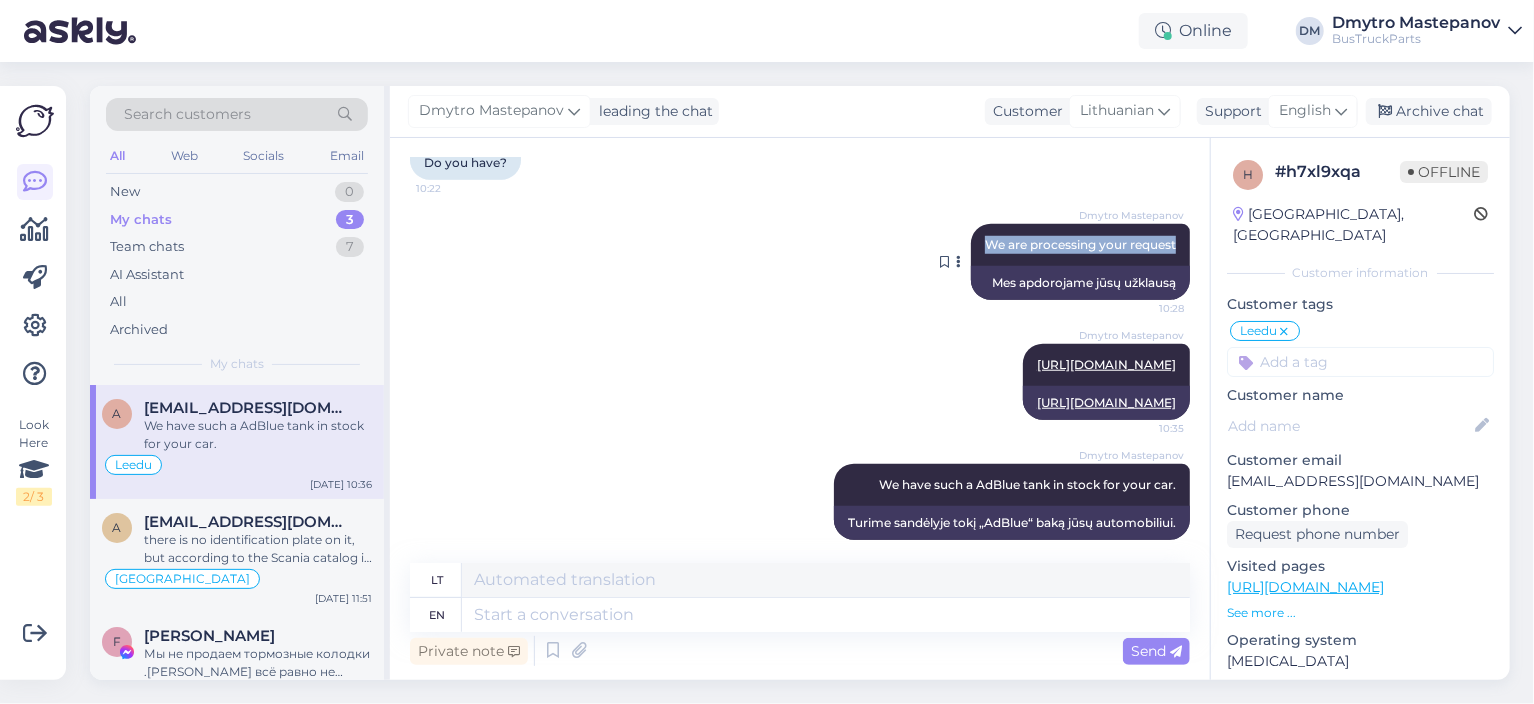 copy on "We are processing your request" 